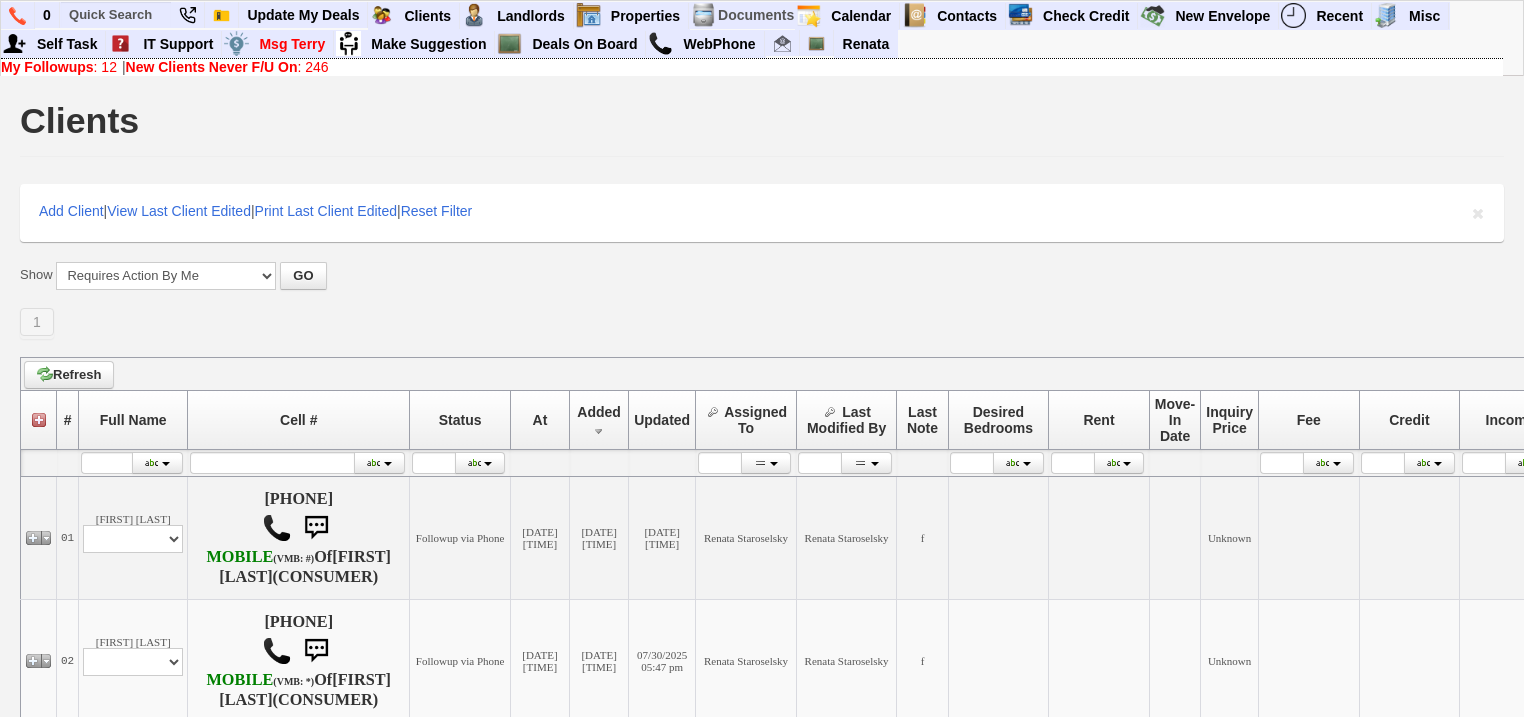 scroll, scrollTop: 0, scrollLeft: 0, axis: both 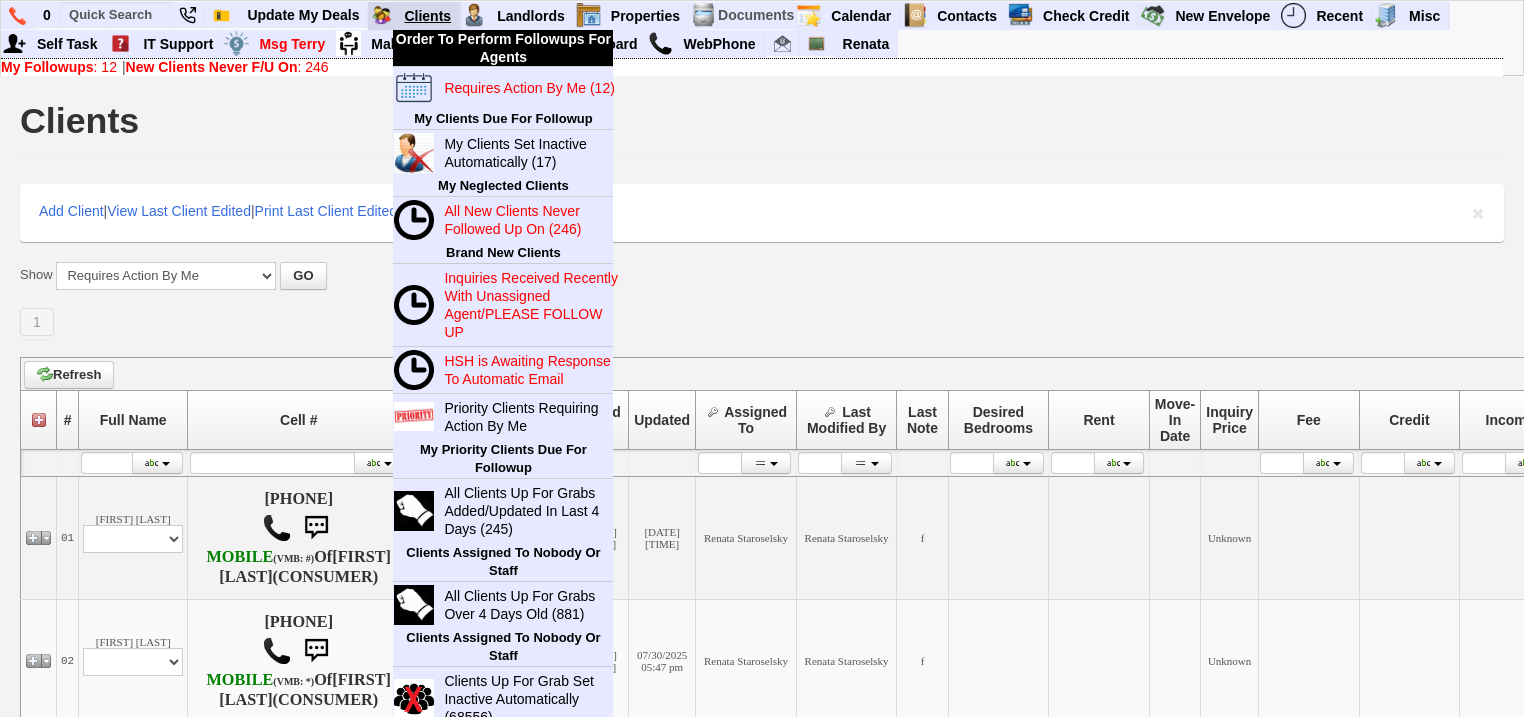click on "Clients" at bounding box center [428, 16] 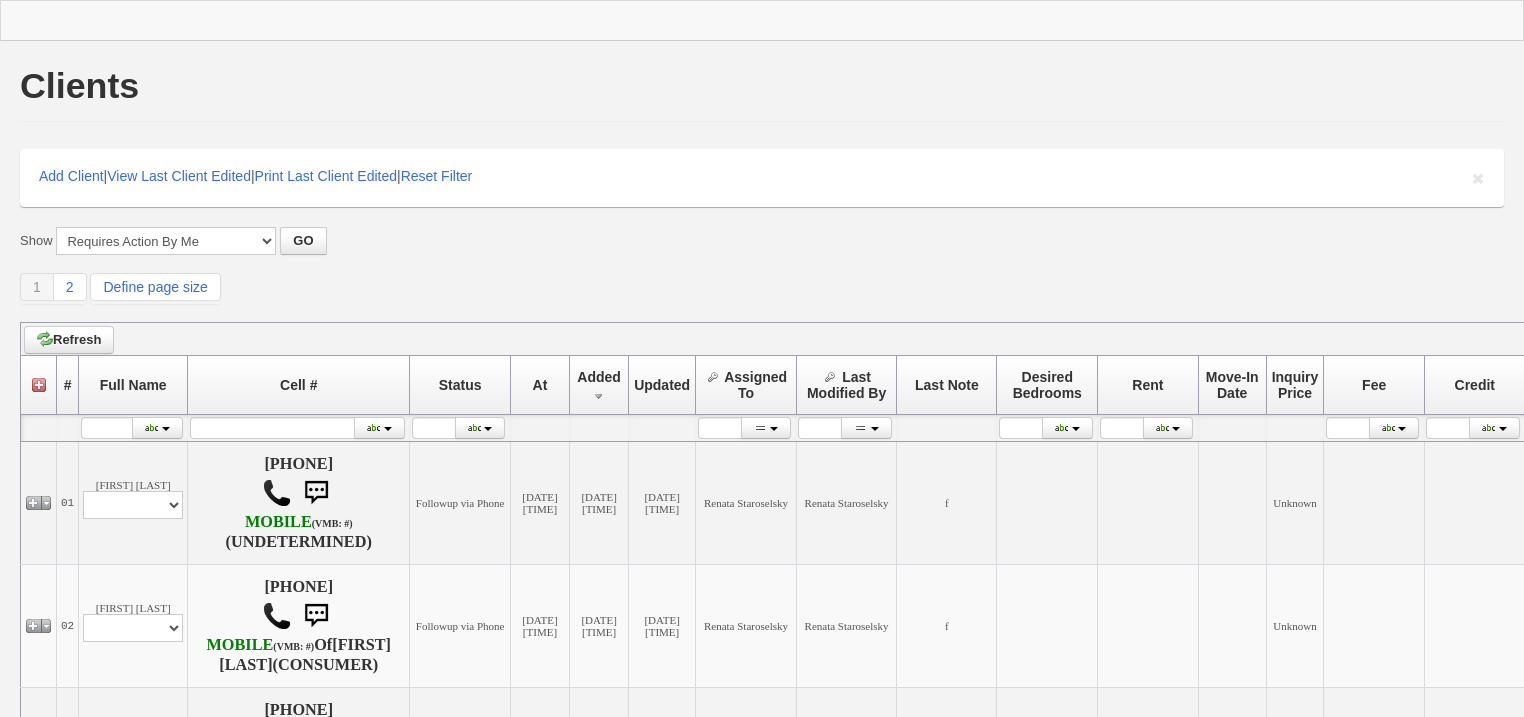 scroll, scrollTop: 0, scrollLeft: 0, axis: both 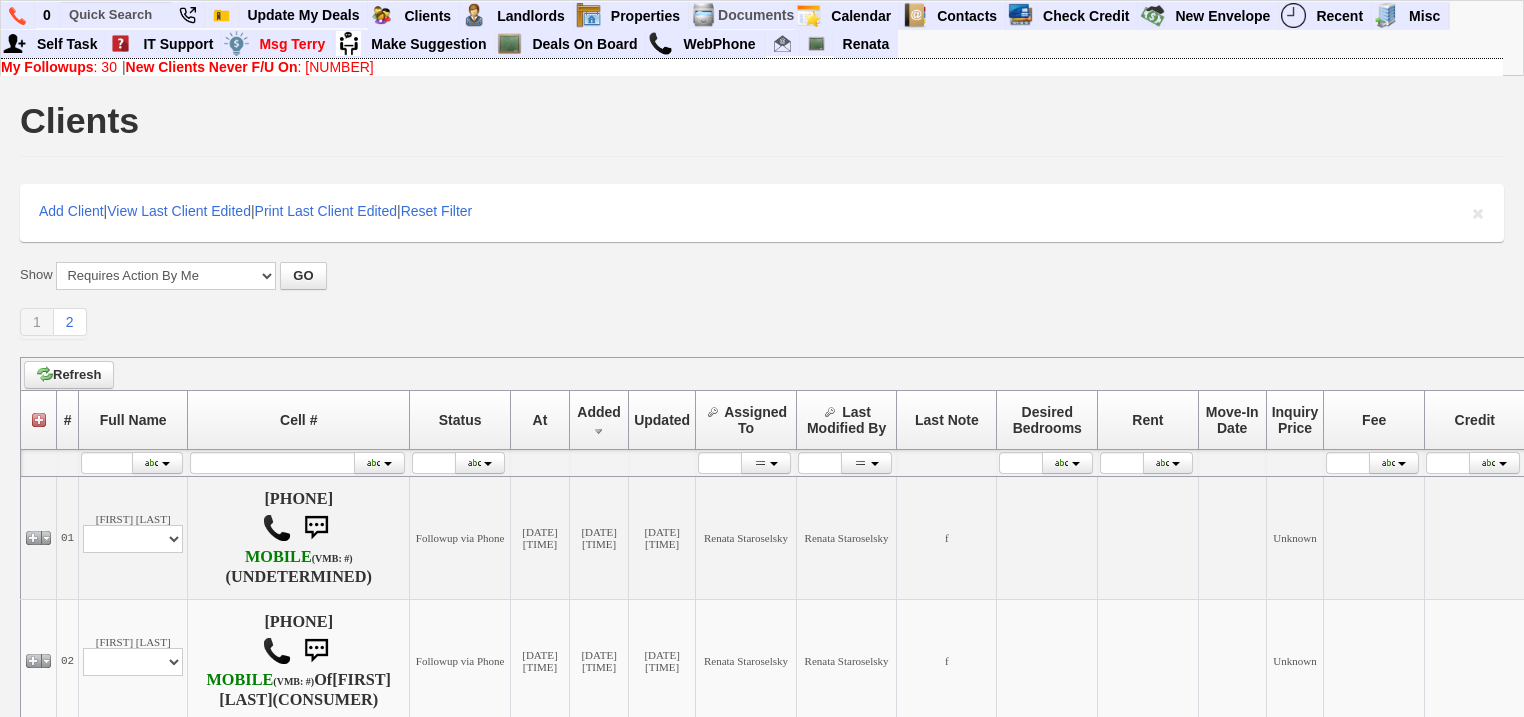 click on "My Followups : 30" at bounding box center (59, 67) 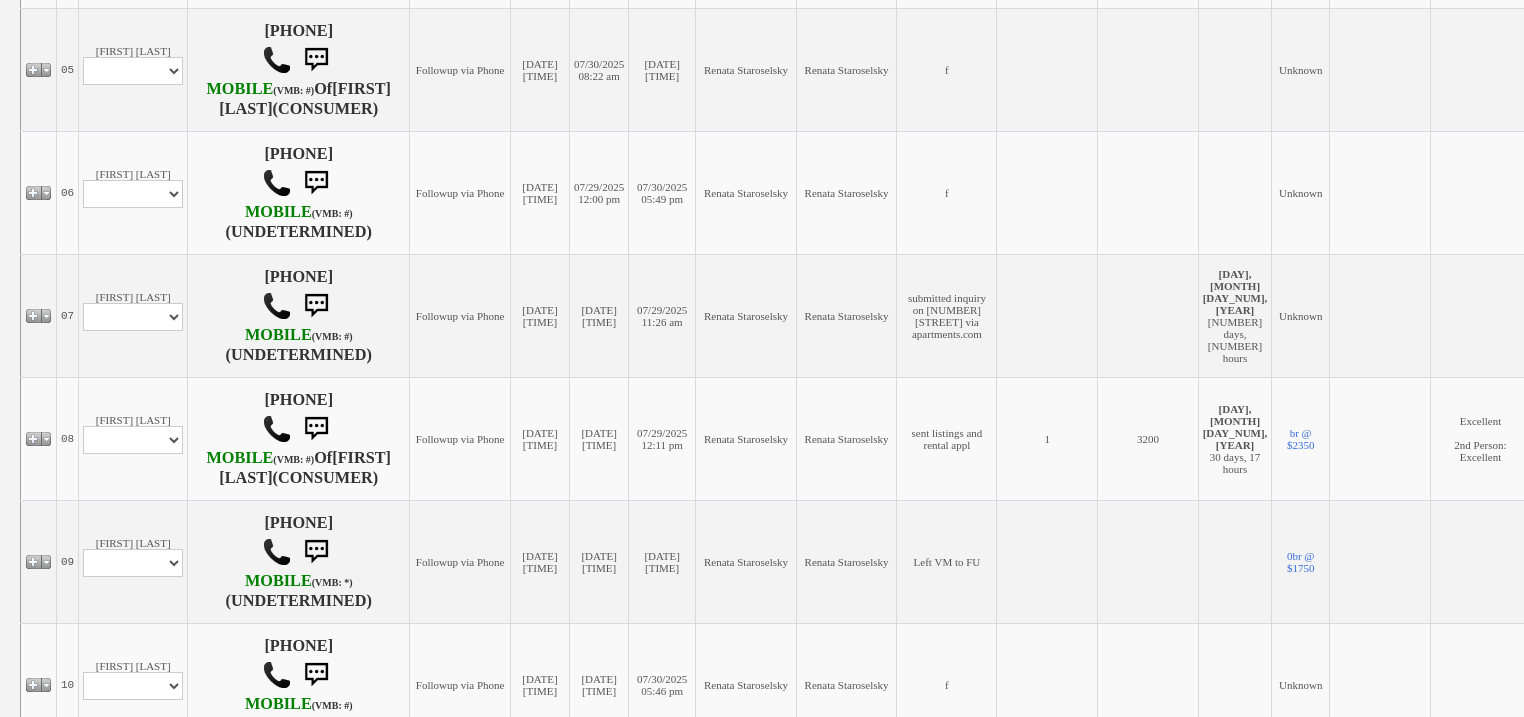 scroll, scrollTop: 1040, scrollLeft: 0, axis: vertical 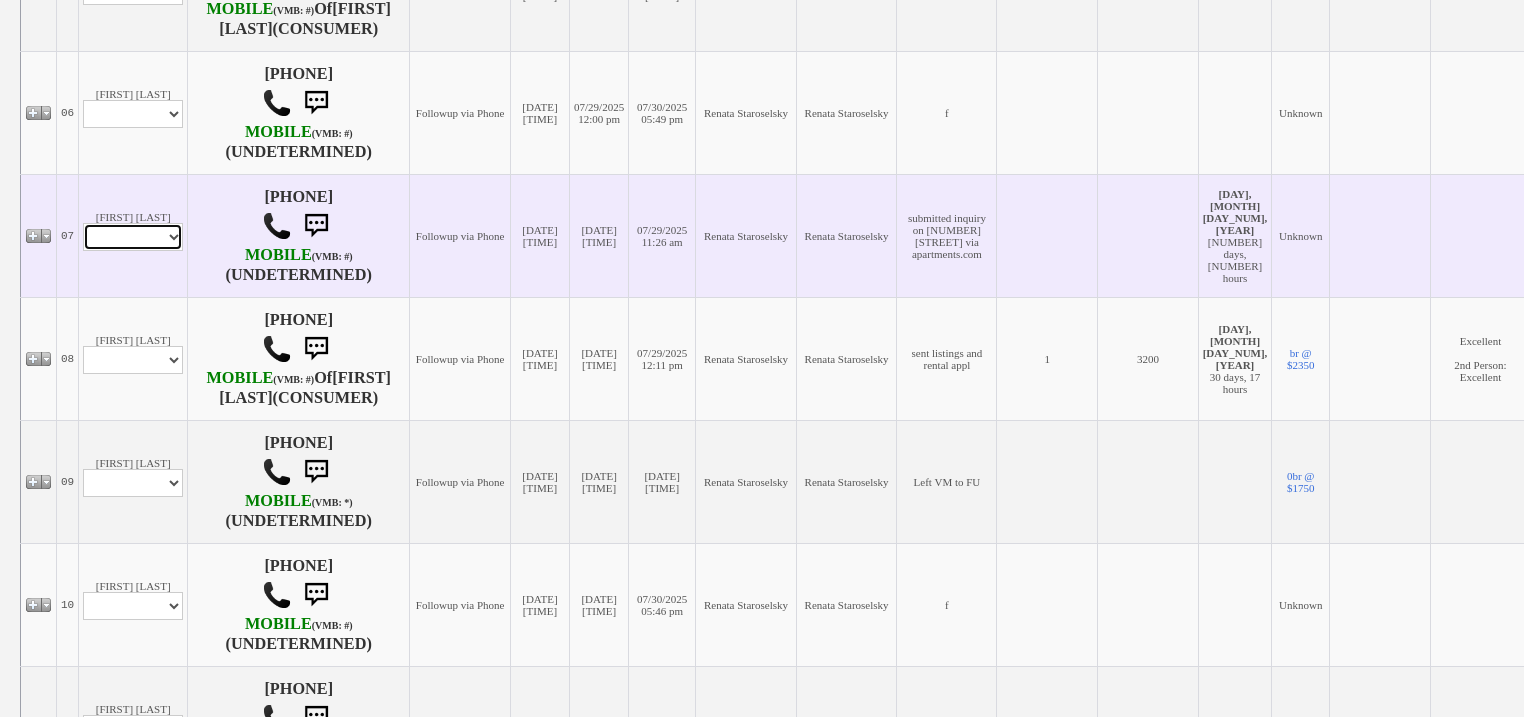 click on "Profile
Edit
Print
Email Externally (Will Not Be Tracked In CRM)
Closed Deals" at bounding box center [133, 237] 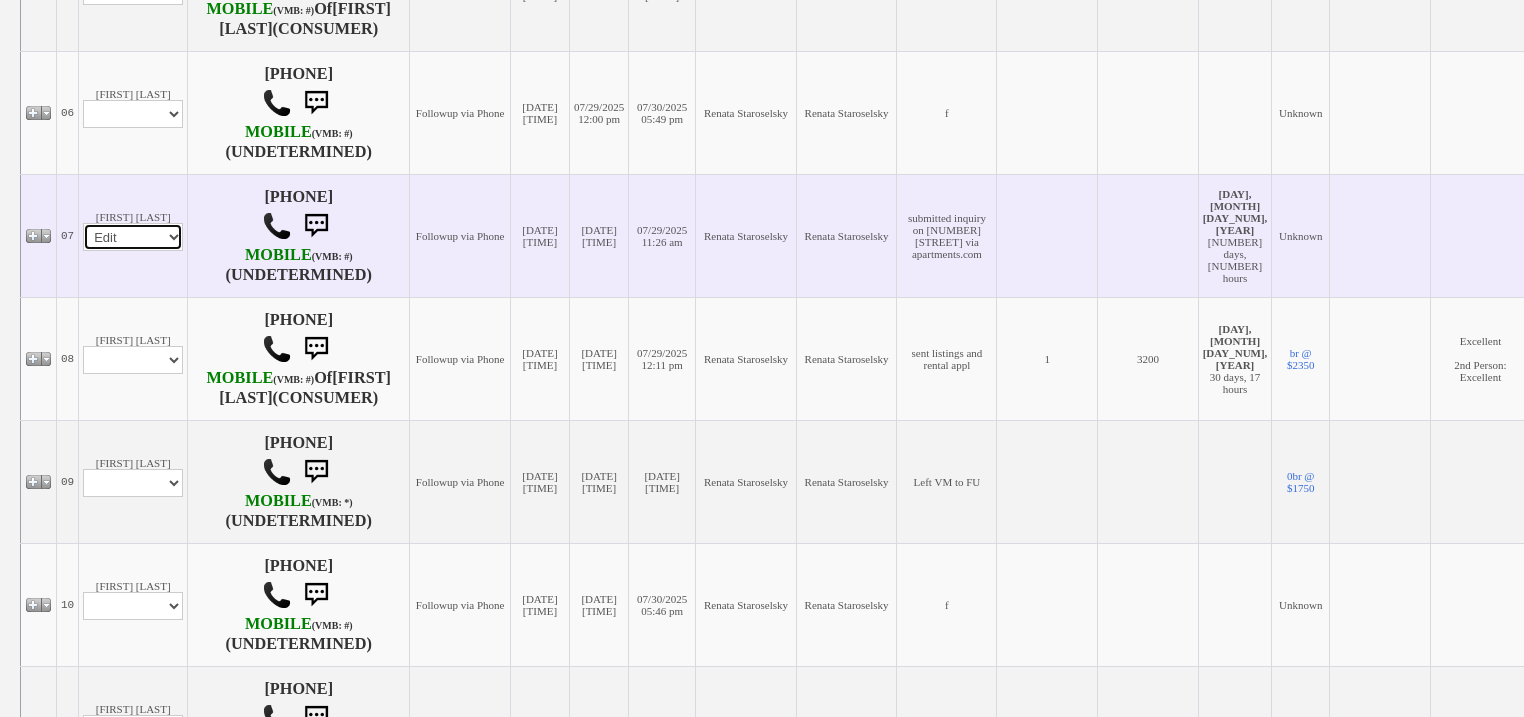 click on "Profile
Edit
Print
Email Externally (Will Not Be Tracked In CRM)
Closed Deals" at bounding box center [133, 237] 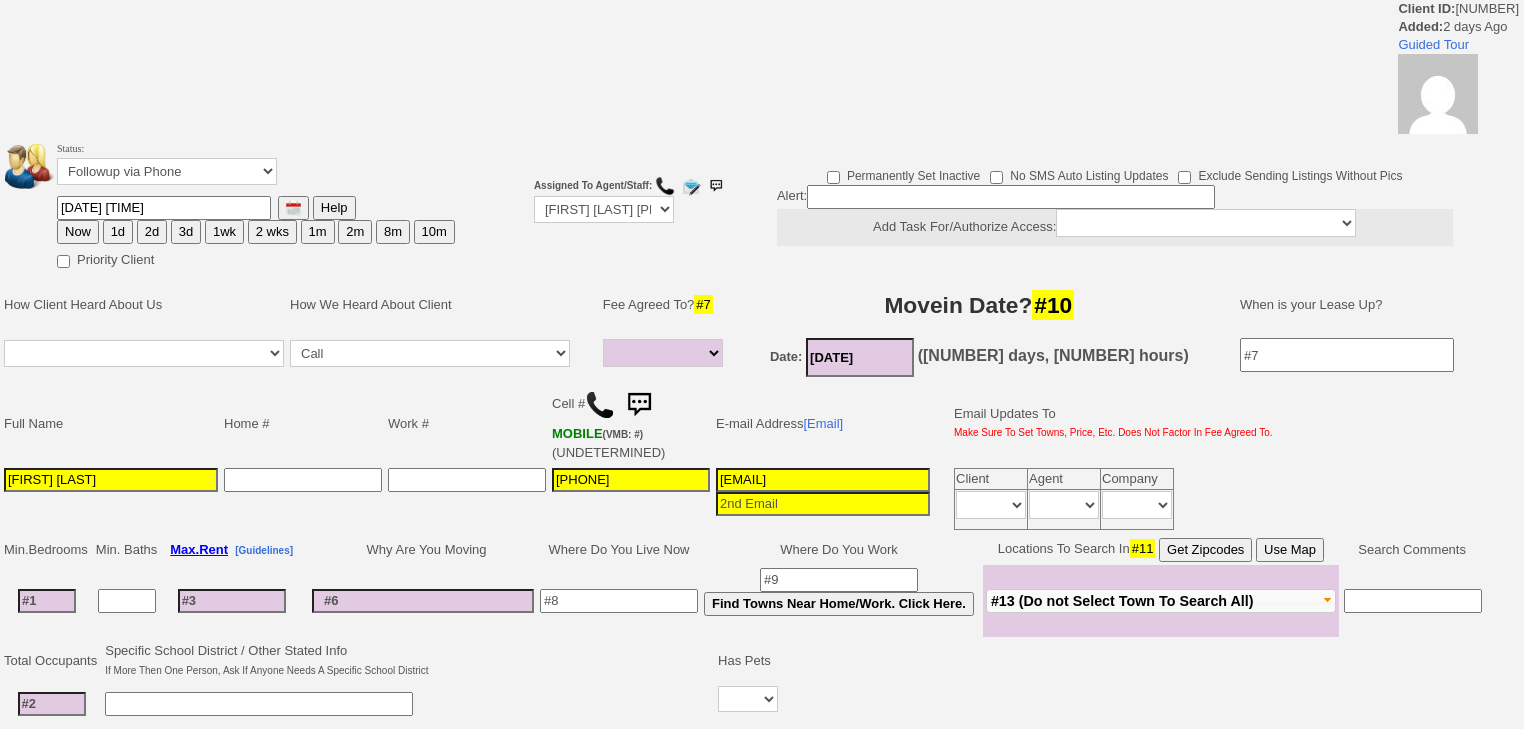 select 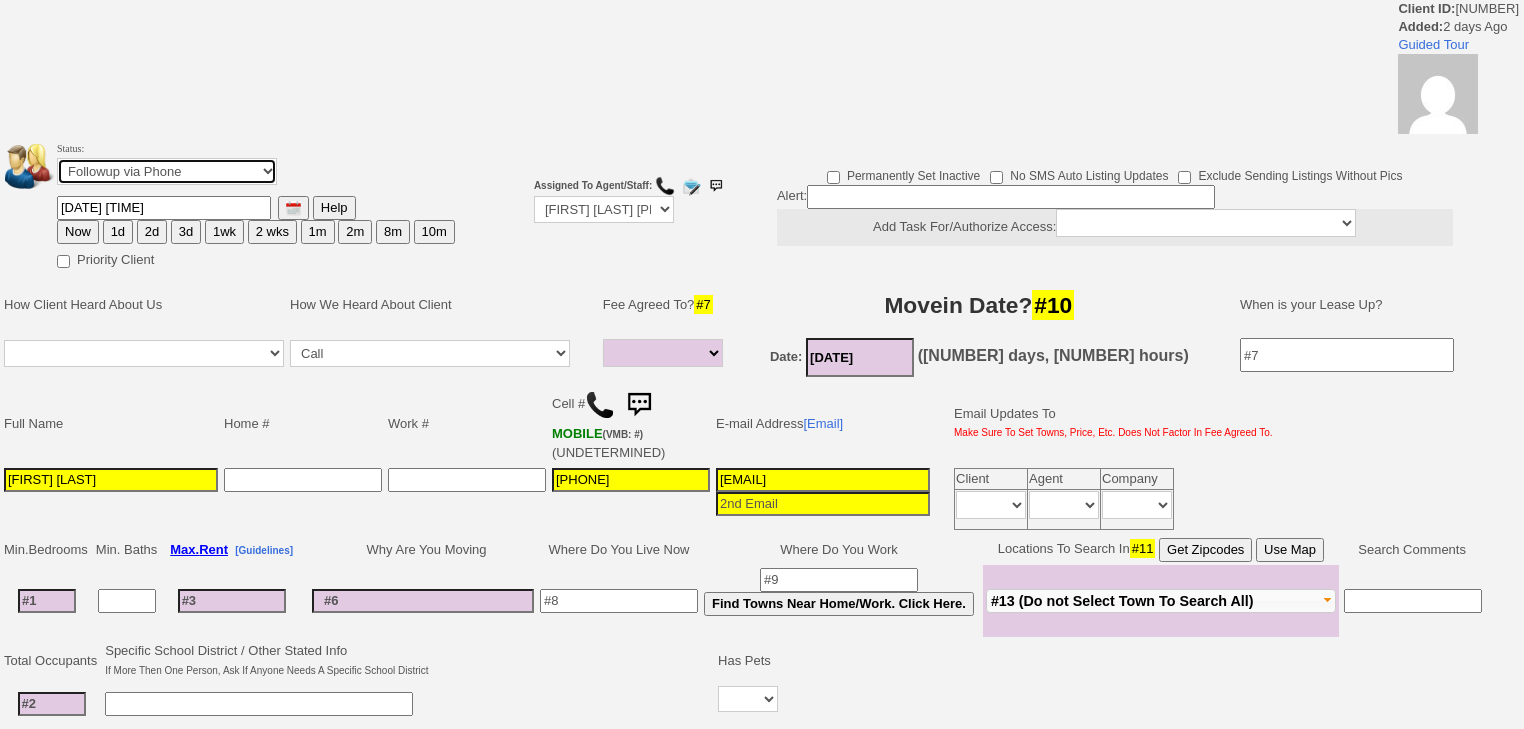drag, startPoint x: 176, startPoint y: 172, endPoint x: 178, endPoint y: 187, distance: 15.132746 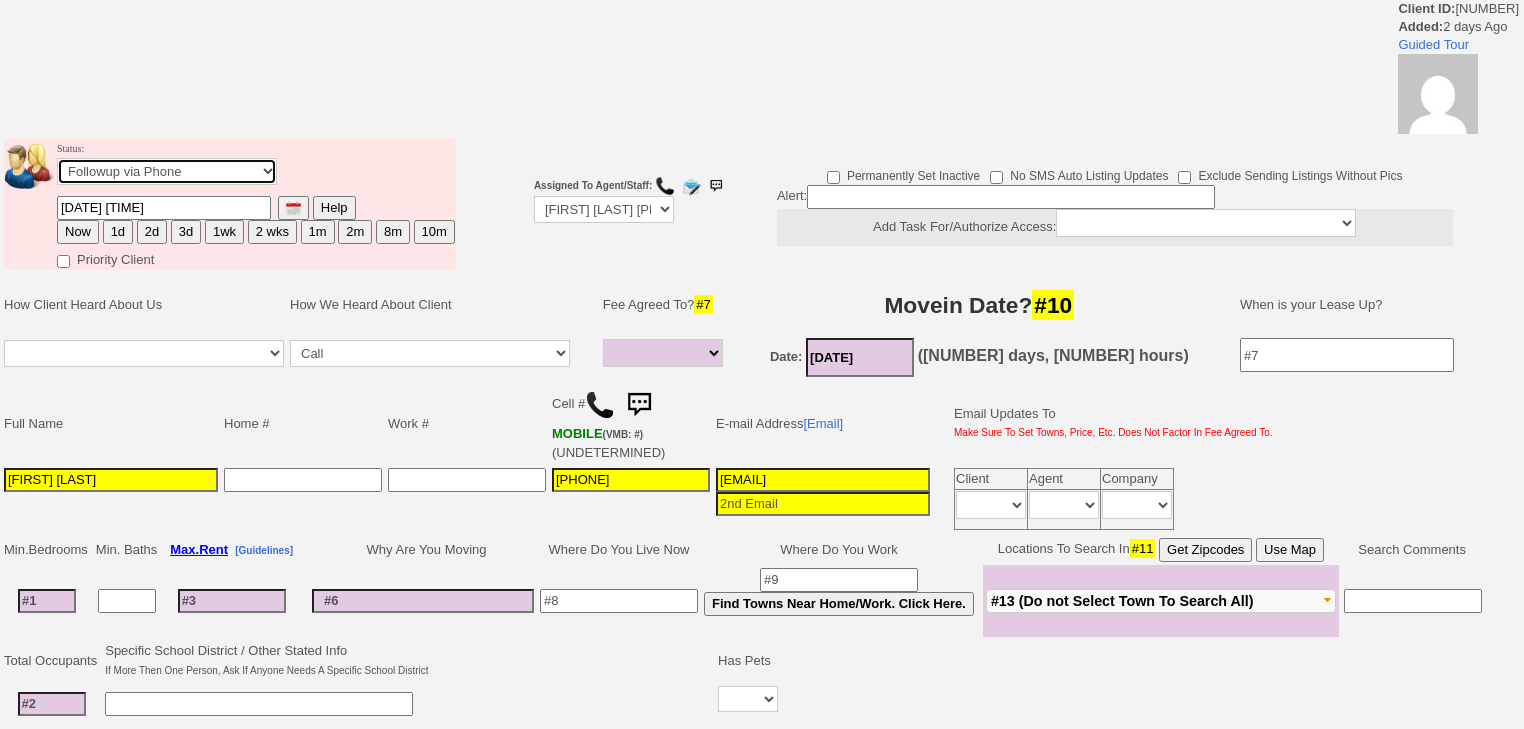 select on "Inactive" 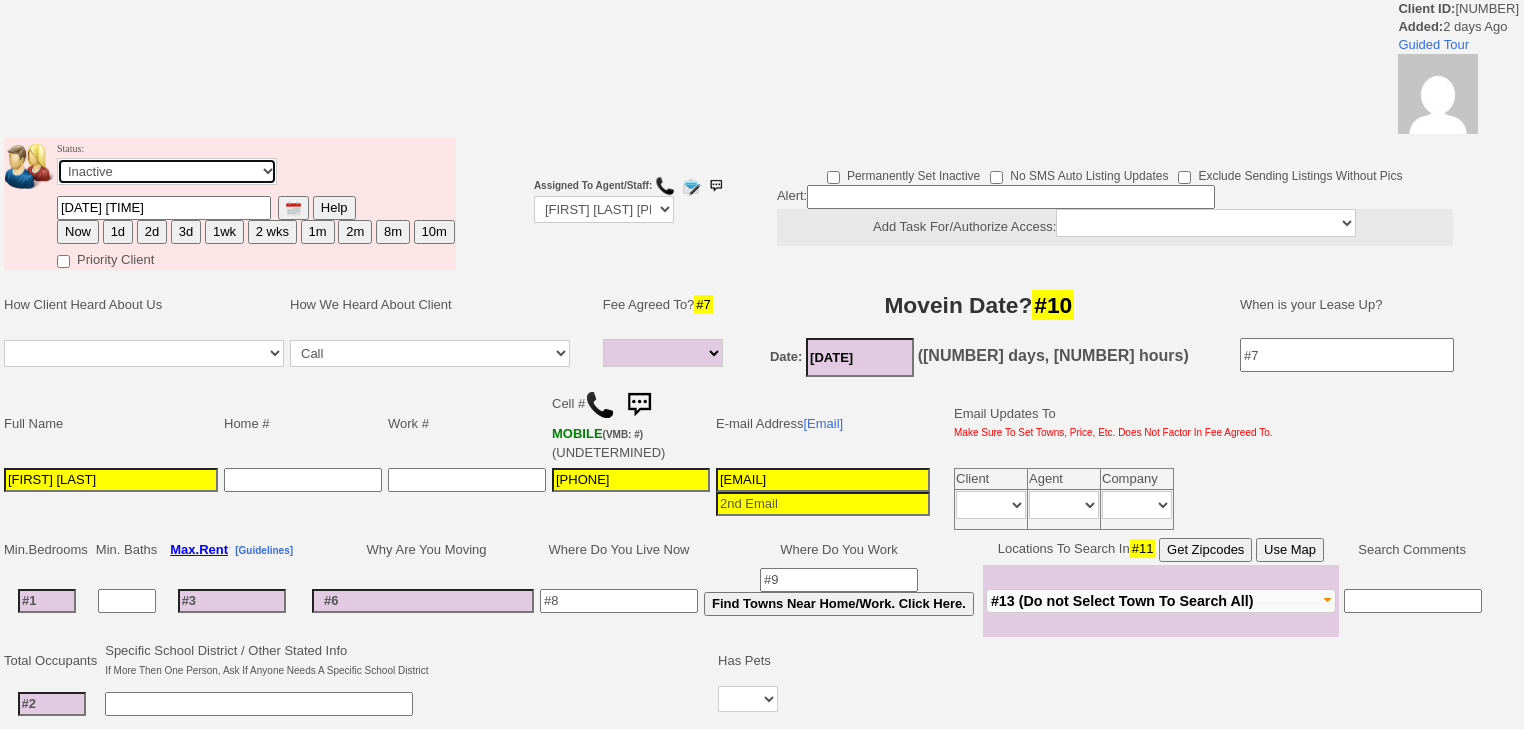 click on "Followup via Phone Followup via Email Followup When Section 8 Property Found Deal Closed - Followup Before Lease Expires Needs Email Address Needs Phone Number From Lead Source HSH is Awaiting Response To Automatic Email Form Incomplete Inactive" at bounding box center [167, 171] 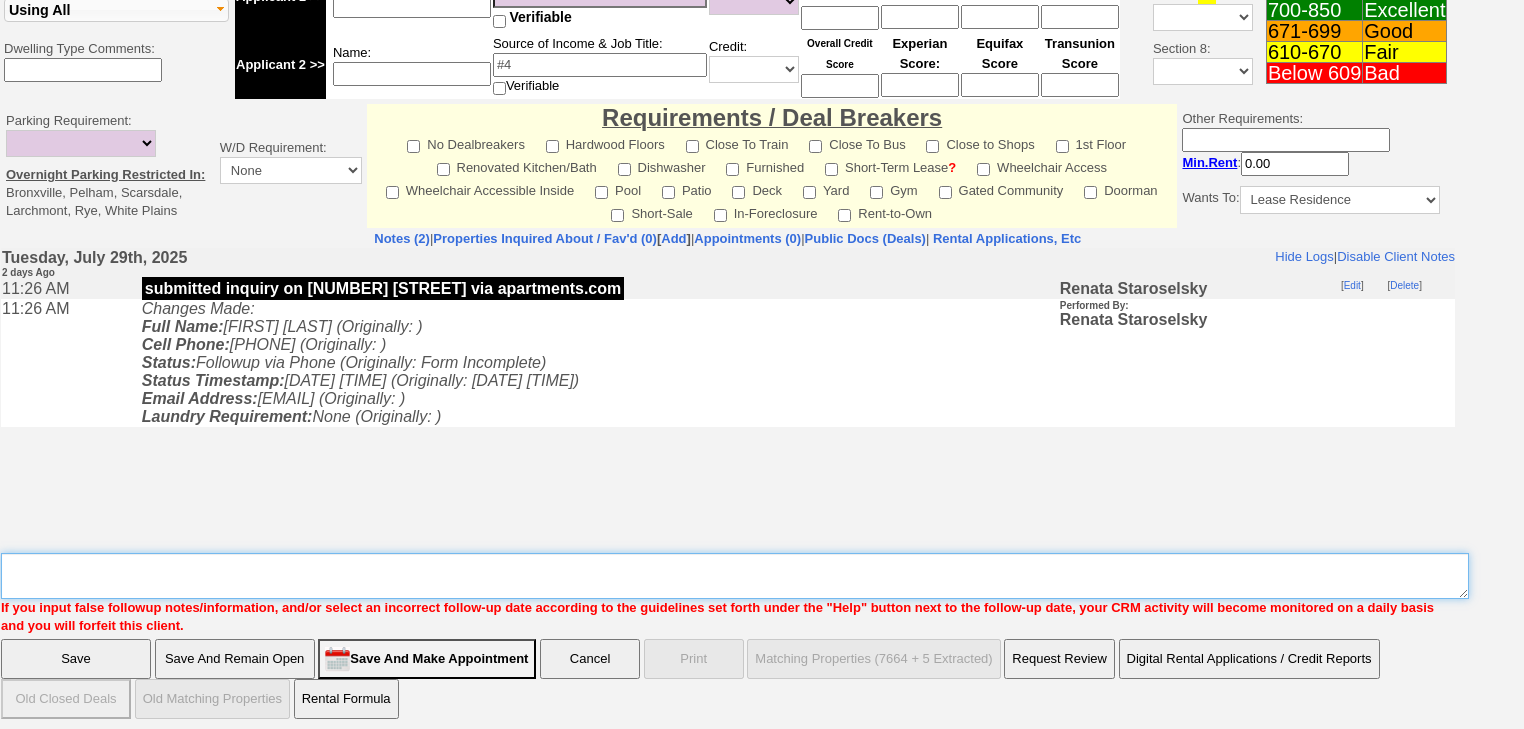click on "Insert New Note Here" at bounding box center [735, 576] 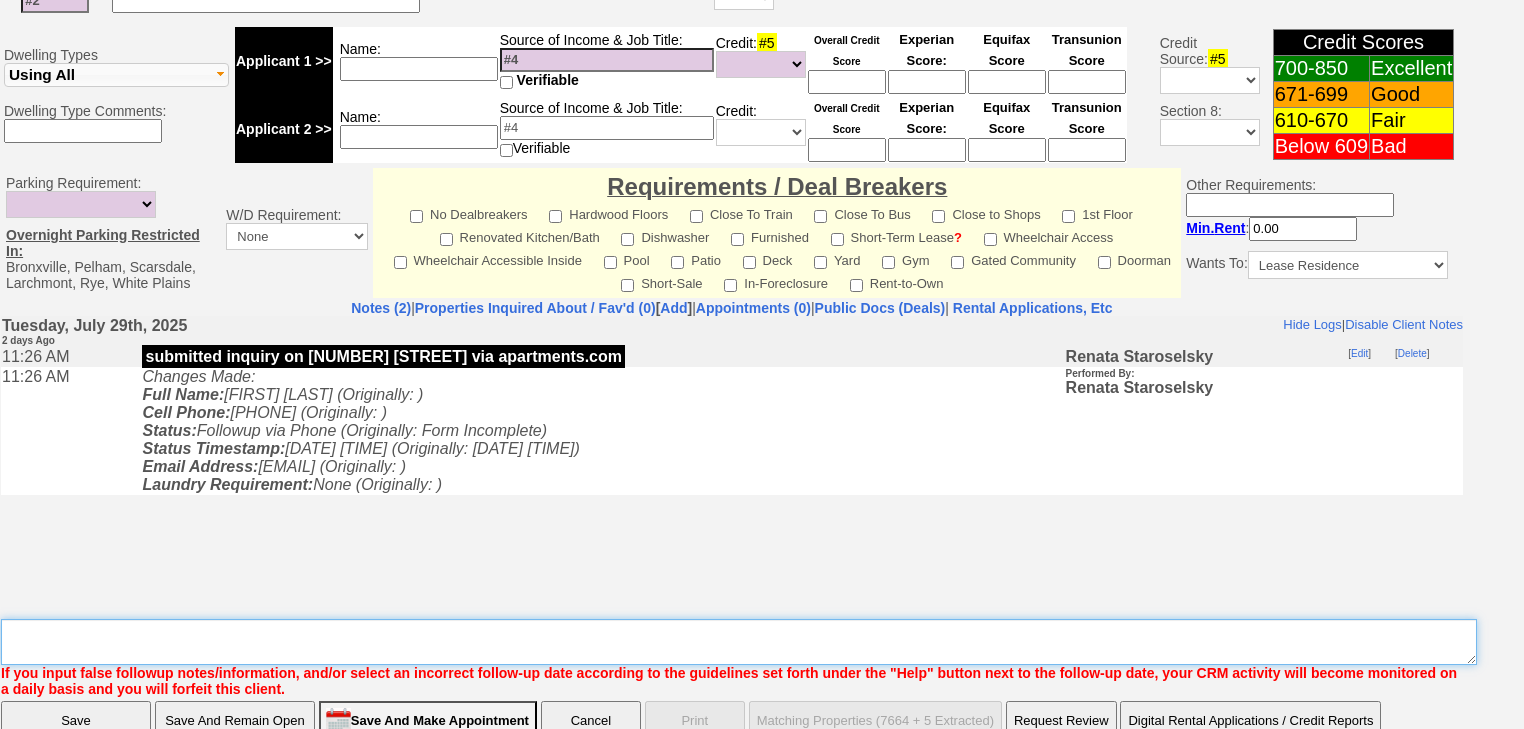 scroll, scrollTop: 816, scrollLeft: 0, axis: vertical 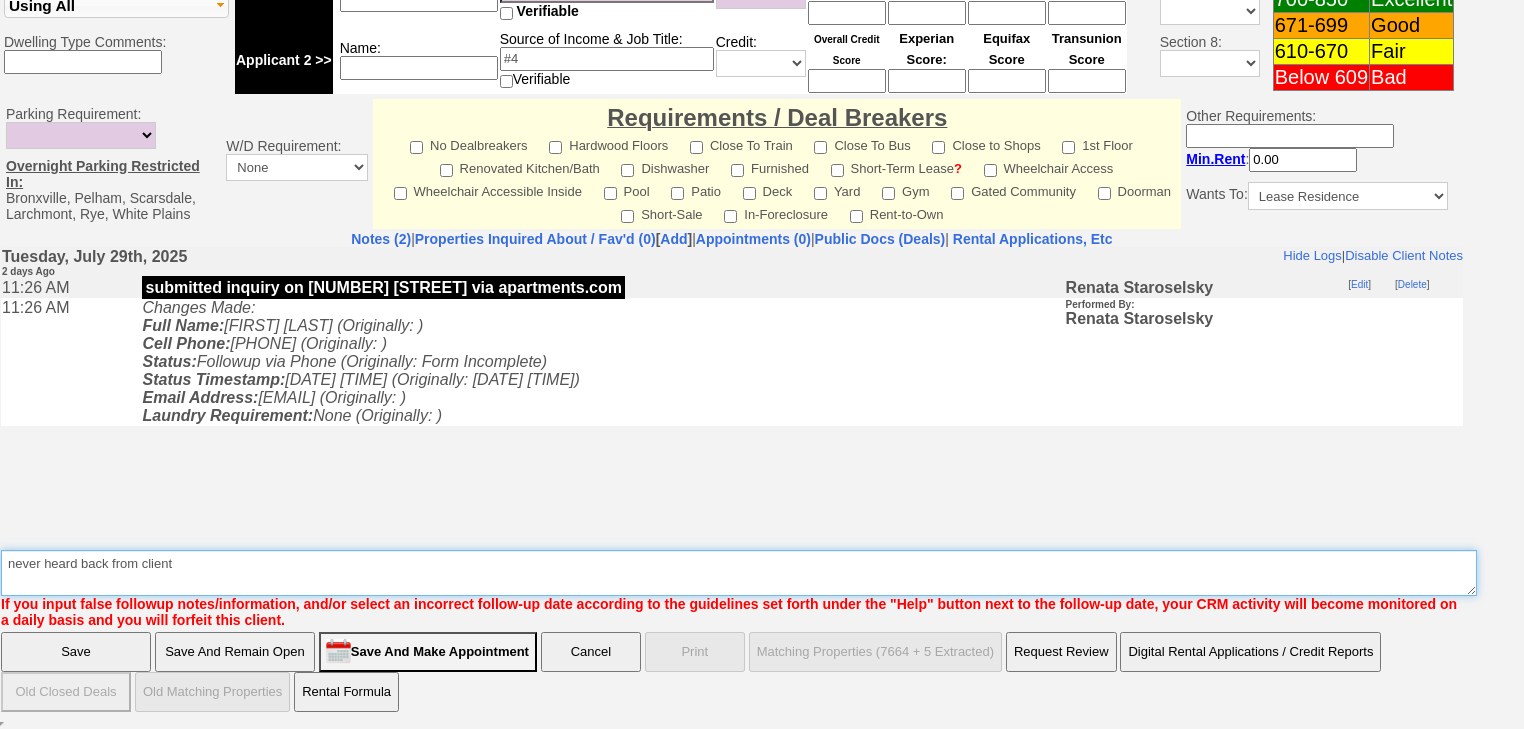 drag, startPoint x: 257, startPoint y: 569, endPoint x: 0, endPoint y: 553, distance: 257.49756 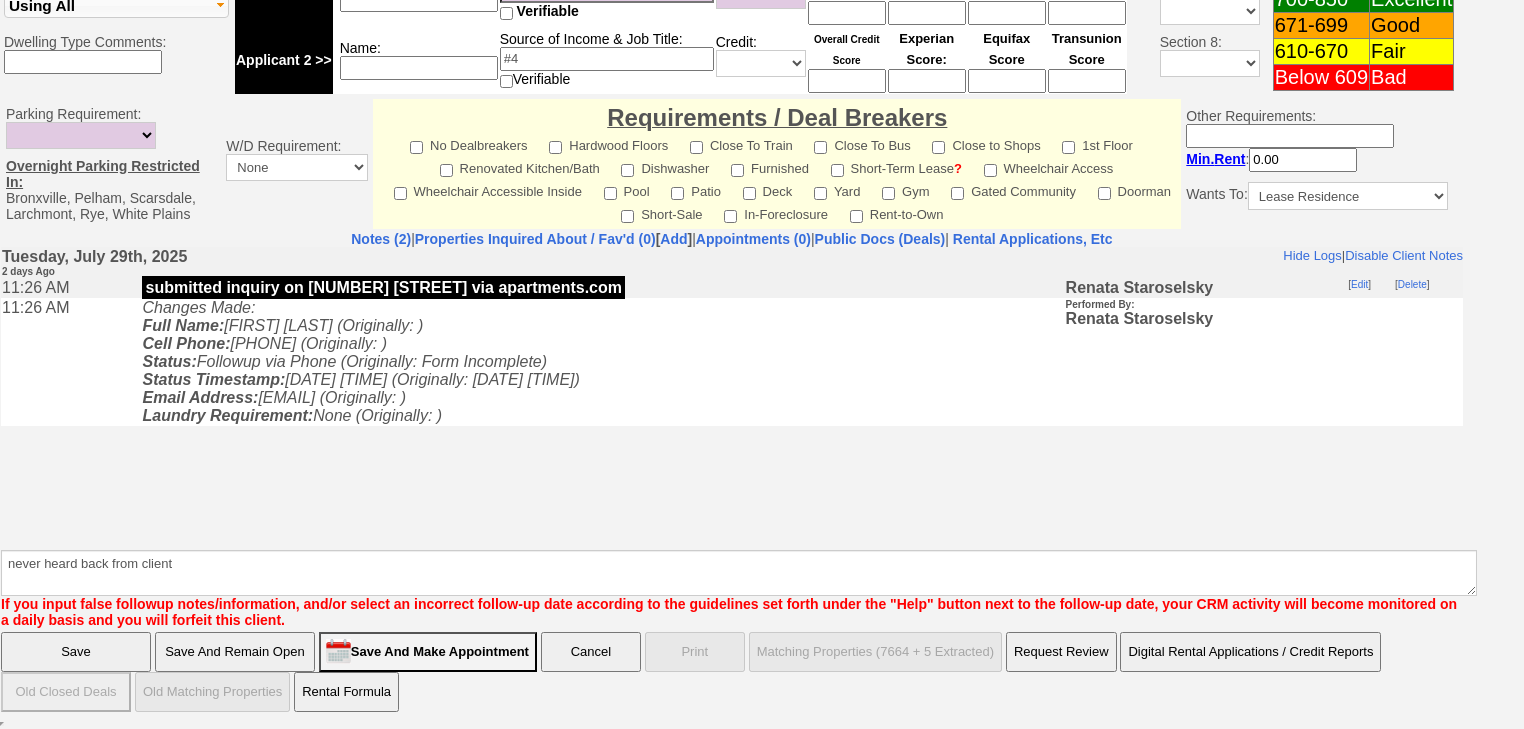click on "Save" at bounding box center (76, 652) 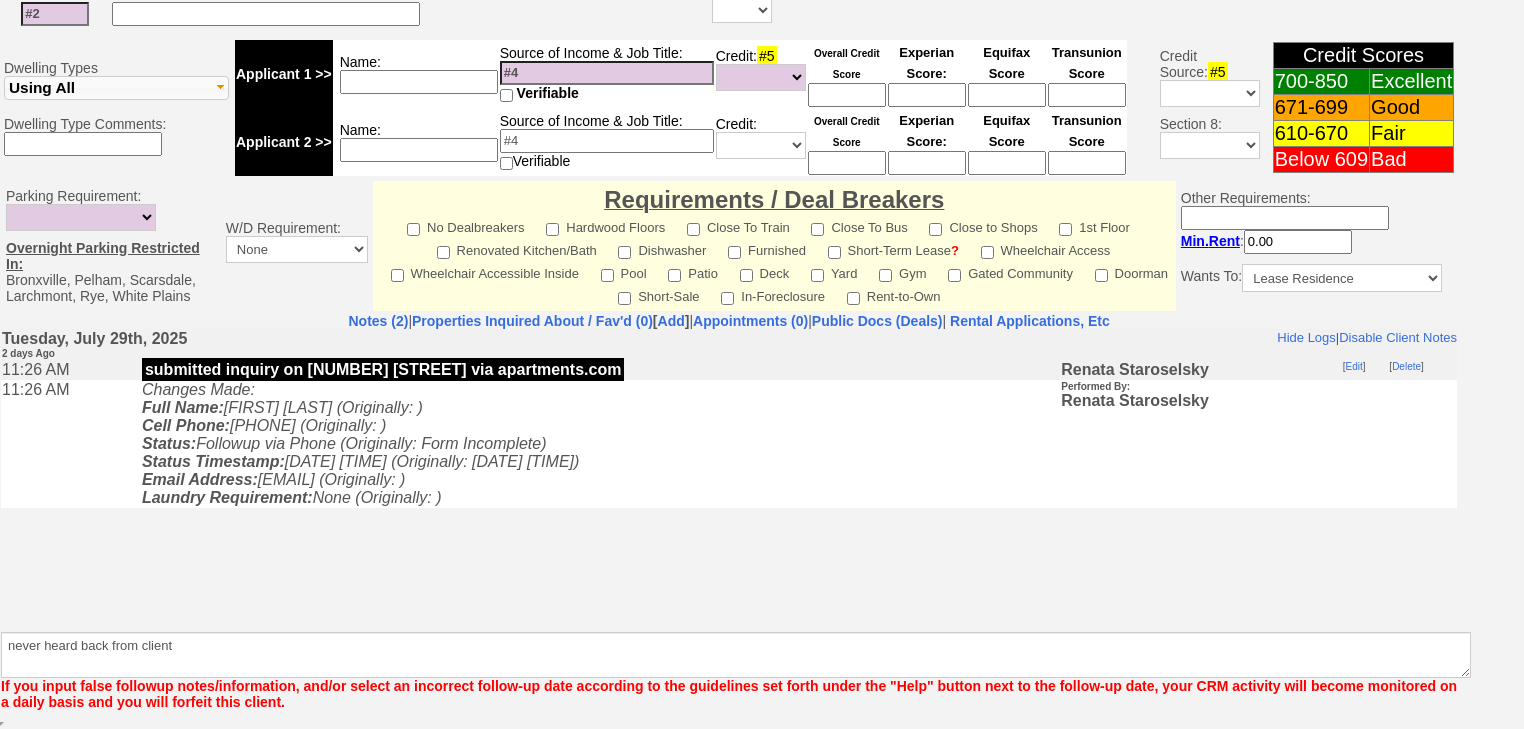 scroll, scrollTop: 736, scrollLeft: 0, axis: vertical 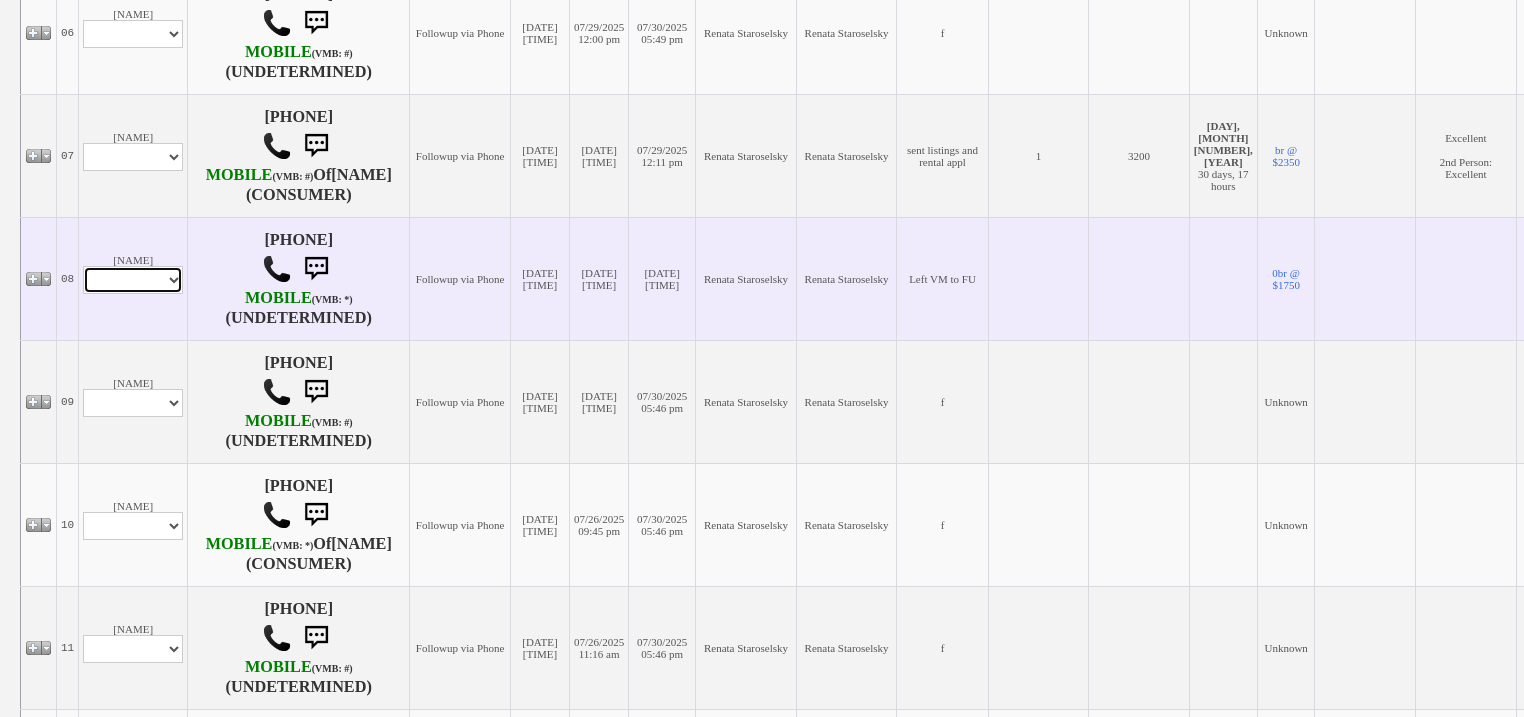 drag, startPoint x: 135, startPoint y: 384, endPoint x: 135, endPoint y: 398, distance: 14 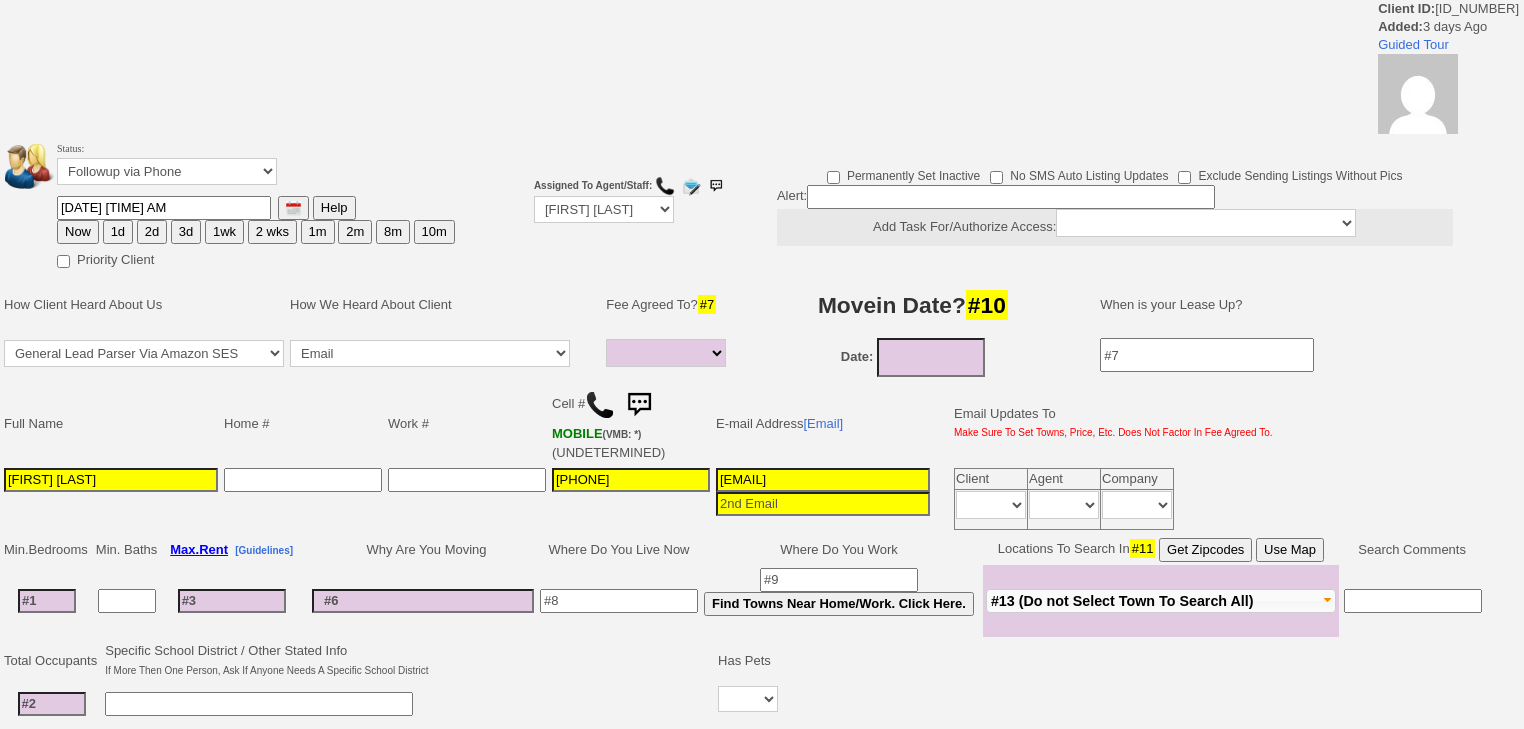 select 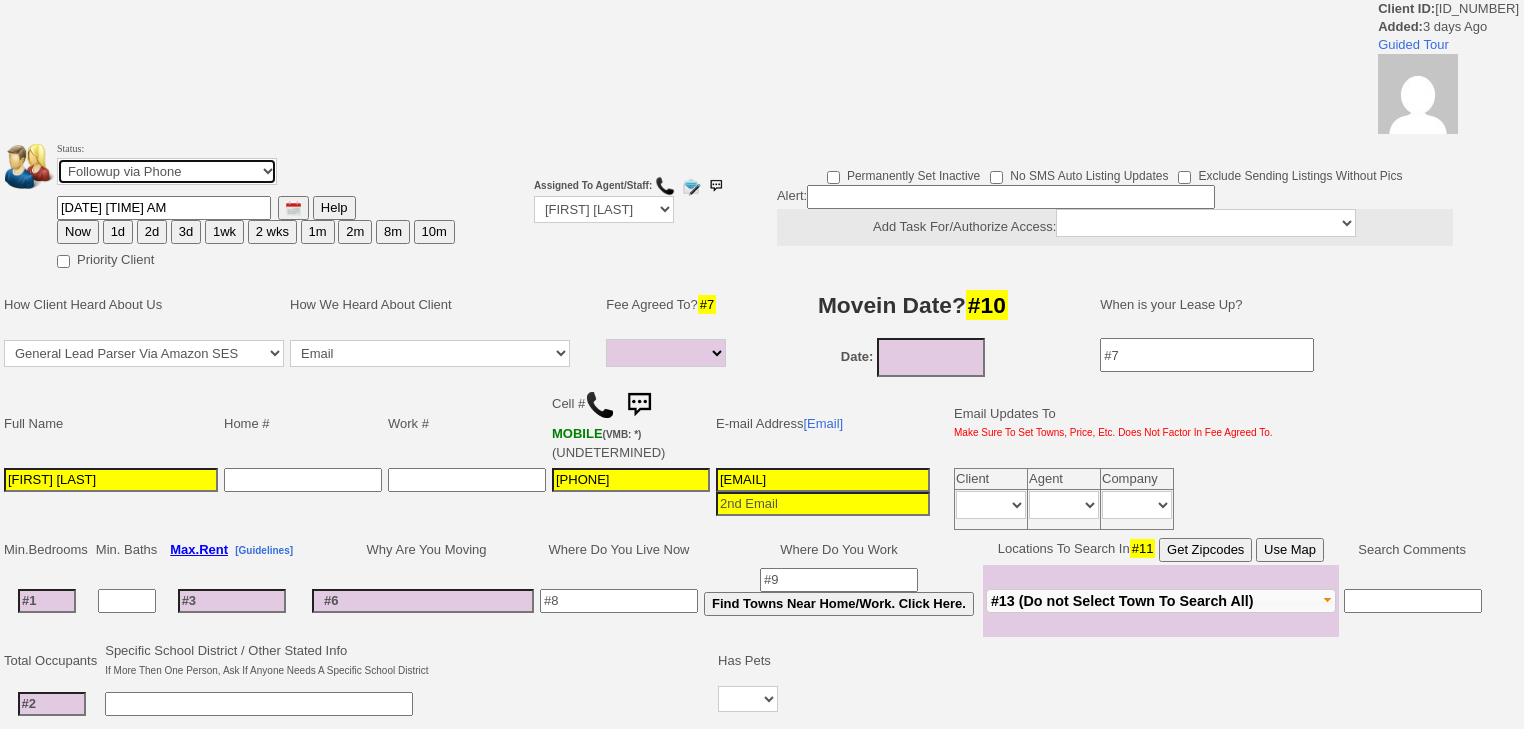 click on "Followup via Phone Followup via Email Followup When Section 8 Property Found Deal Closed - Followup Before Lease Expires Needs Email Address Needs Phone Number From Lead Source HSH is Awaiting Response To Automatic Email Form Incomplete Inactive" at bounding box center (167, 171) 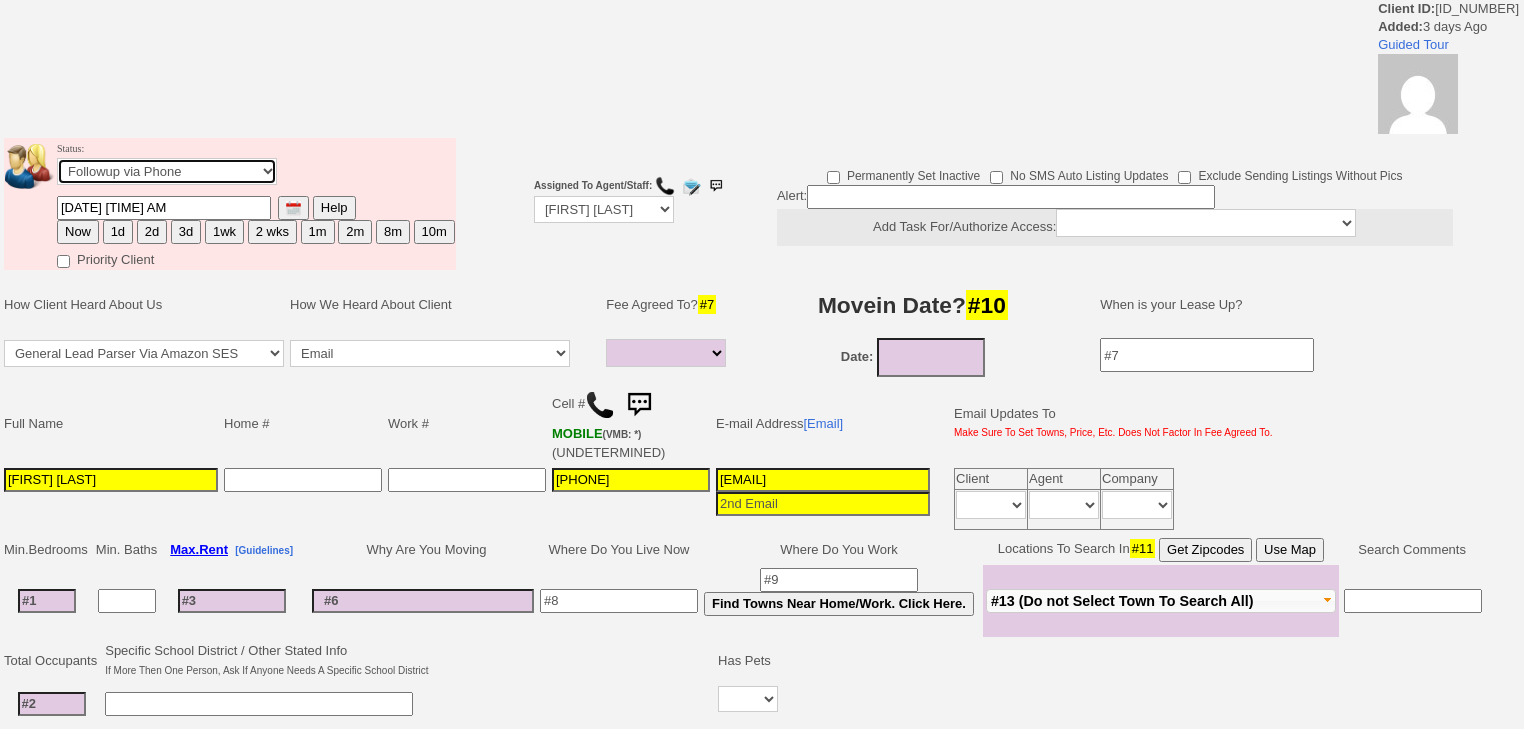 select on "Inactive" 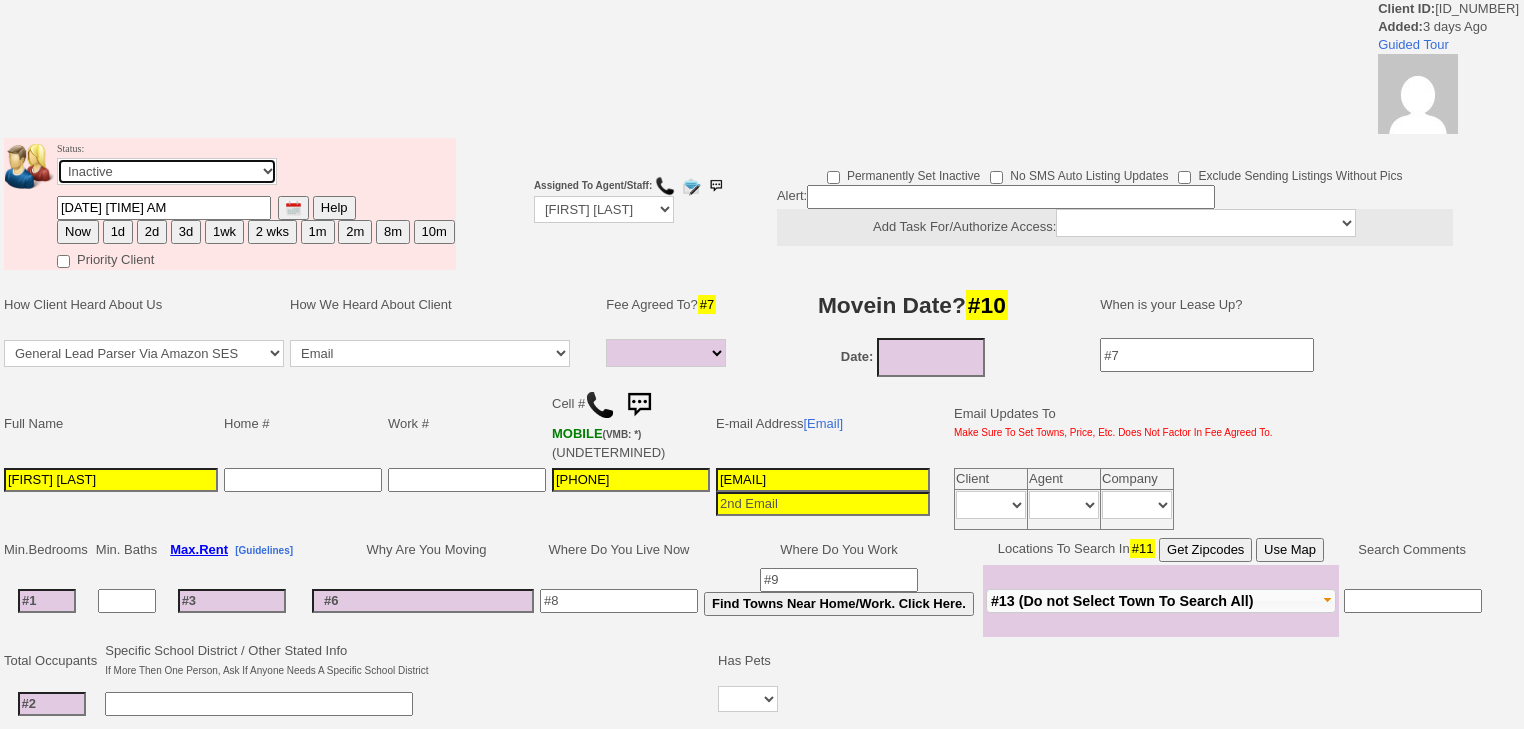 click on "Followup via Phone Followup via Email Followup When Section 8 Property Found Deal Closed - Followup Before Lease Expires Needs Email Address Needs Phone Number From Lead Source HSH is Awaiting Response To Automatic Email Form Incomplete Inactive" at bounding box center [167, 171] 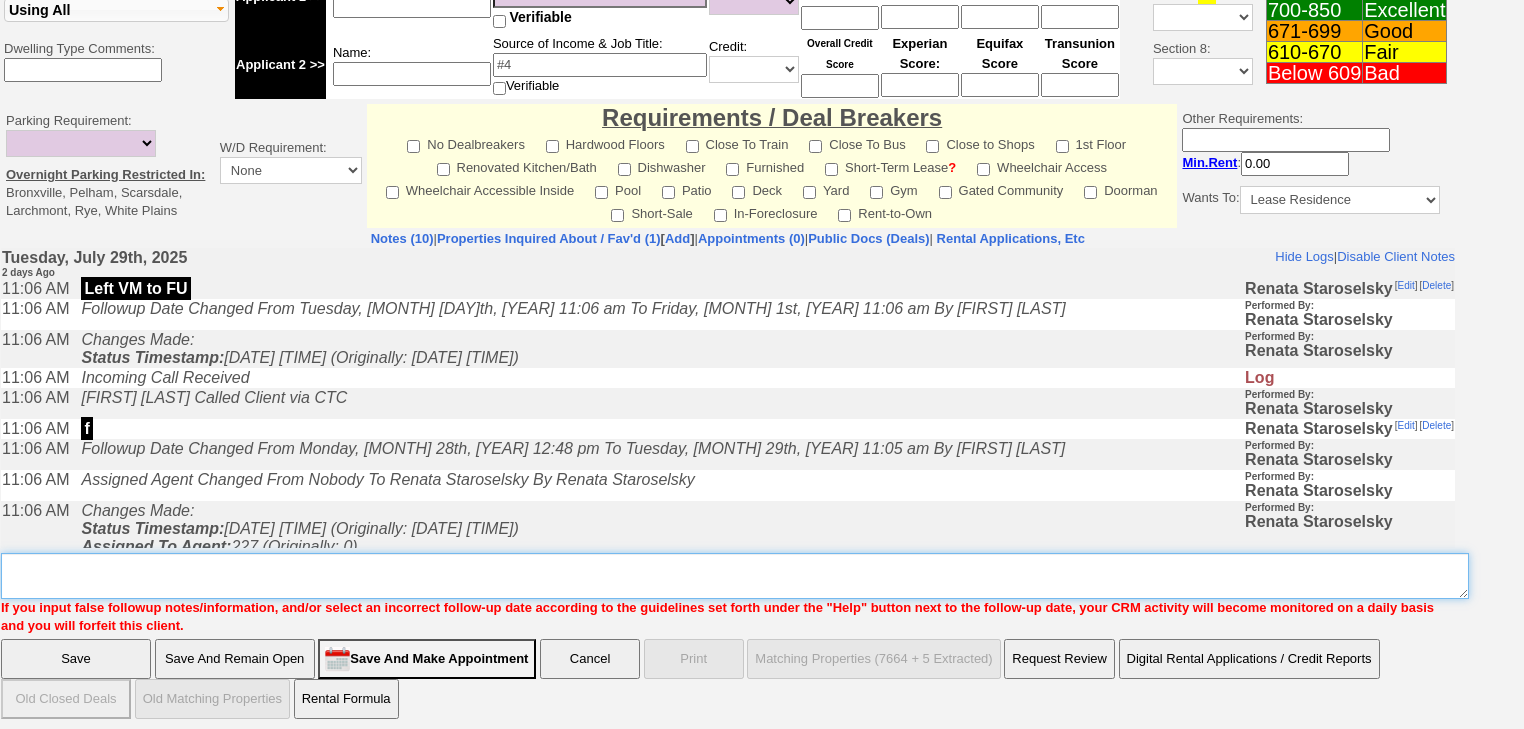 click on "Insert New Note Here" at bounding box center (735, 576) 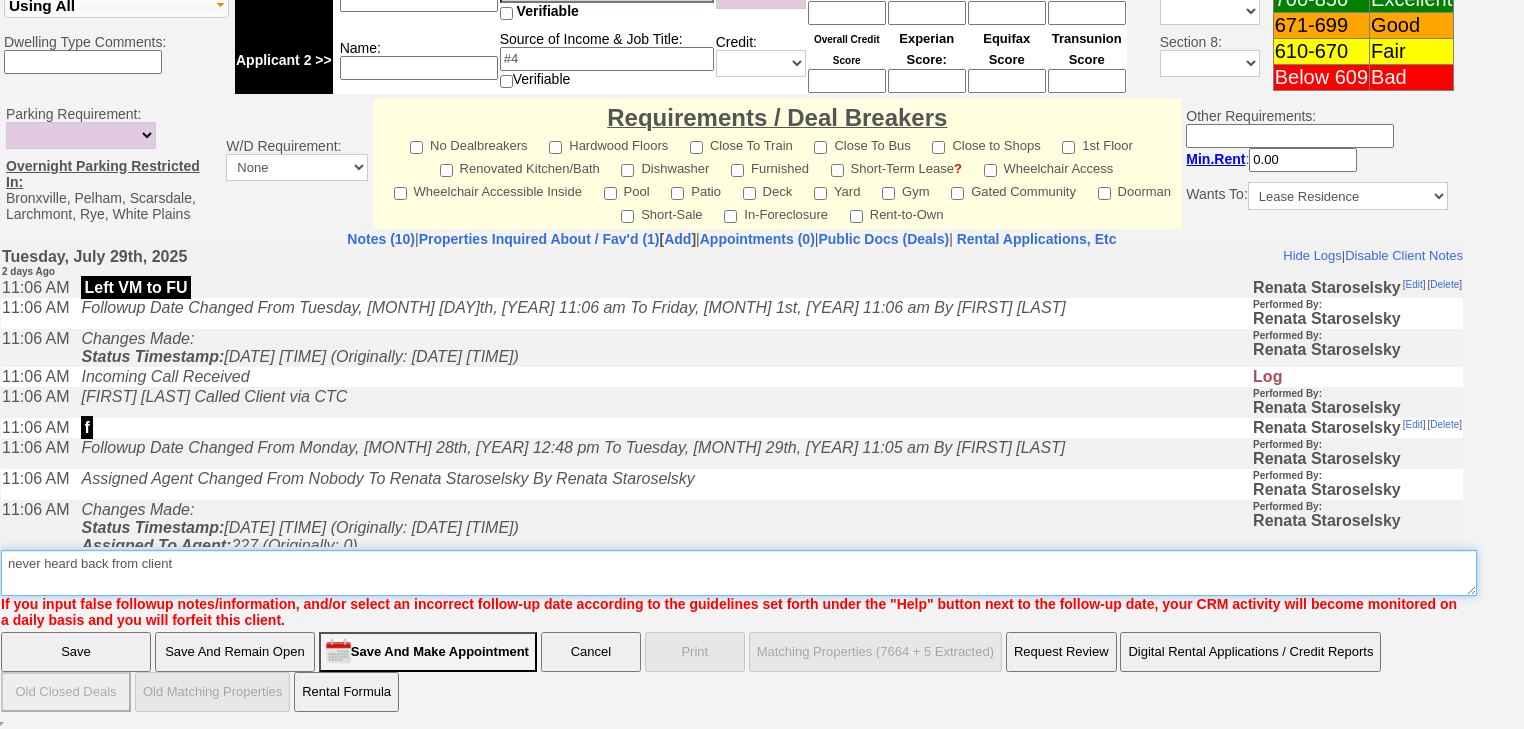type on "never heard back from client" 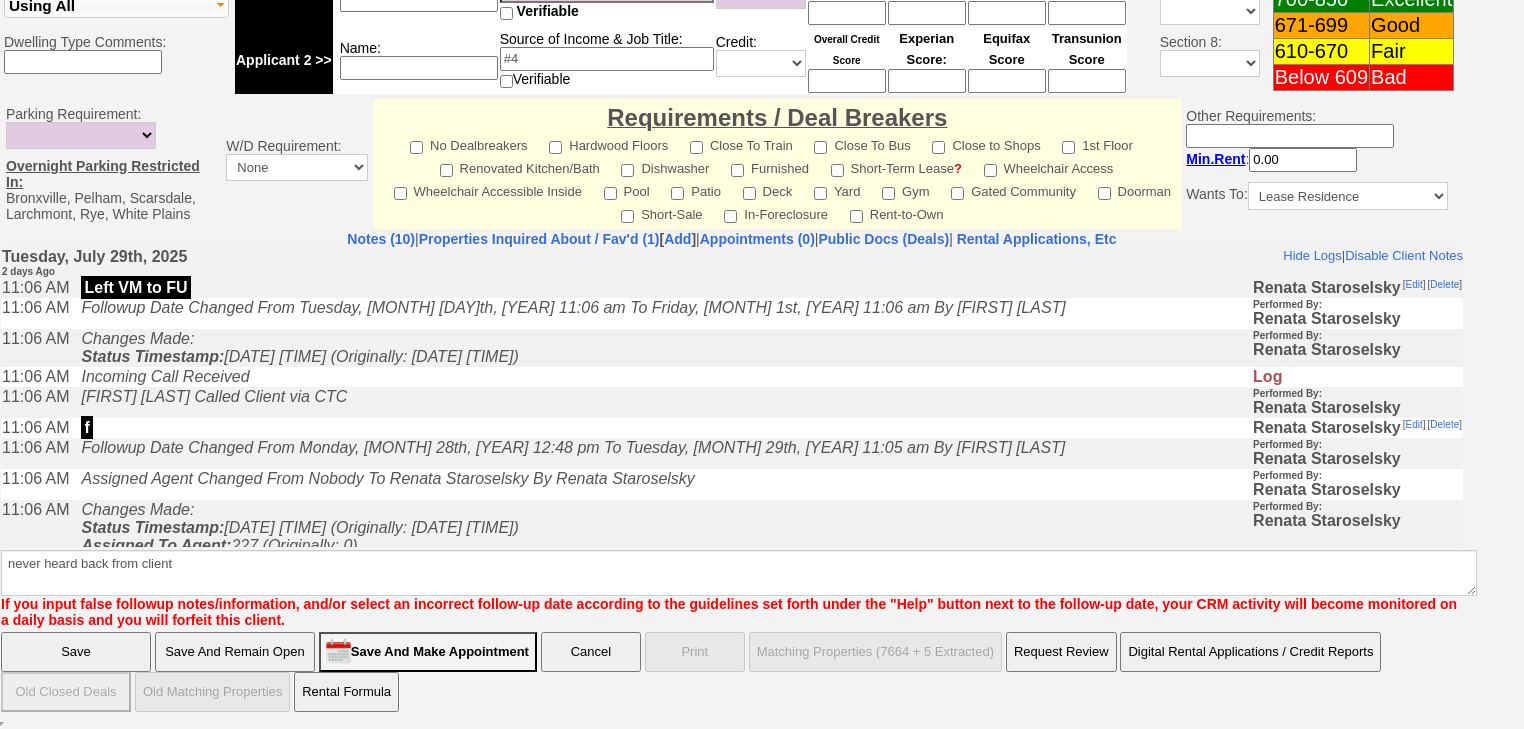 click on "Save" at bounding box center (76, 652) 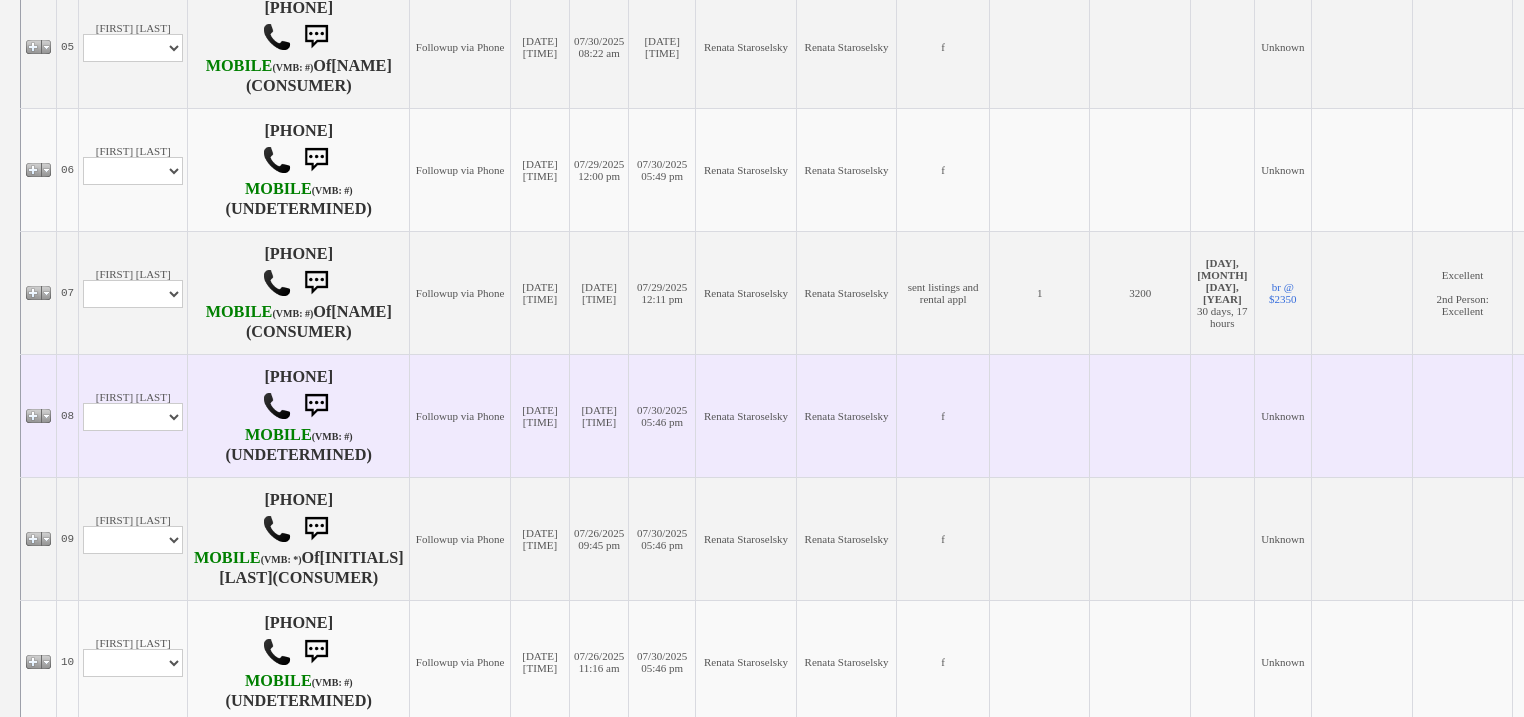 scroll, scrollTop: 1120, scrollLeft: 0, axis: vertical 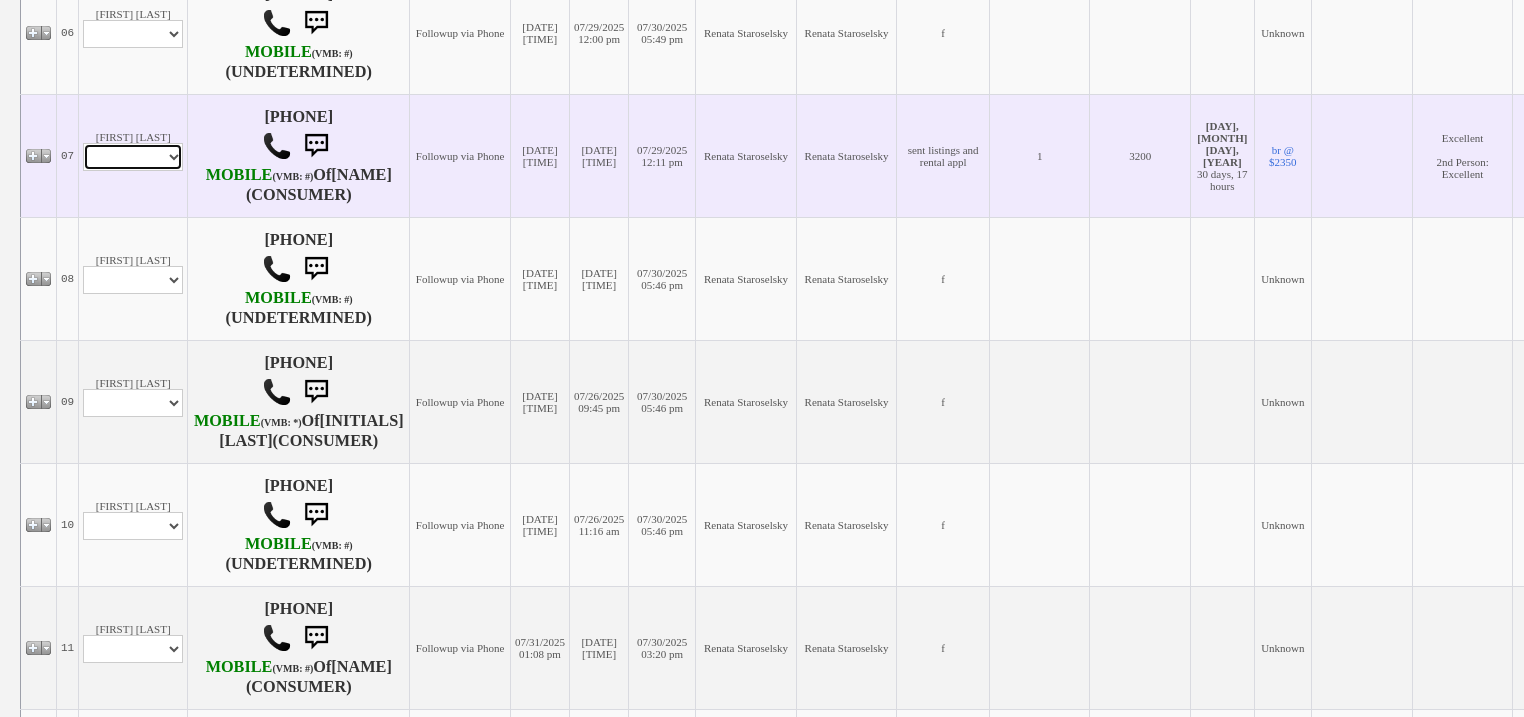 click on "Profile
Edit
Print
Email Externally (Will Not Be Tracked In CRM)
Closed Deals" at bounding box center (133, 157) 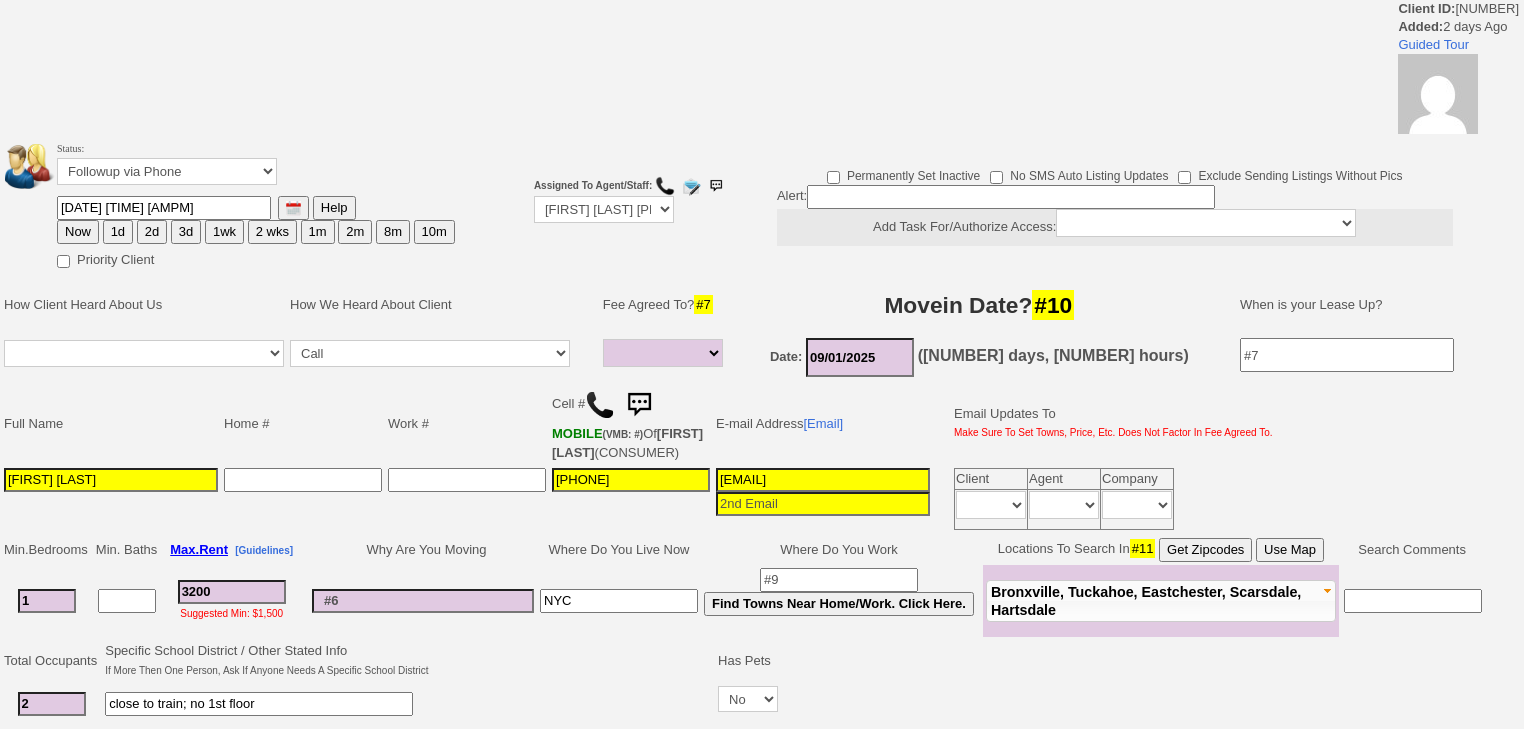 select 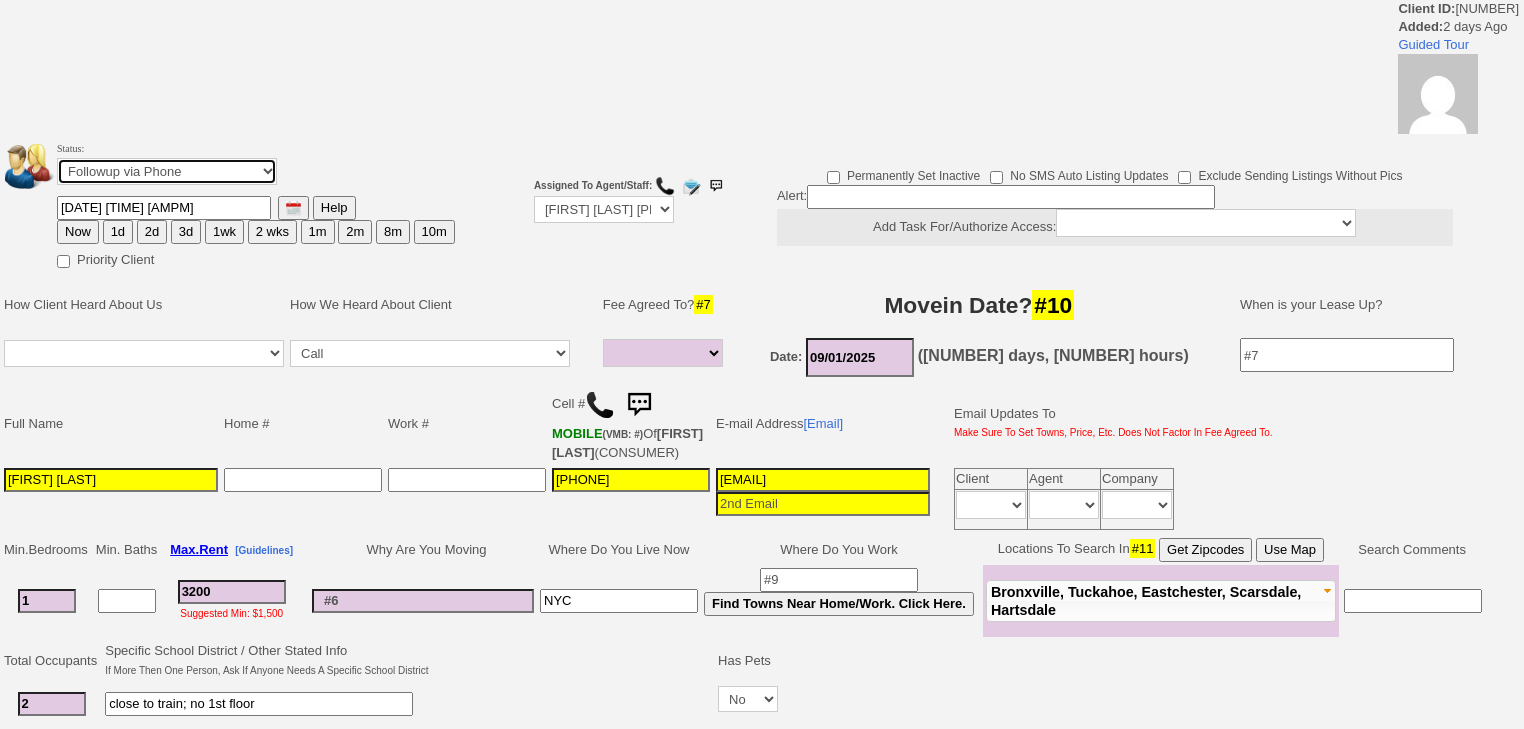 drag, startPoint x: 165, startPoint y: 167, endPoint x: 165, endPoint y: 180, distance: 13 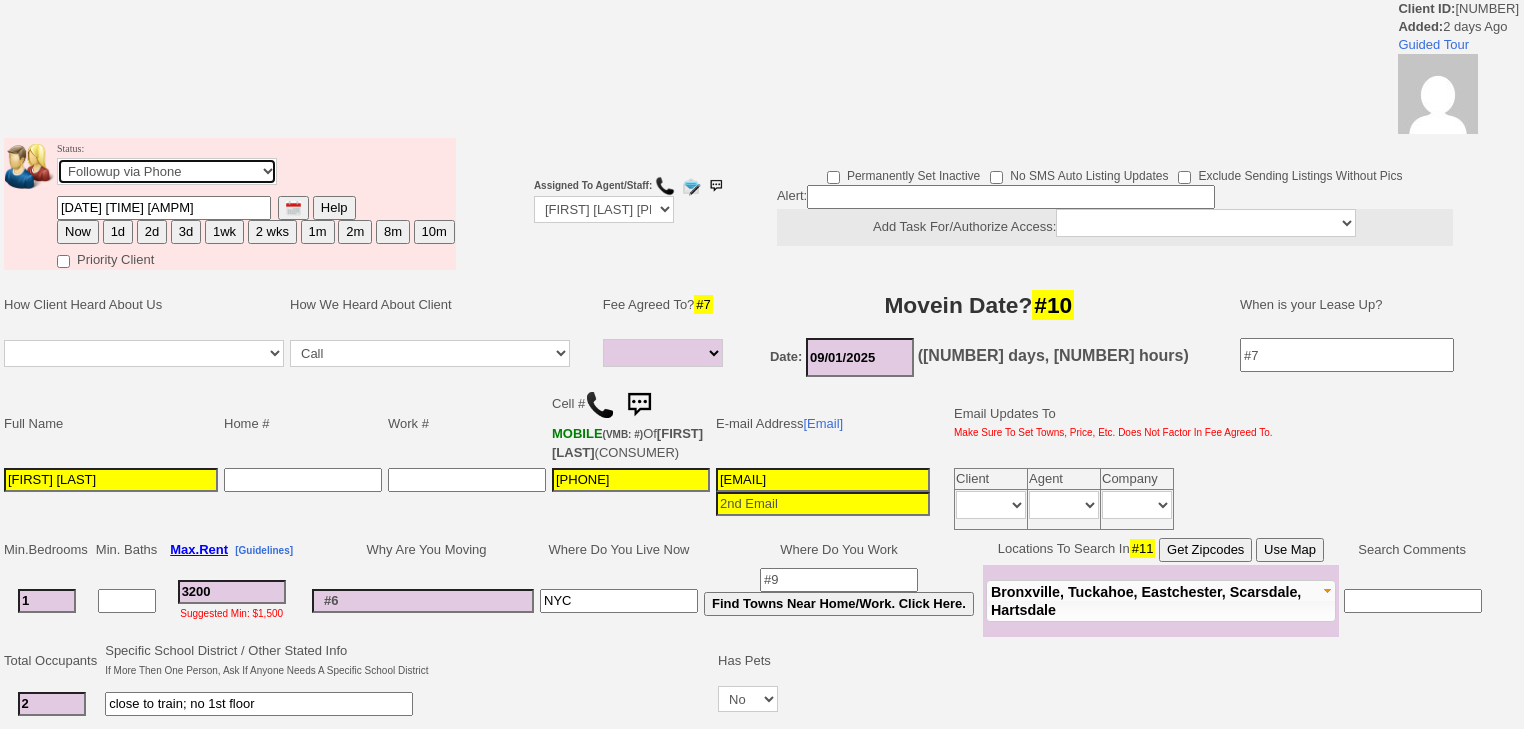select on "Inactive" 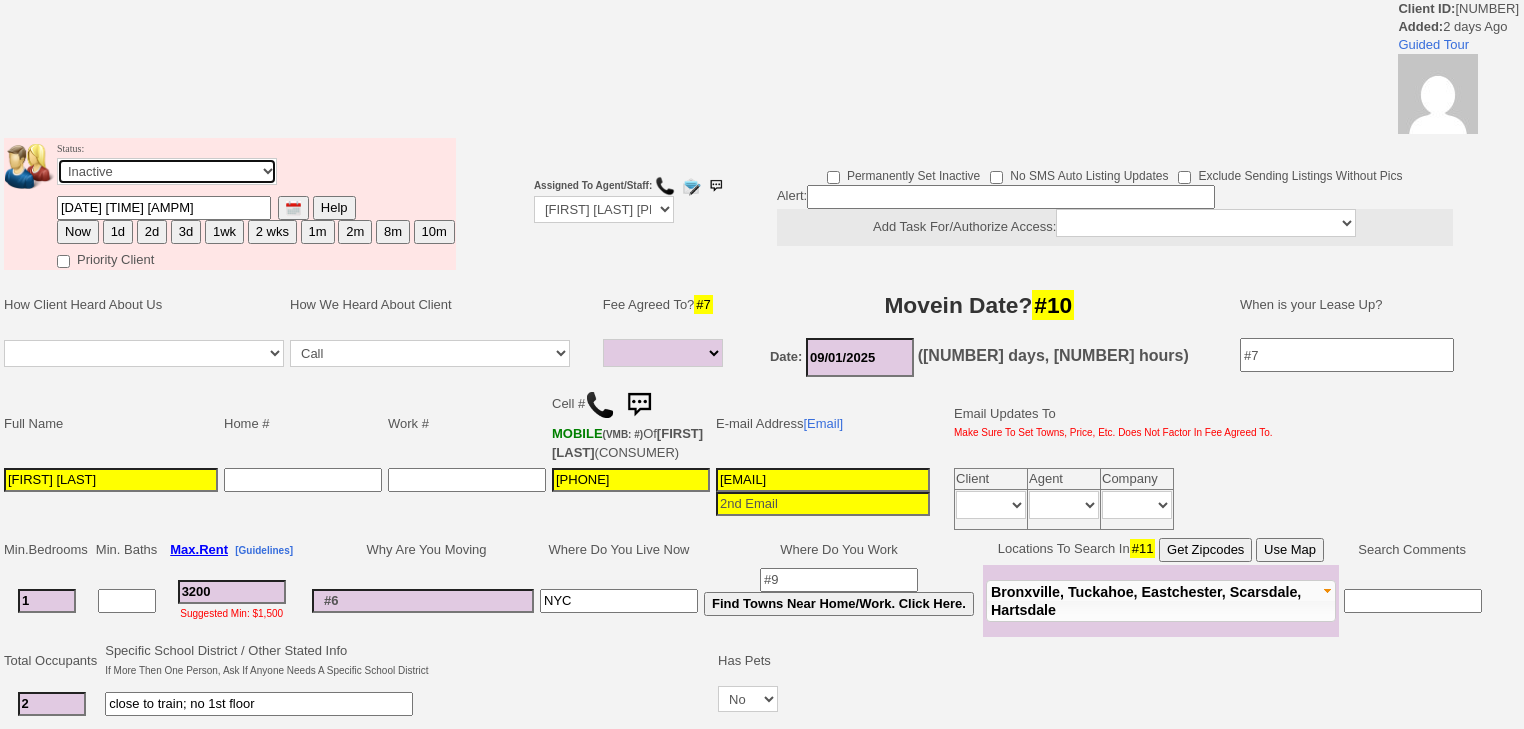 click on "Followup via Phone Followup via Email Followup When Section 8 Property Found Deal Closed - Followup Before Lease Expires Needs Email Address Needs Phone Number From Lead Source HSH is Awaiting Response To Automatic Email Form Incomplete Inactive" at bounding box center [167, 171] 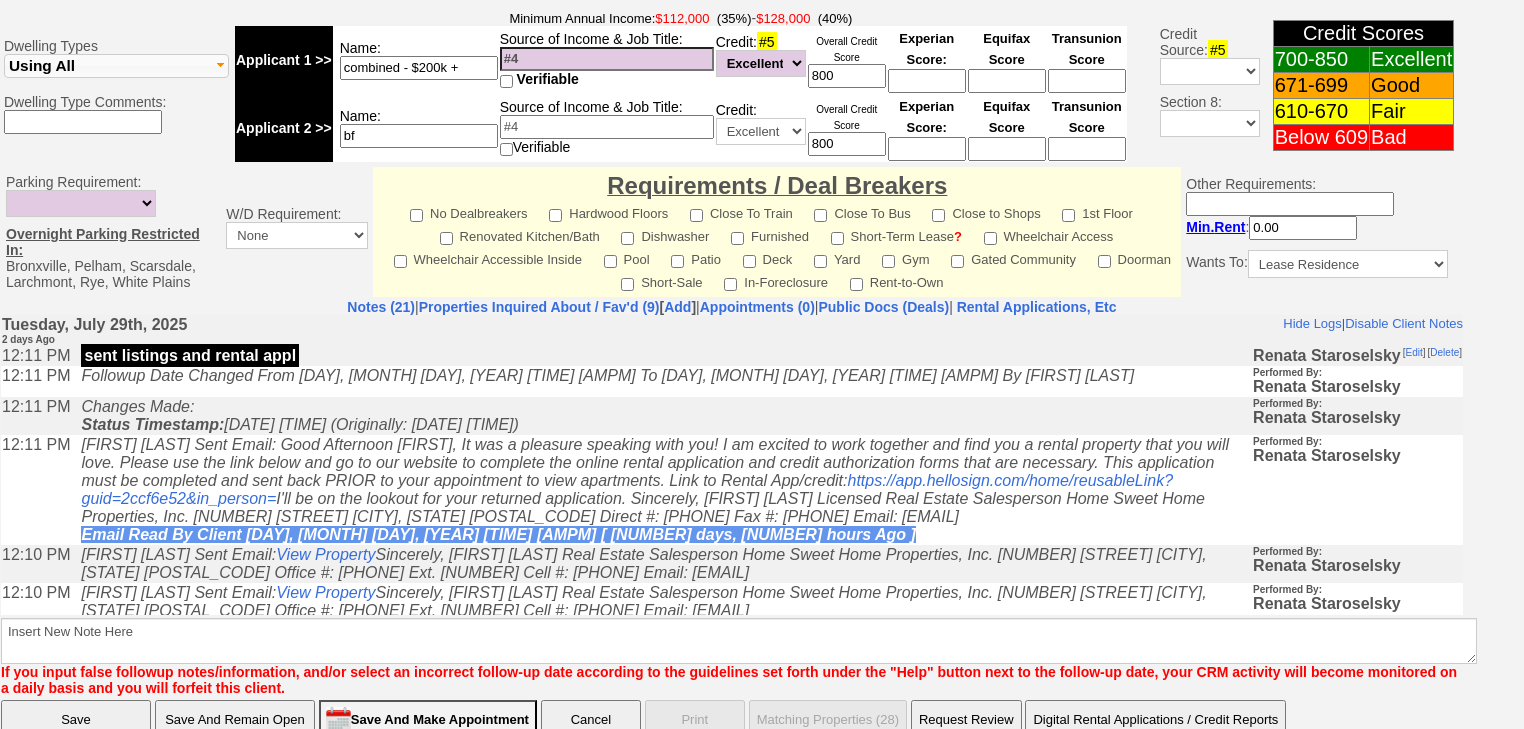 scroll, scrollTop: 849, scrollLeft: 0, axis: vertical 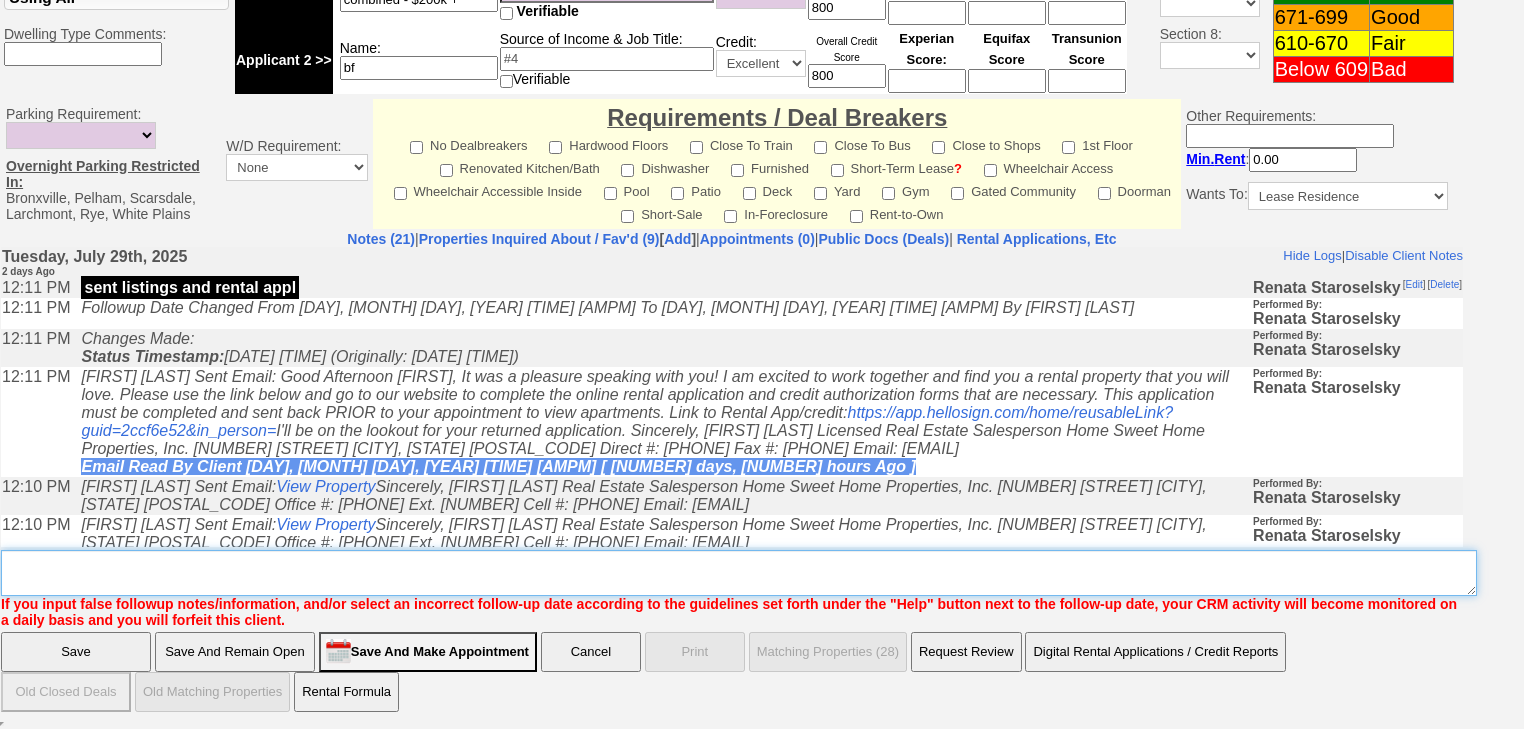 click on "Insert New Note Here" at bounding box center (739, 573) 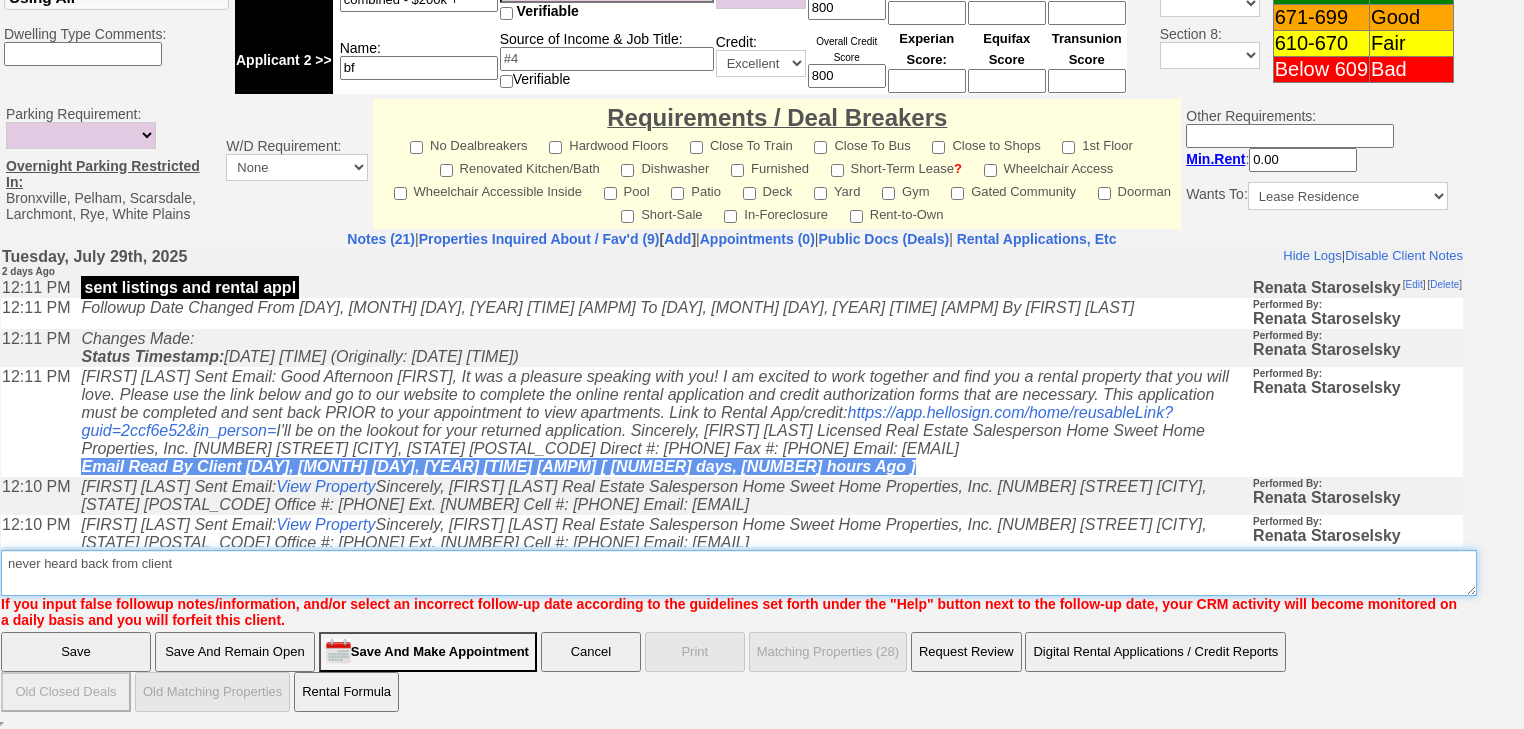 type on "never heard back from client" 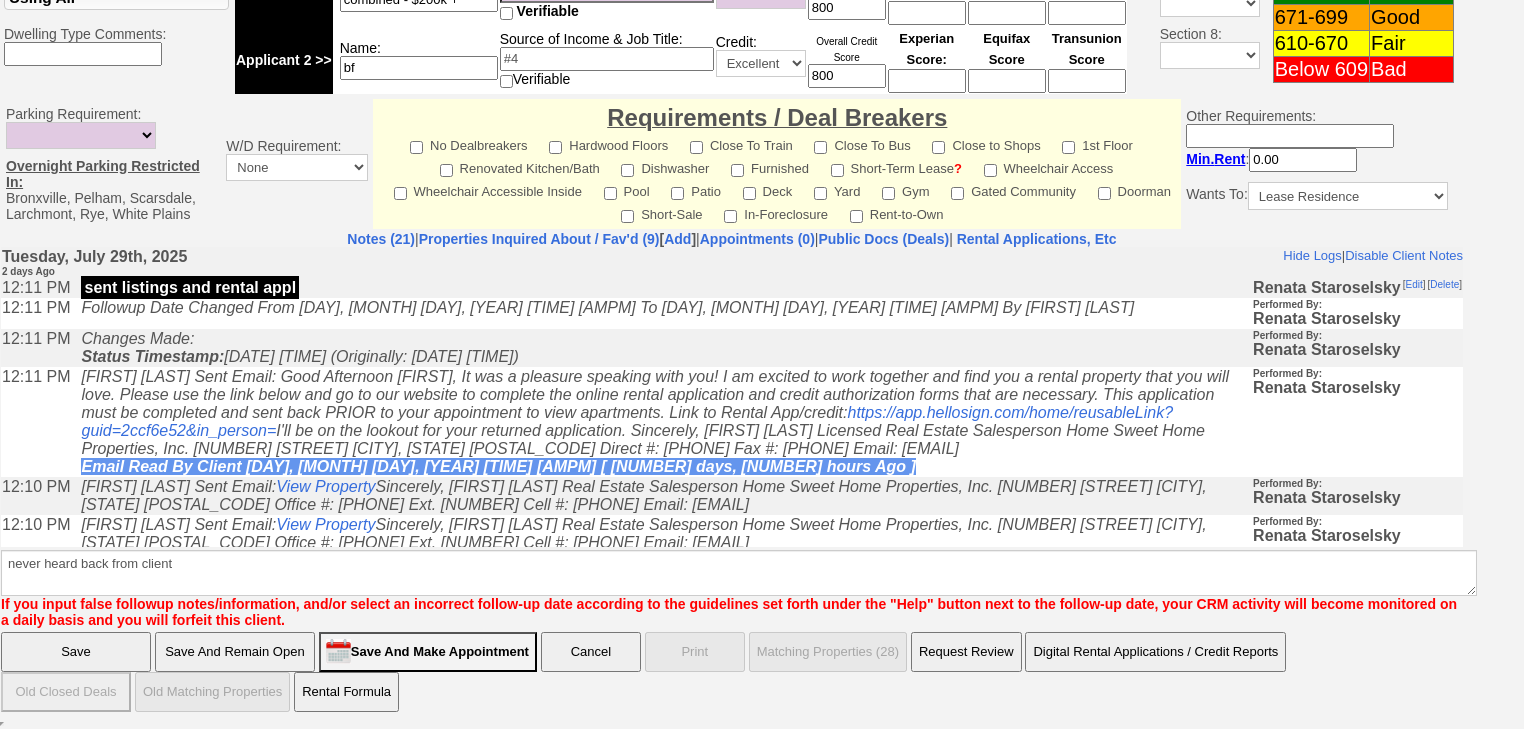 click on "Save" at bounding box center (76, 652) 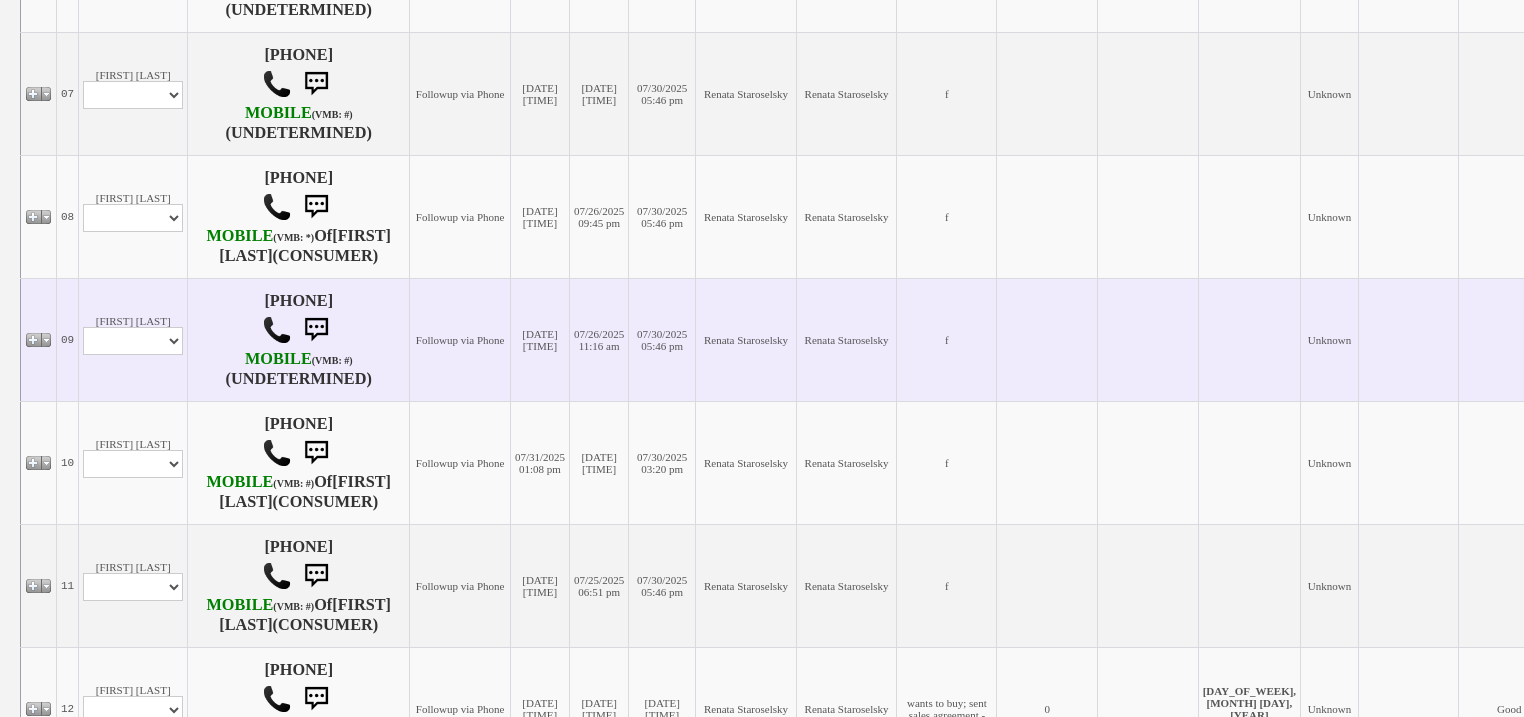 scroll, scrollTop: 1600, scrollLeft: 0, axis: vertical 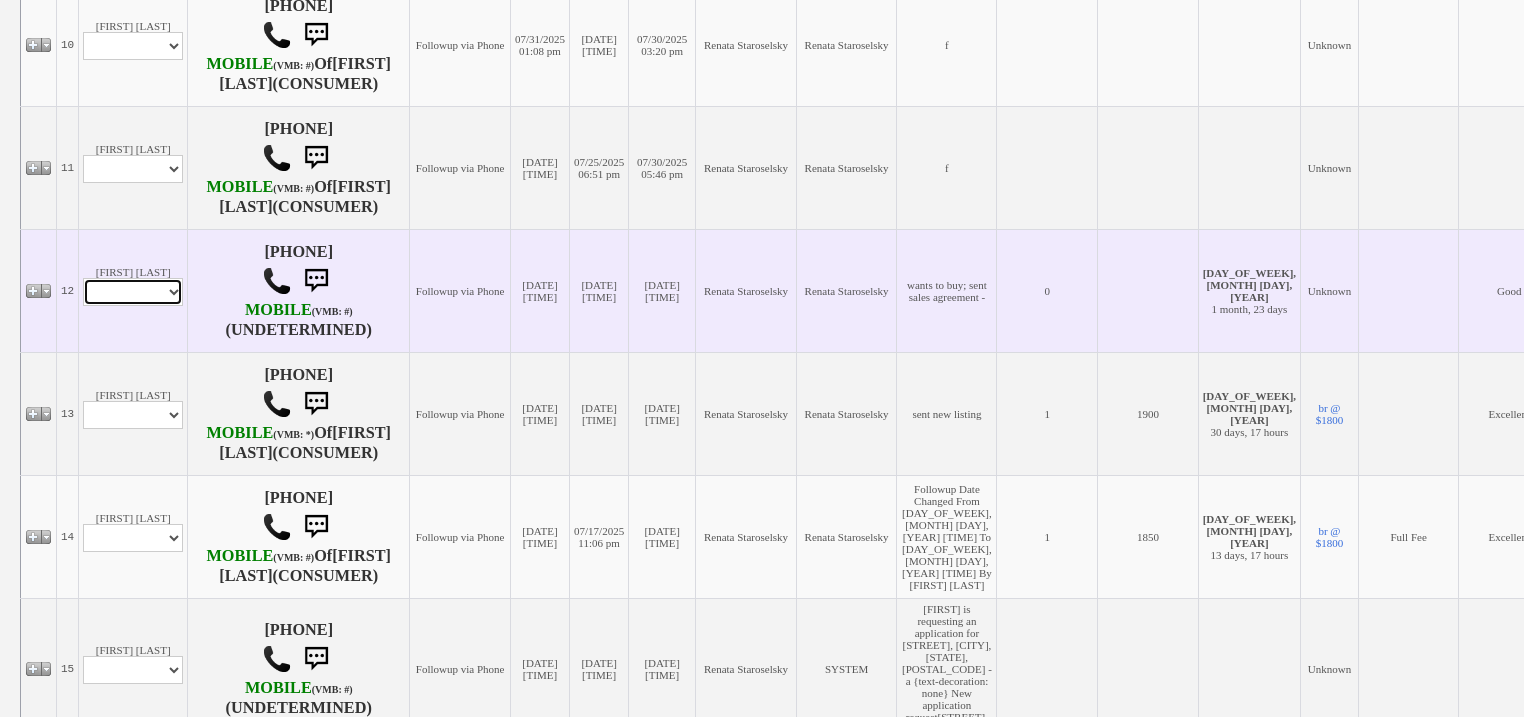 click on "Profile
Edit
Print
Email Externally (Will Not Be Tracked In CRM)
Closed Deals" at bounding box center [133, 292] 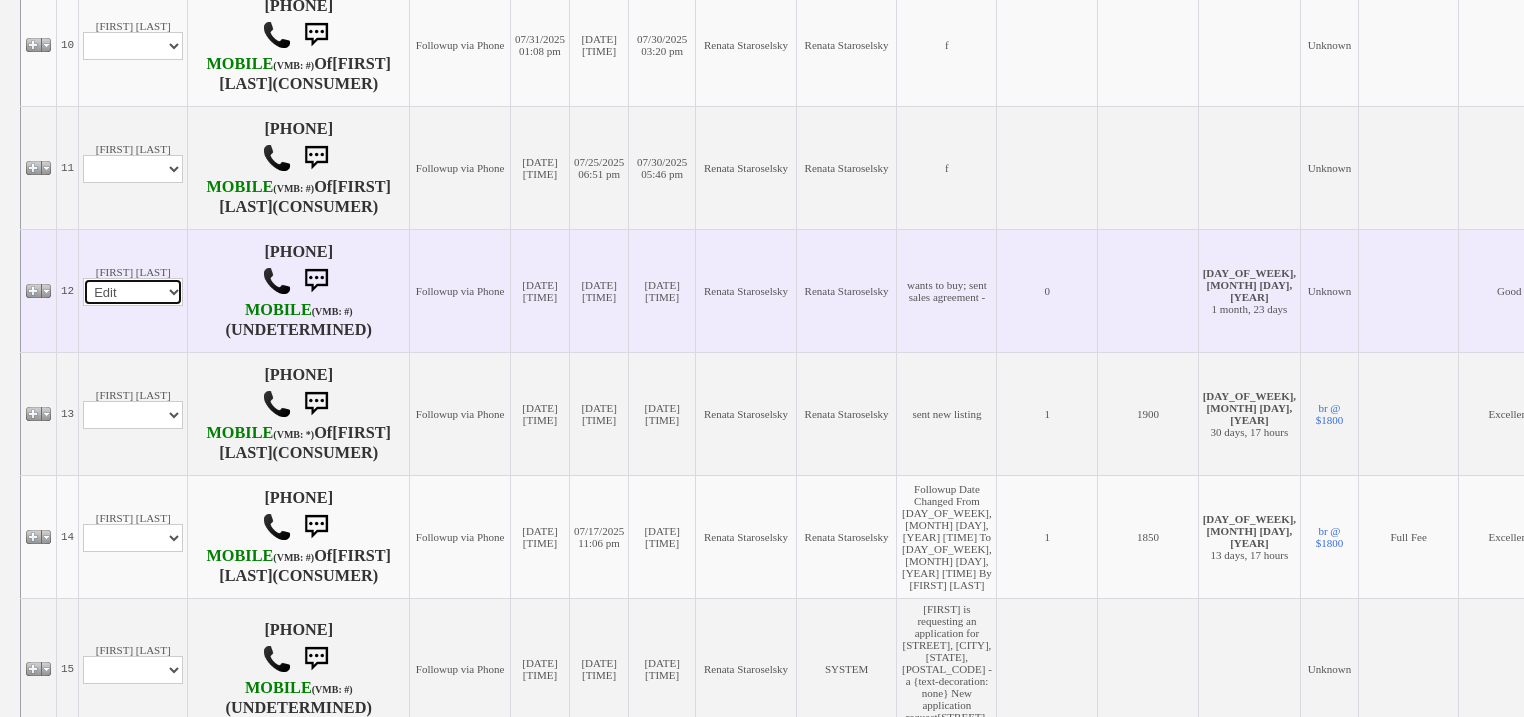 click on "Profile
Edit
Print
Email Externally (Will Not Be Tracked In CRM)
Closed Deals" at bounding box center [133, 292] 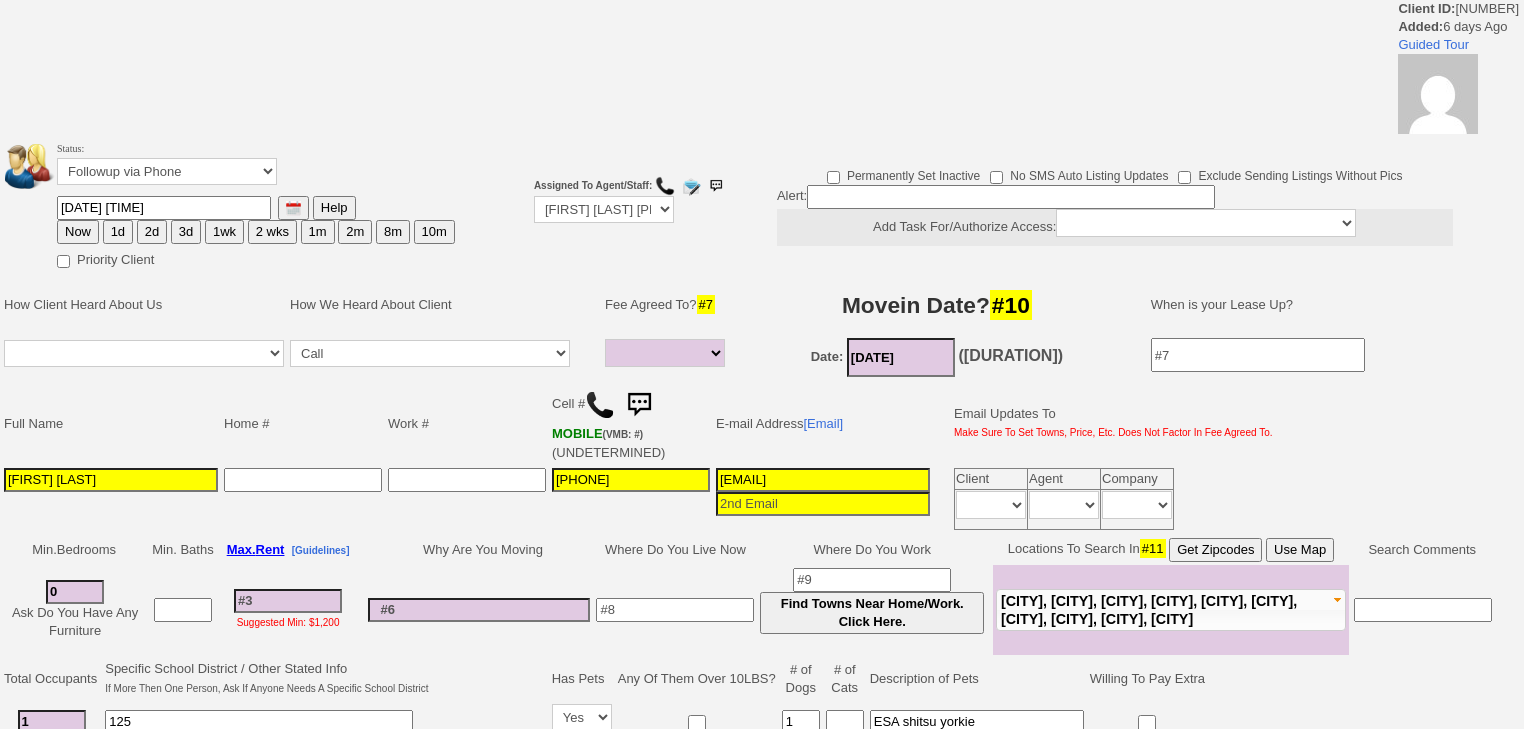 select 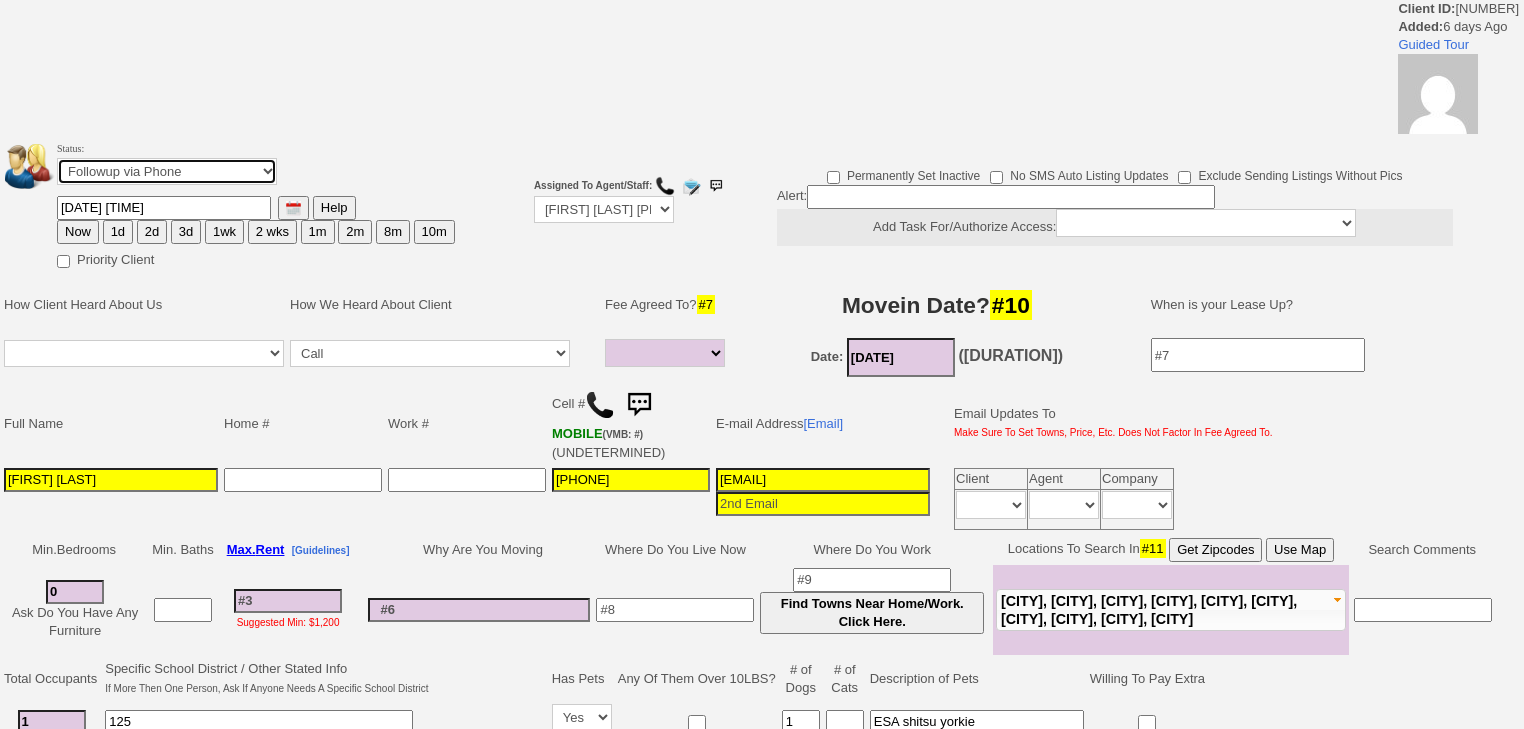 drag, startPoint x: 188, startPoint y: 177, endPoint x: 188, endPoint y: 189, distance: 12 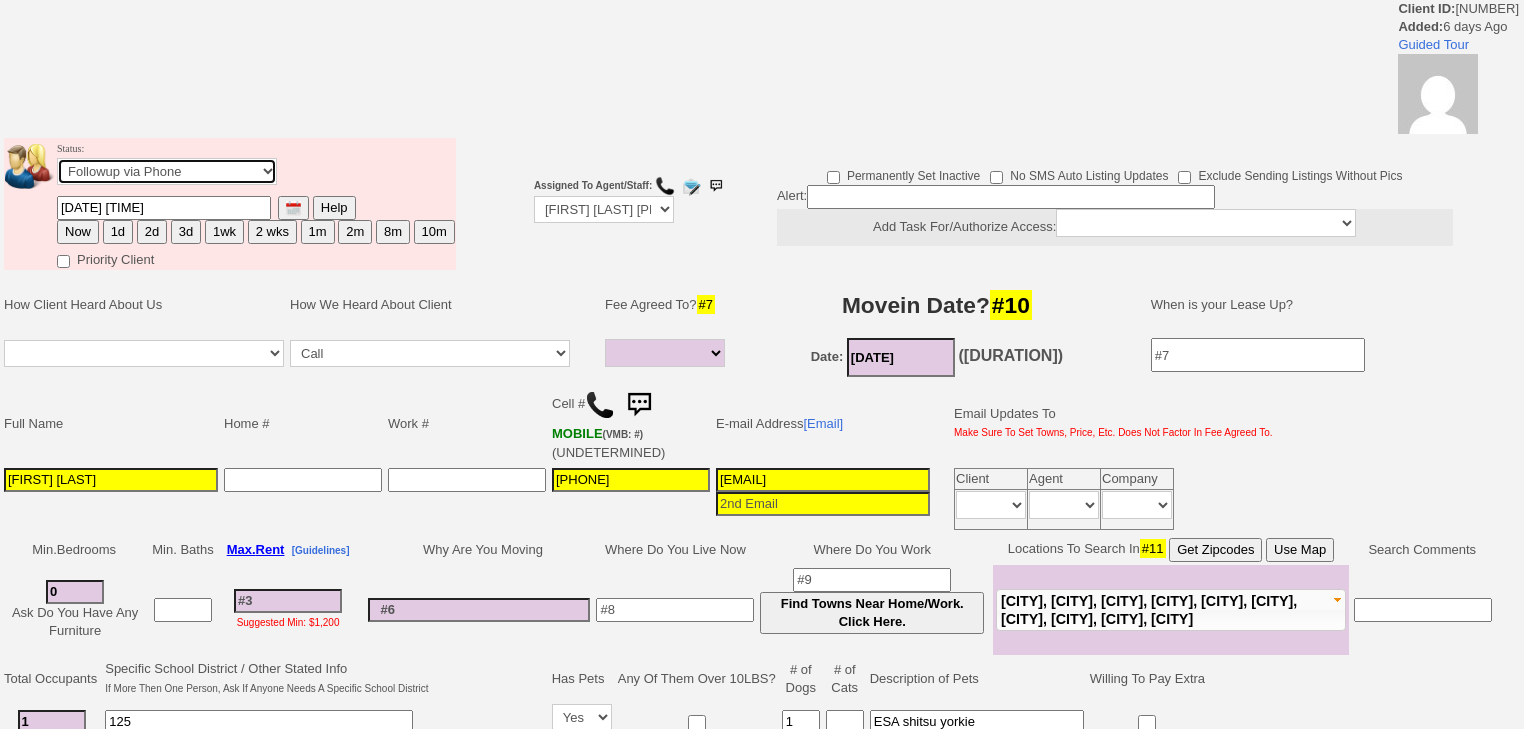 select on "Inactive" 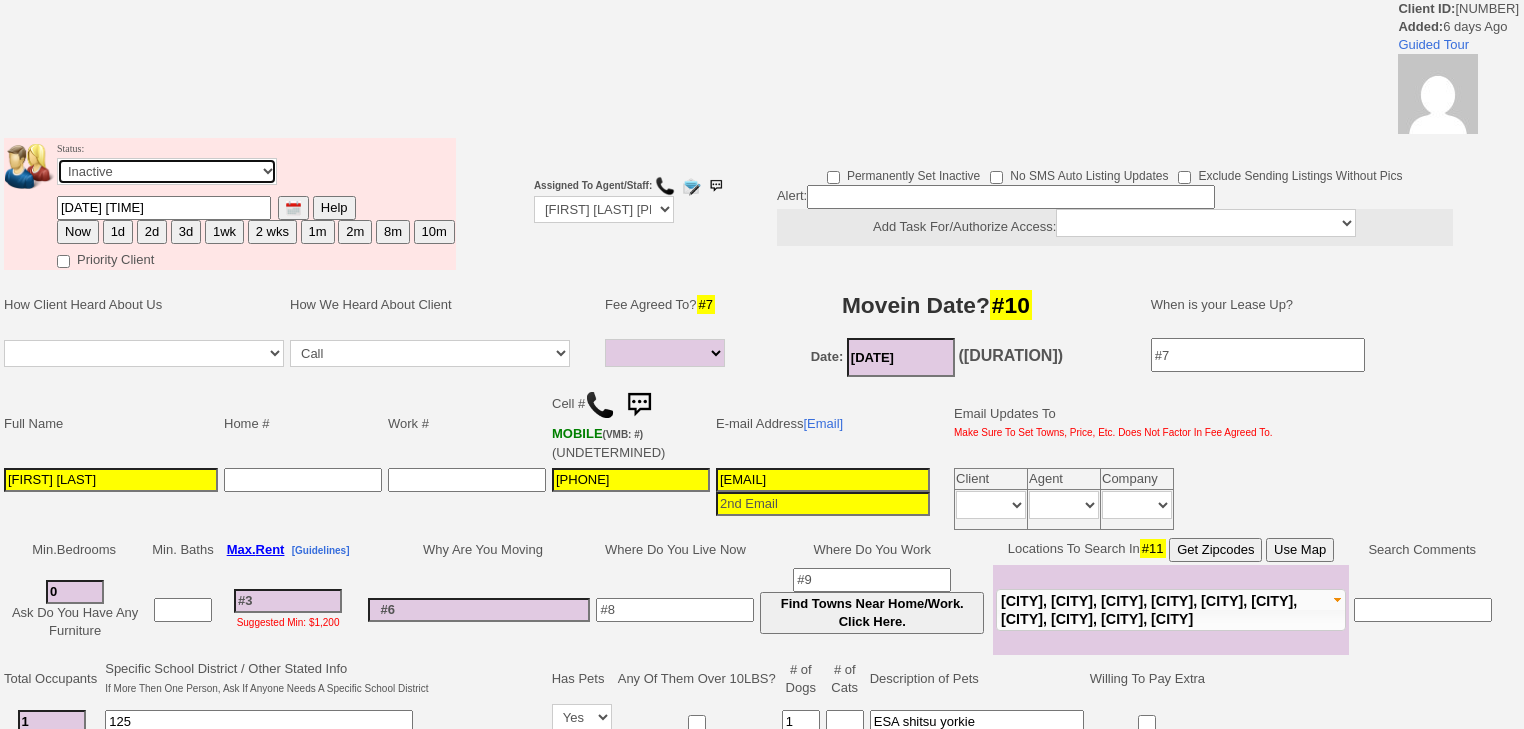 click on "Followup via Phone Followup via Email Followup When Section 8 Property Found Deal Closed - Followup Before Lease Expires Needs Email Address Needs Phone Number From Lead Source HSH is Awaiting Response To Automatic Email Form Incomplete Inactive" at bounding box center (167, 171) 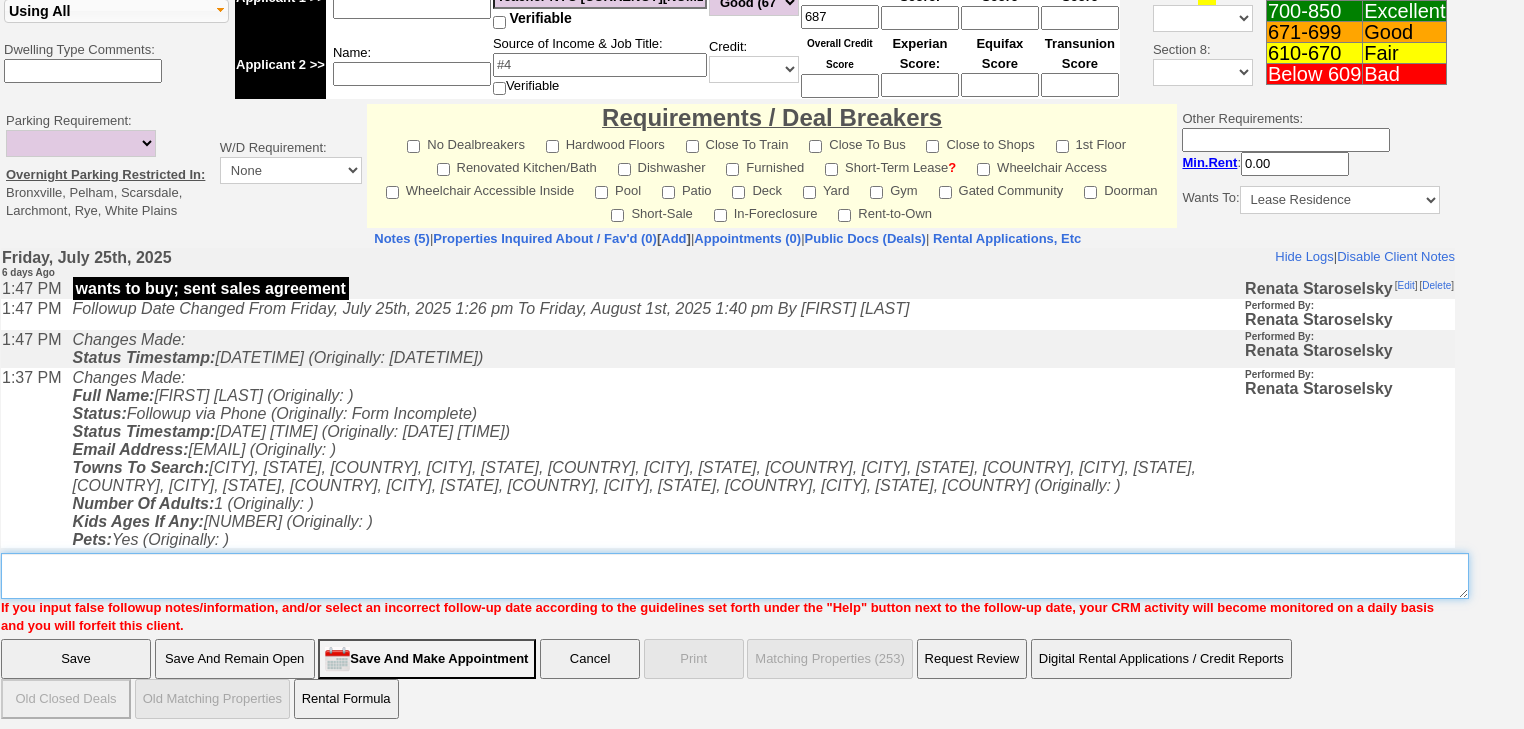 click on "Insert New Note Here" at bounding box center [735, 576] 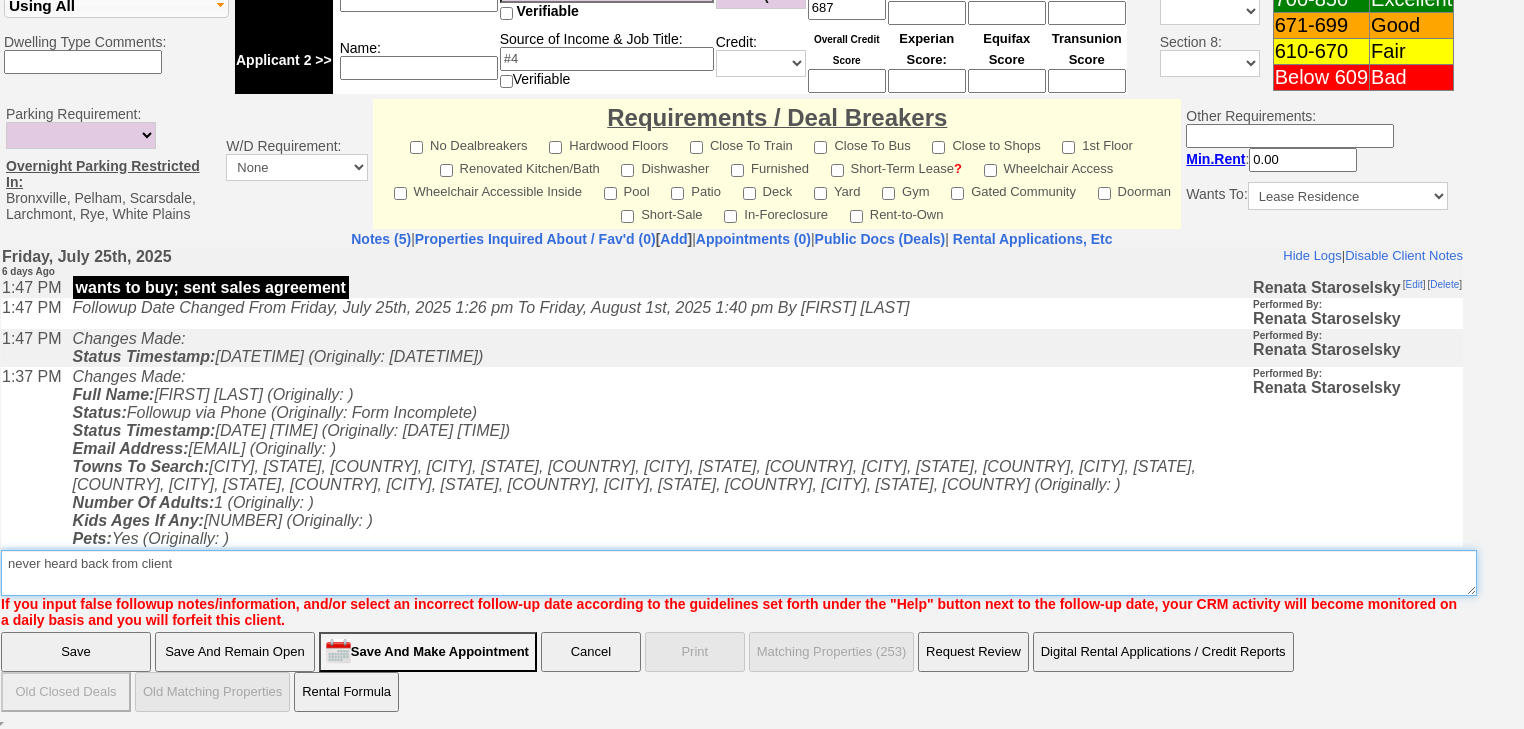 type on "never heard back from client" 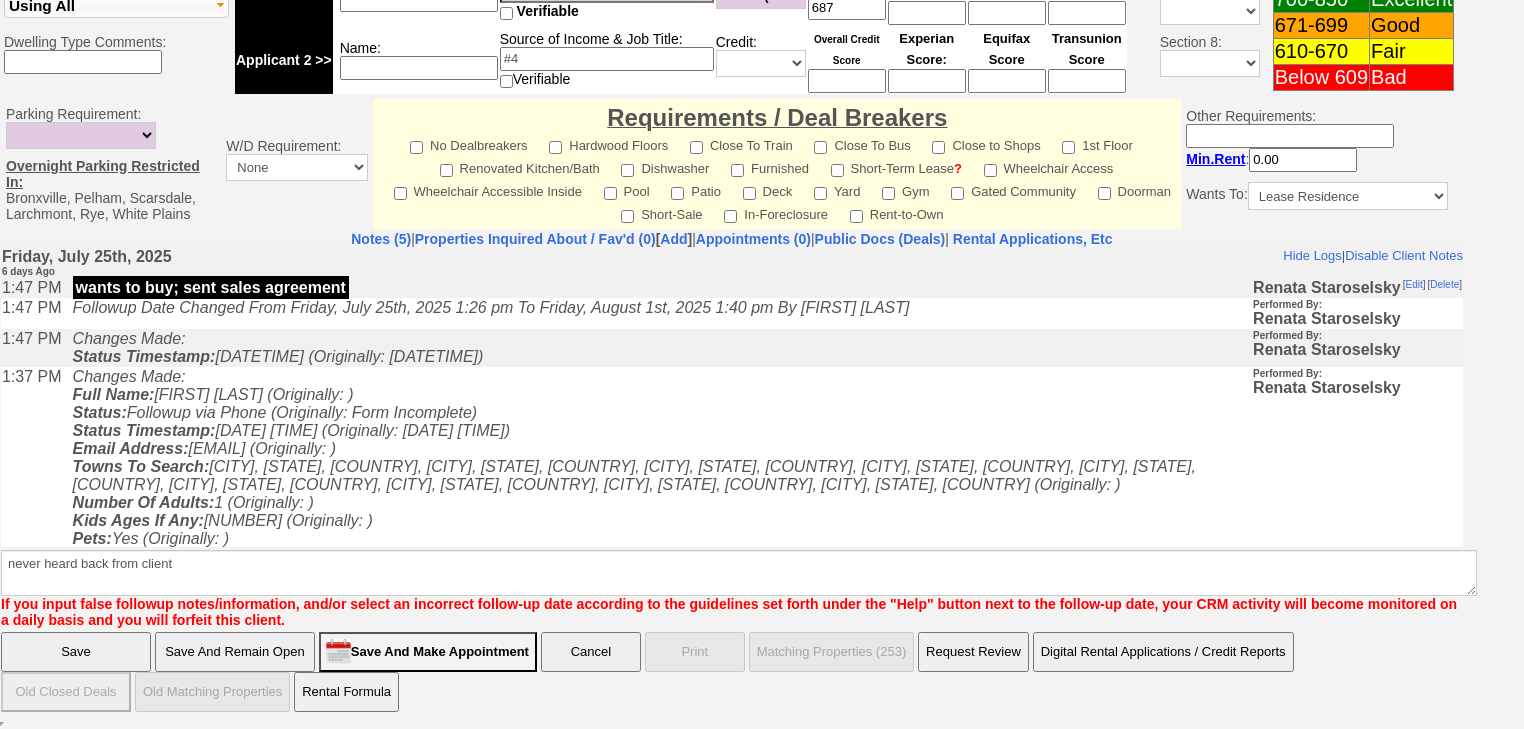 click on "Save" at bounding box center [76, 652] 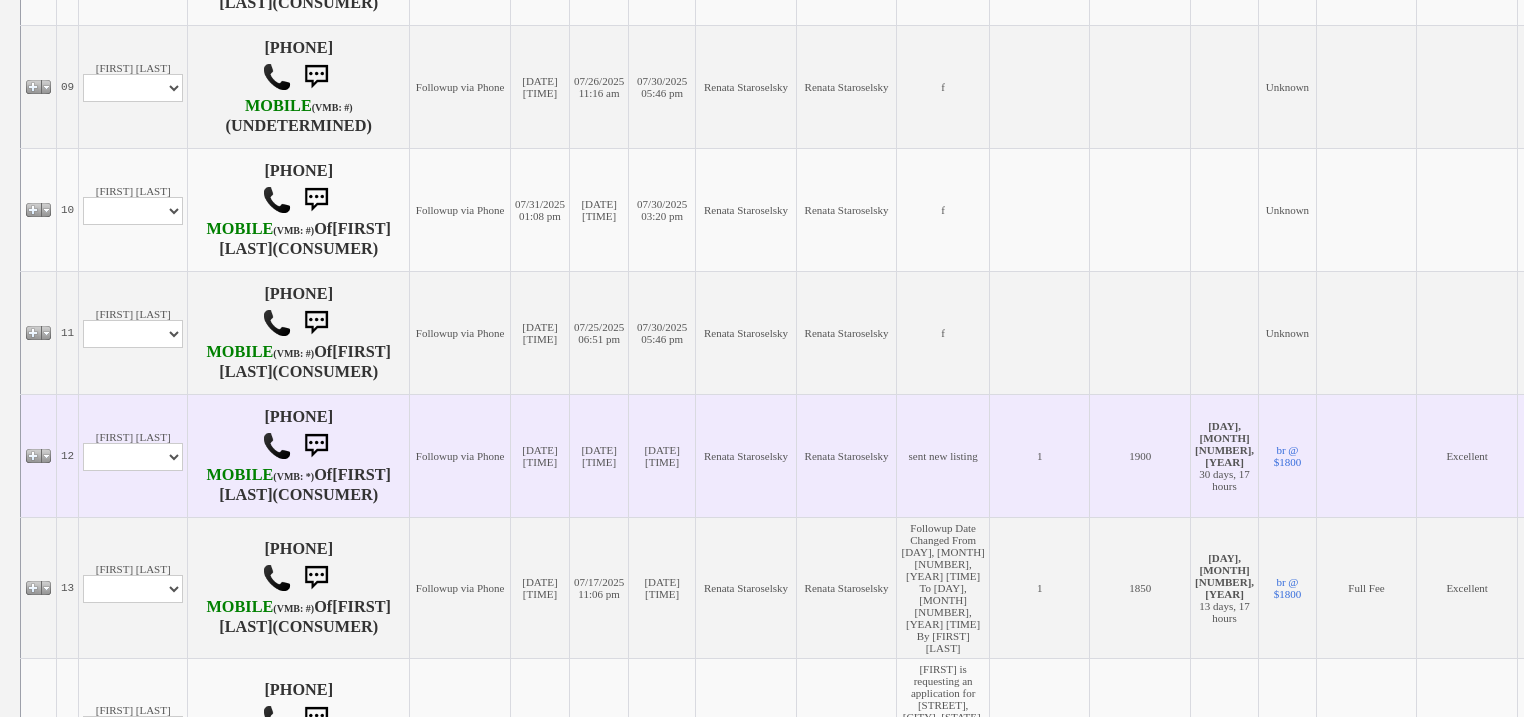 scroll, scrollTop: 1600, scrollLeft: 0, axis: vertical 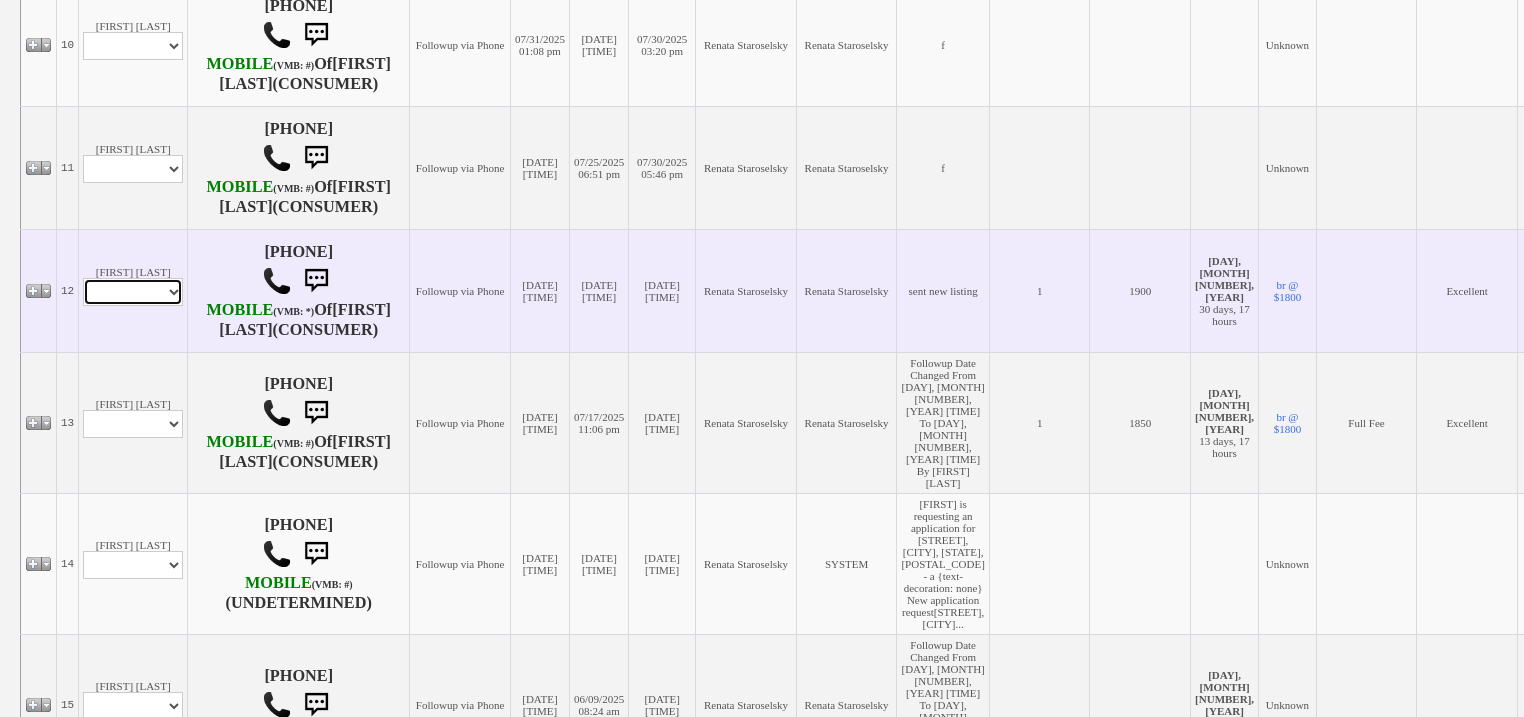 click on "Profile
Edit
Print
Email Externally (Will Not Be Tracked In CRM)
Closed Deals" at bounding box center [133, 292] 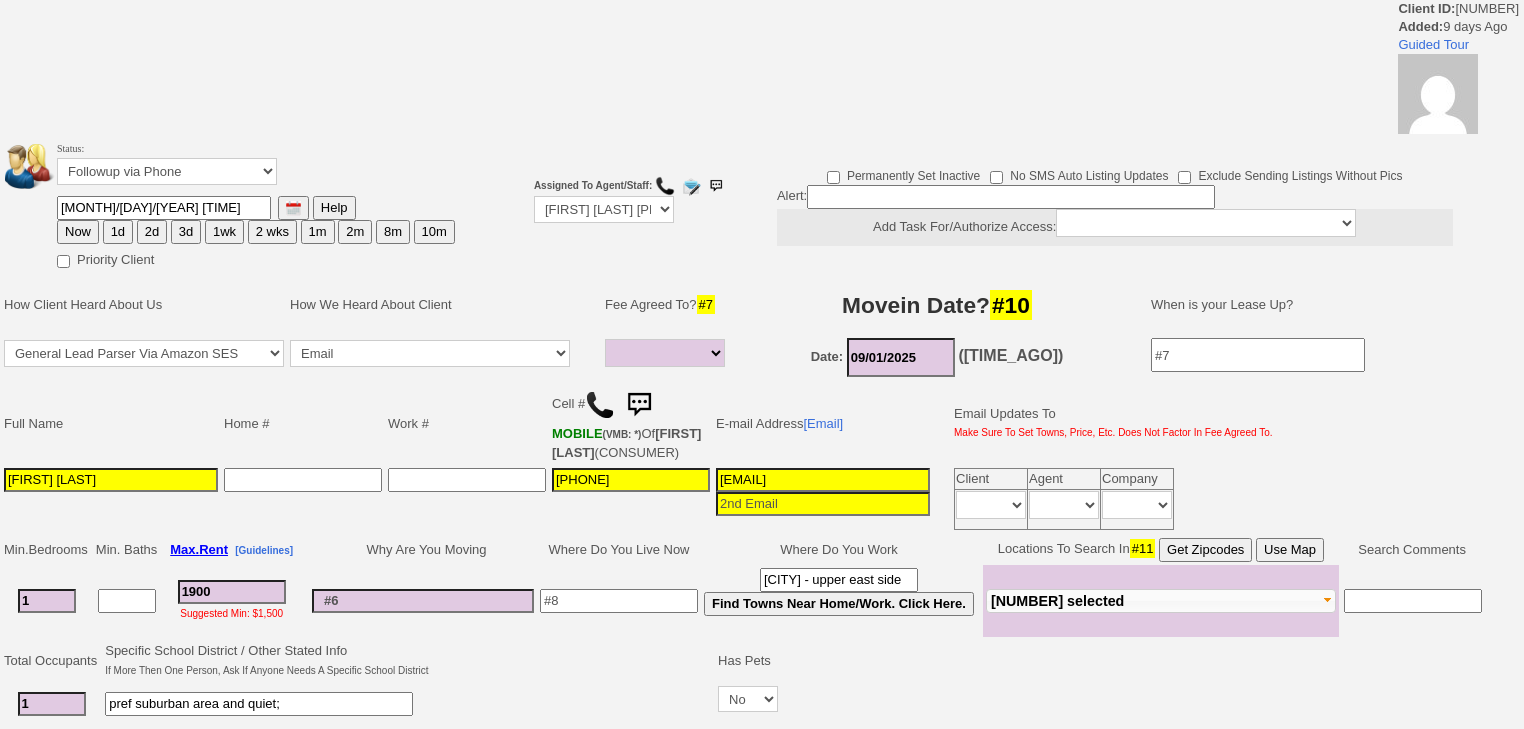 select 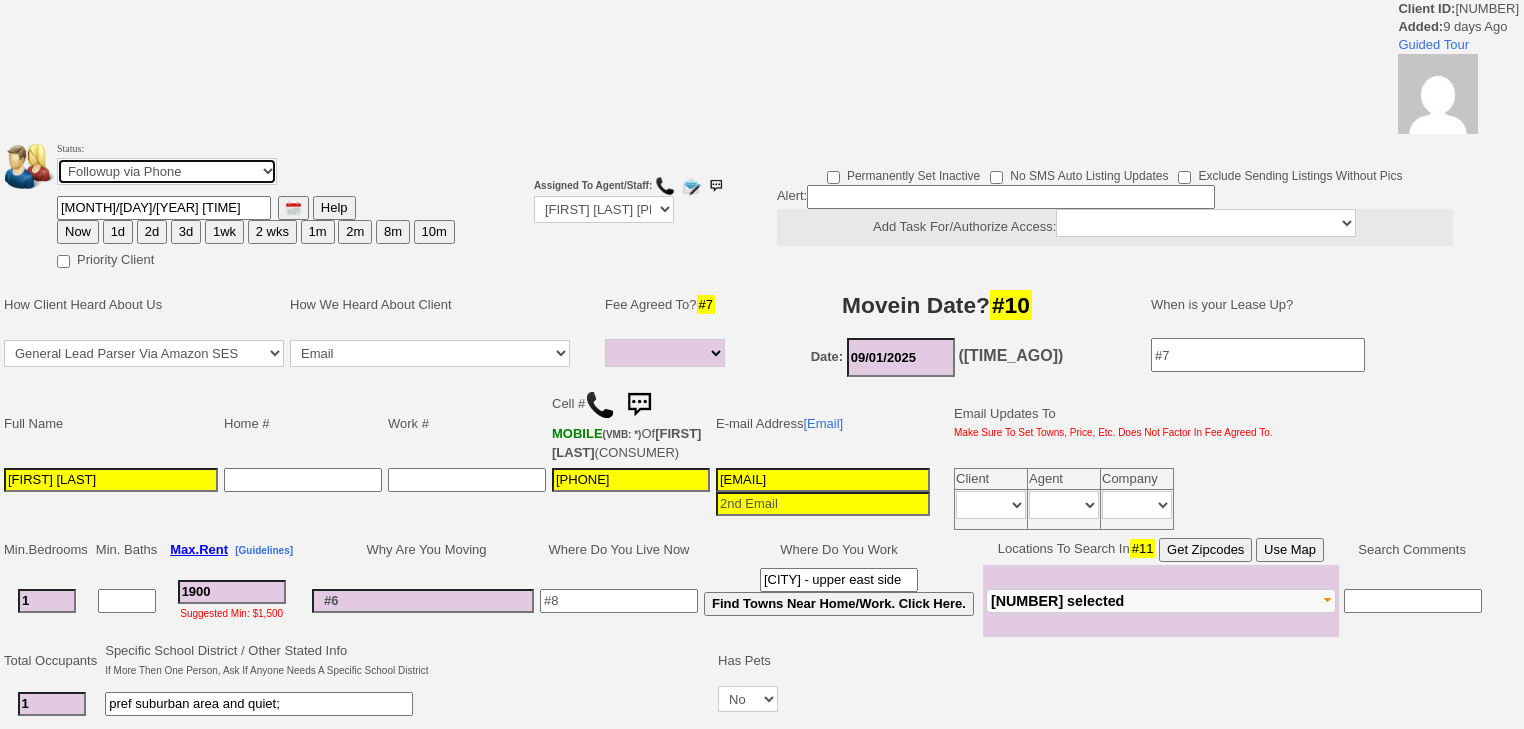 click on "Followup via Phone Followup via Email Followup When Section 8 Property Found Deal Closed - Followup Before Lease Expires Needs Email Address Needs Phone Number From Lead Source HSH is Awaiting Response To Automatic Email Form Incomplete Inactive" at bounding box center (167, 171) 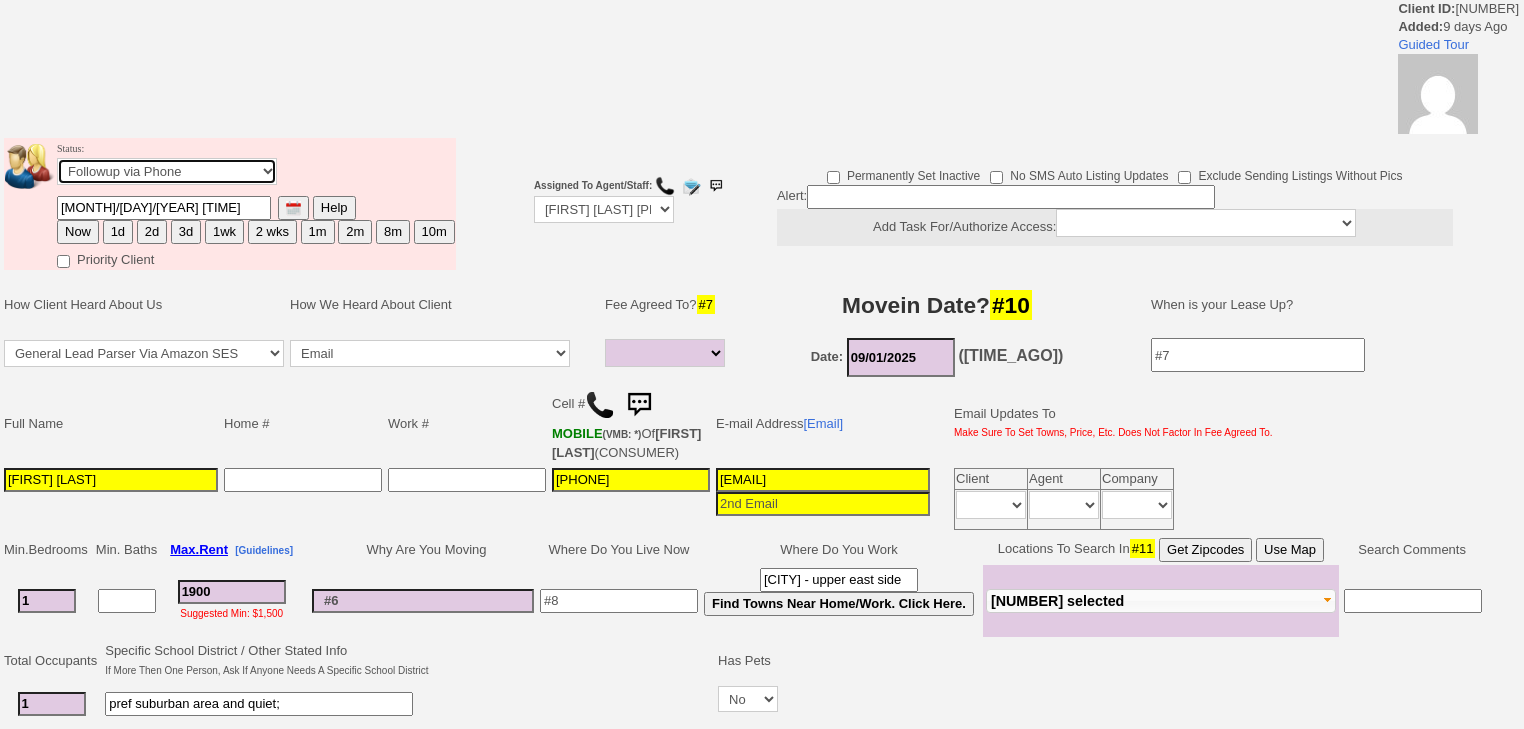 select on "Inactive" 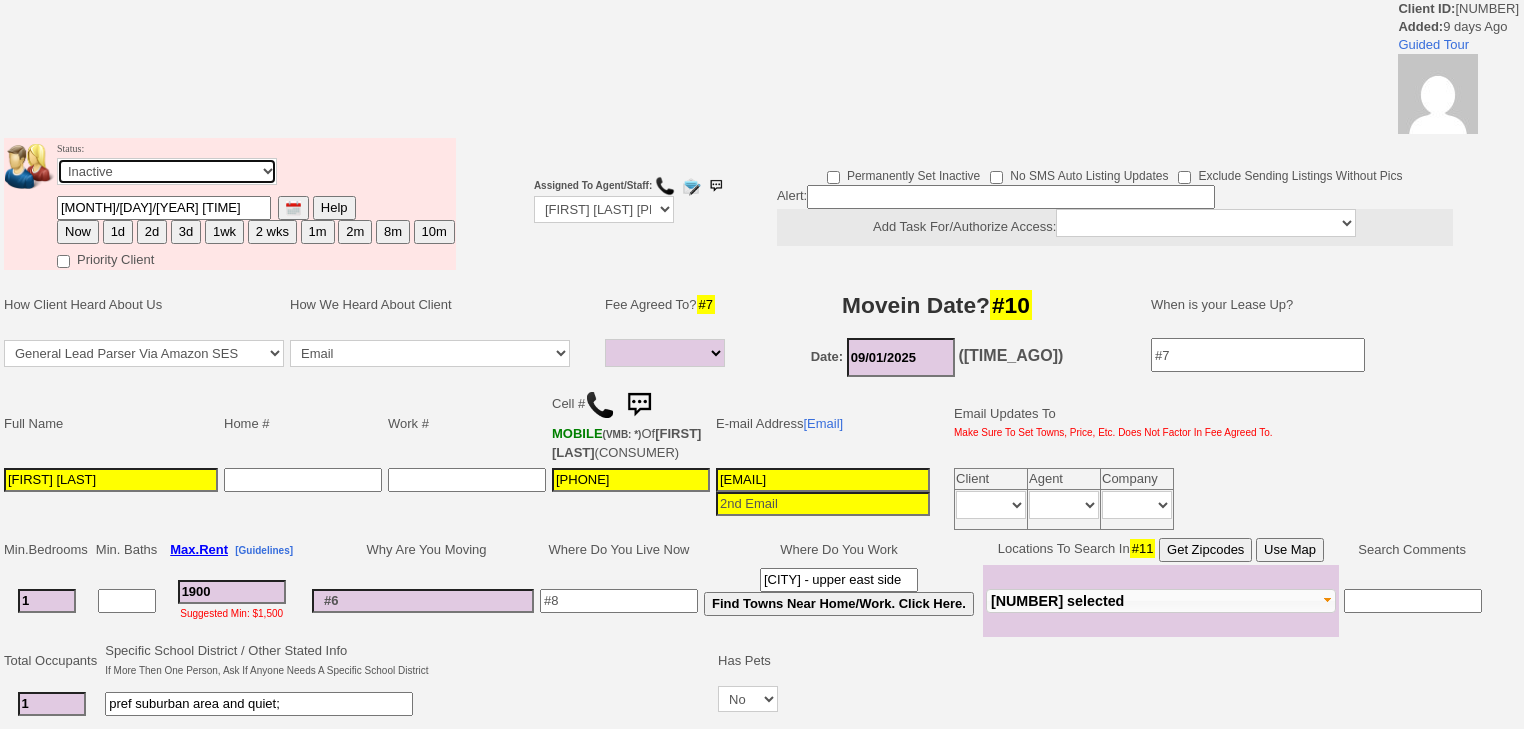 click on "Followup via Phone Followup via Email Followup When Section 8 Property Found Deal Closed - Followup Before Lease Expires Needs Email Address Needs Phone Number From Lead Source HSH is Awaiting Response To Automatic Email Form Incomplete Inactive" at bounding box center (167, 171) 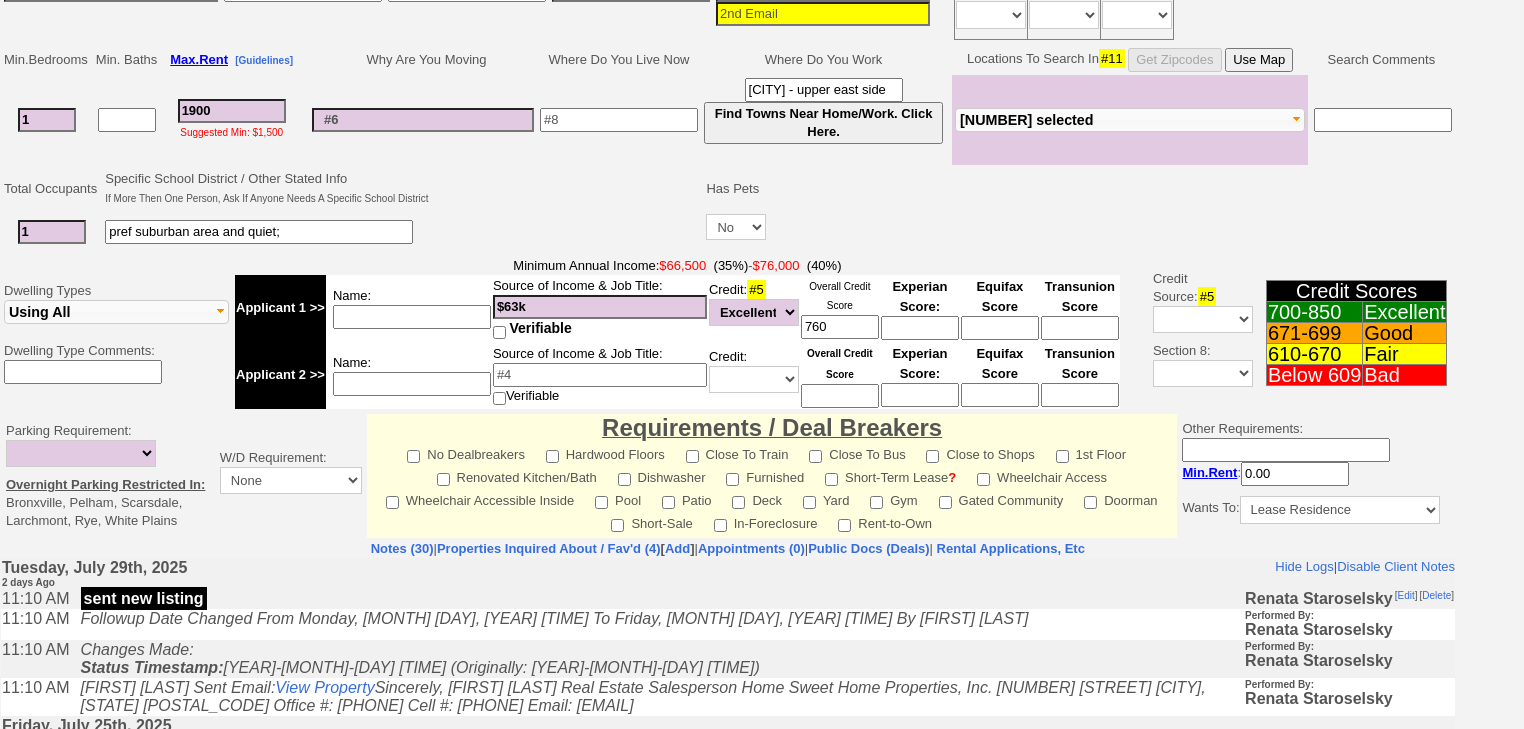 scroll, scrollTop: 640, scrollLeft: 0, axis: vertical 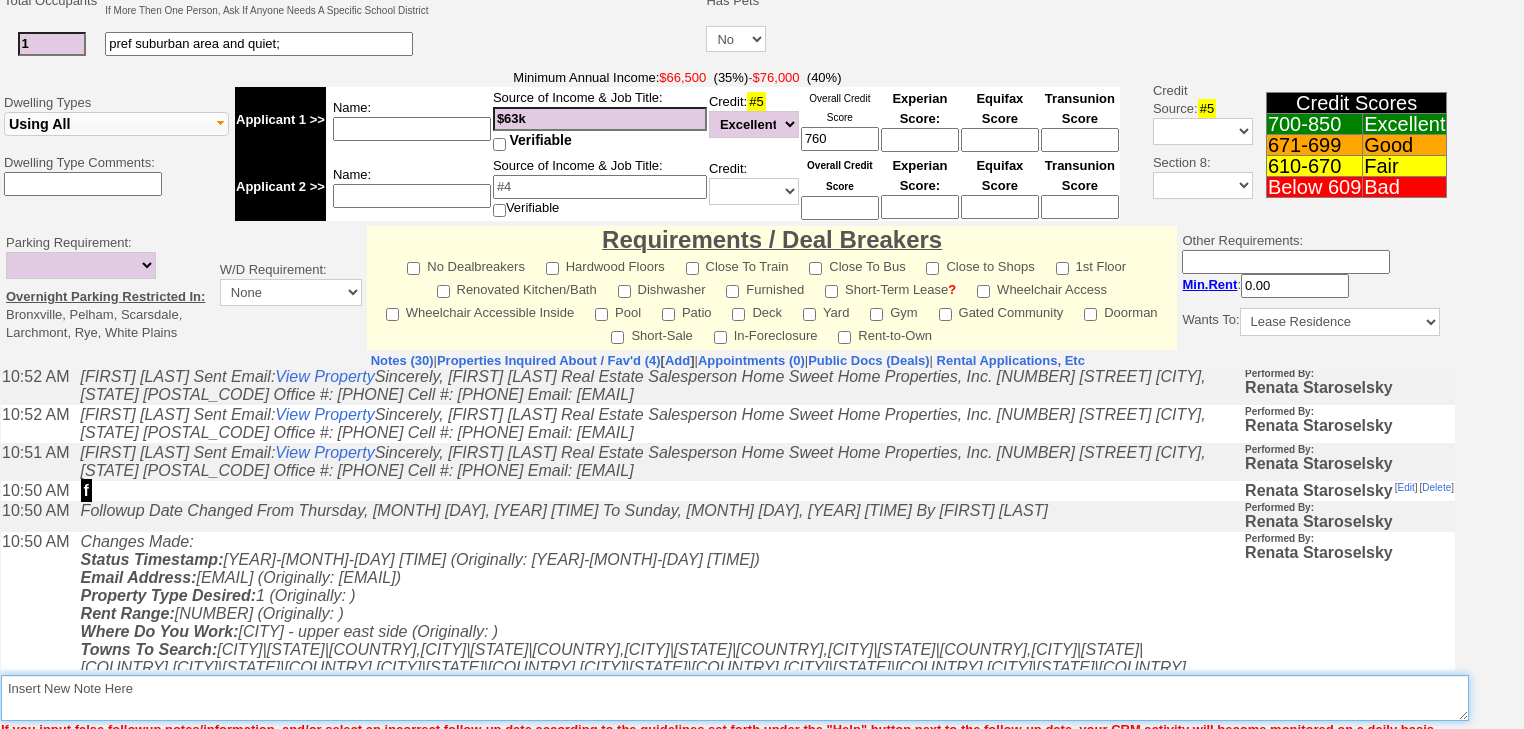 click on "Insert New Note Here" at bounding box center (735, 698) 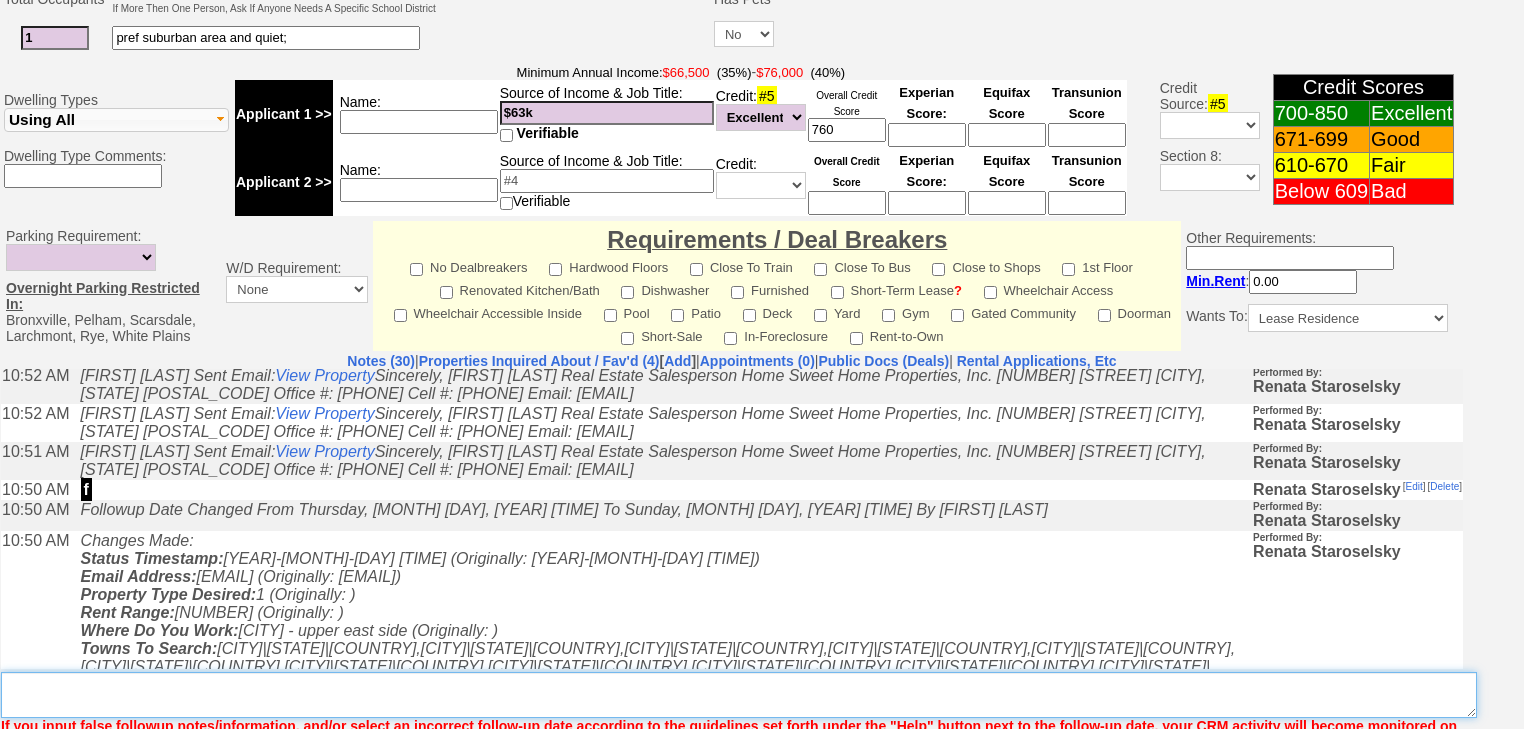 paste on "never heard back from client" 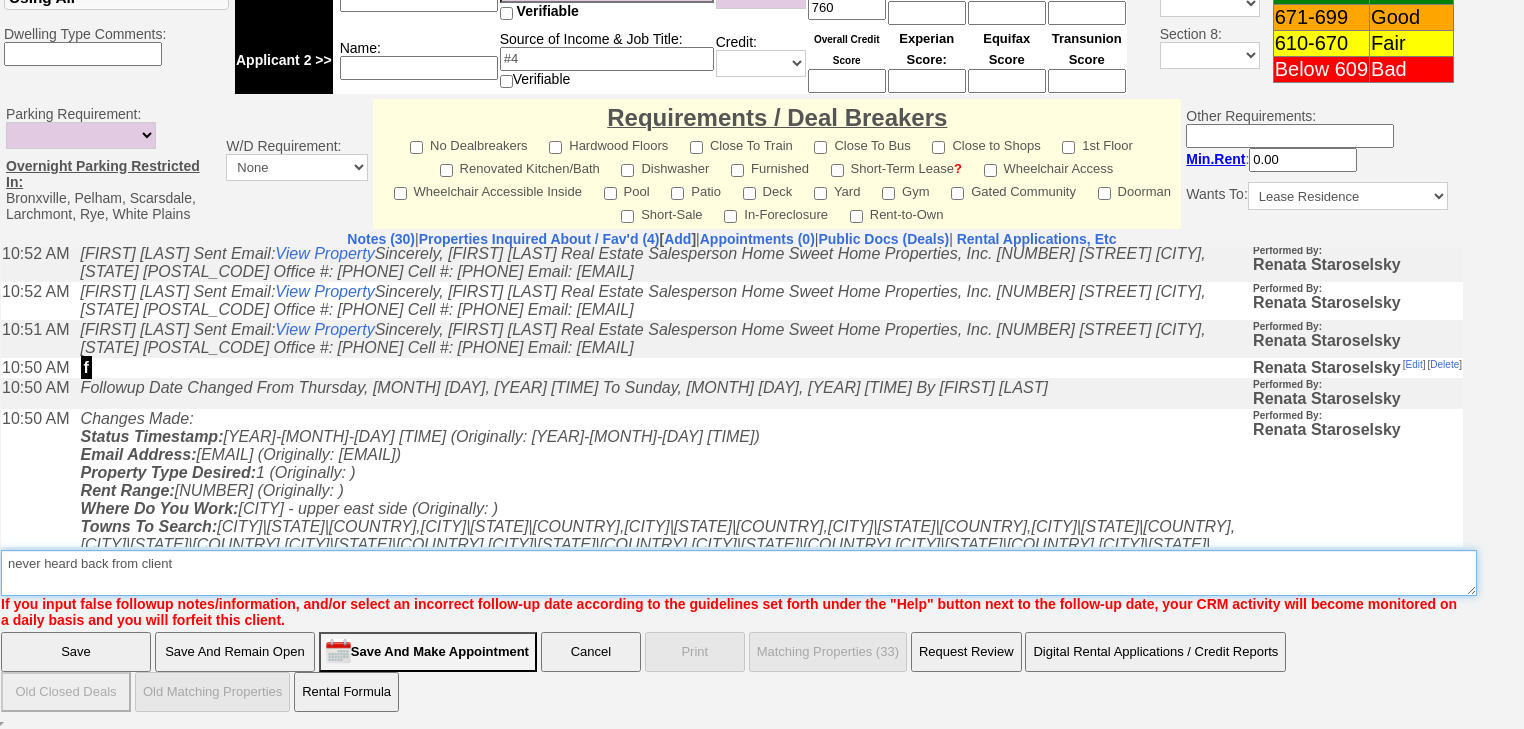 type on "never heard back from client" 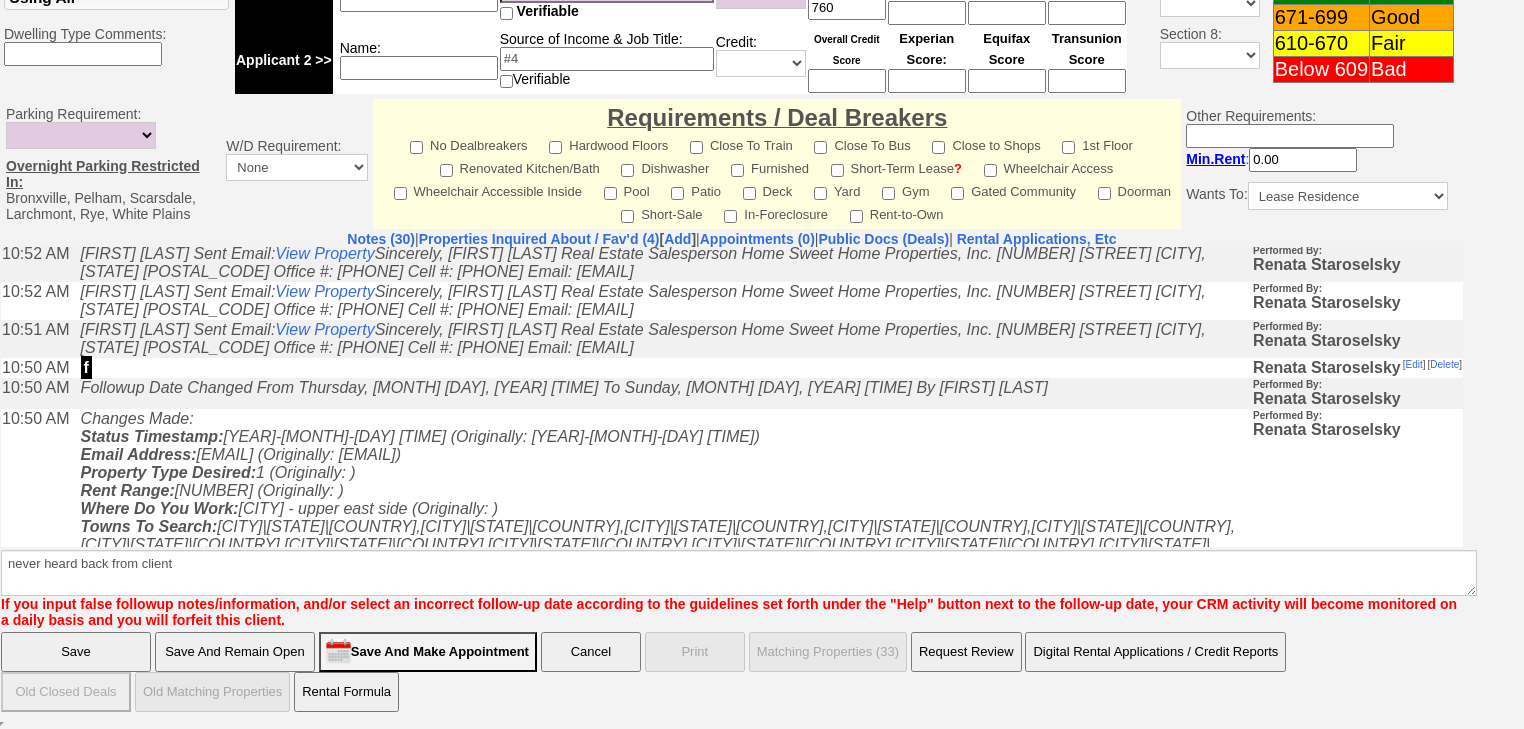 click on "Save" at bounding box center [76, 652] 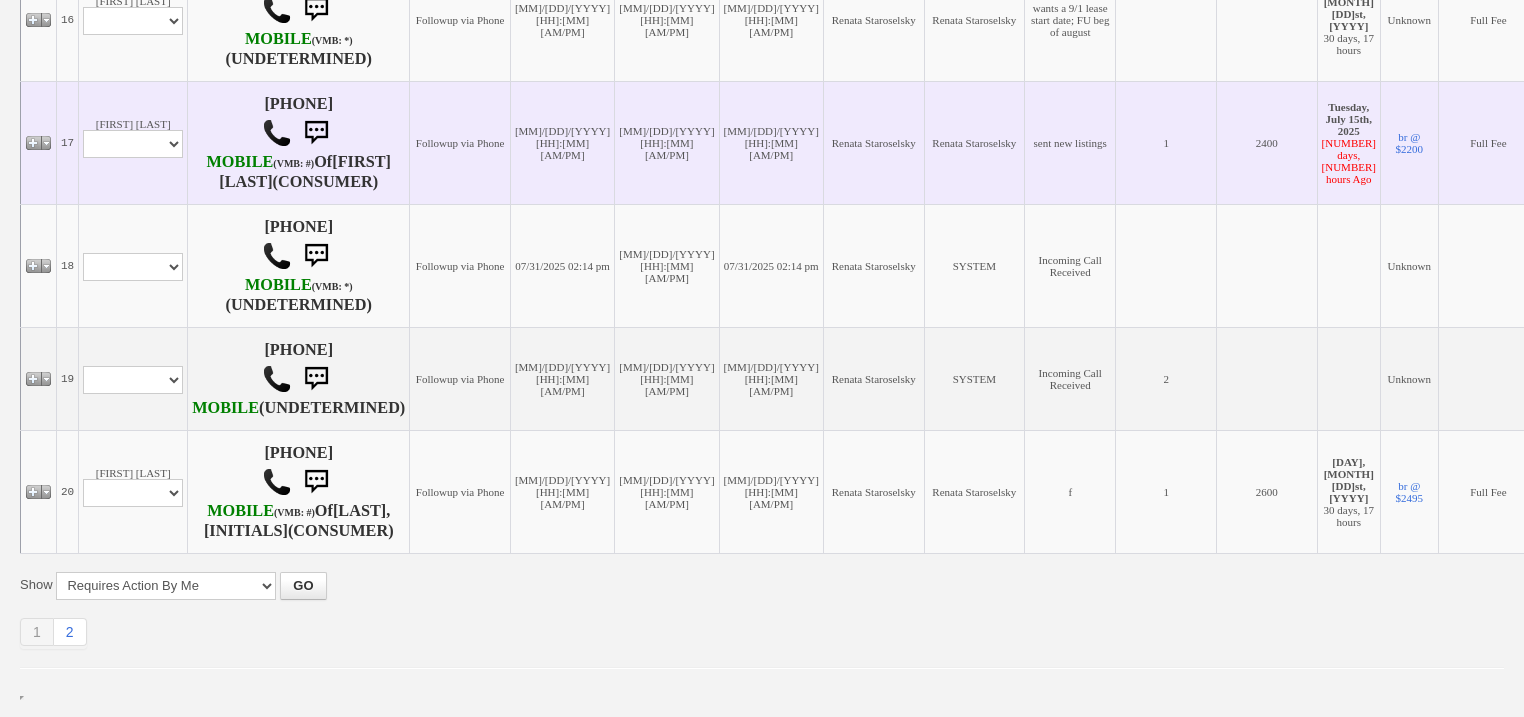 scroll, scrollTop: 2480, scrollLeft: 0, axis: vertical 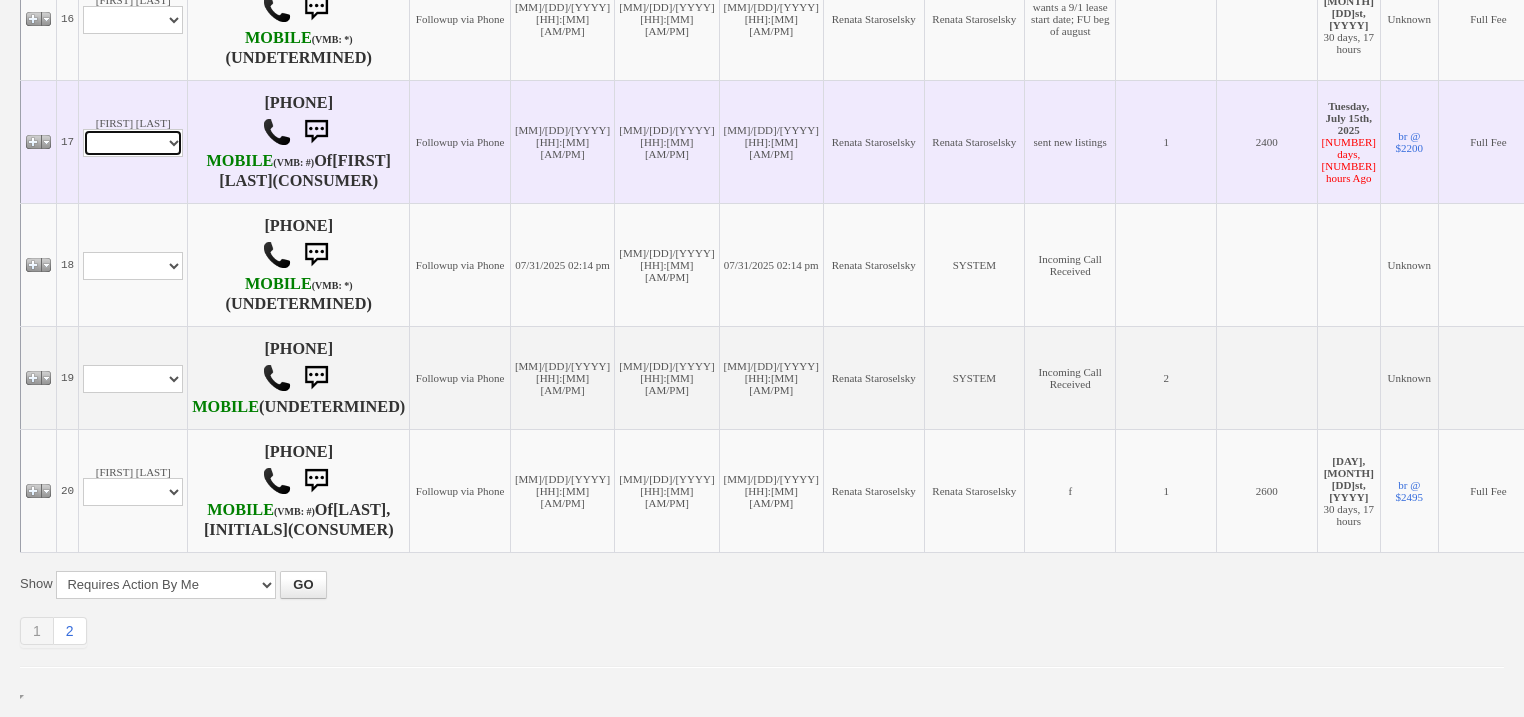 drag, startPoint x: 139, startPoint y: 288, endPoint x: 140, endPoint y: 299, distance: 11.045361 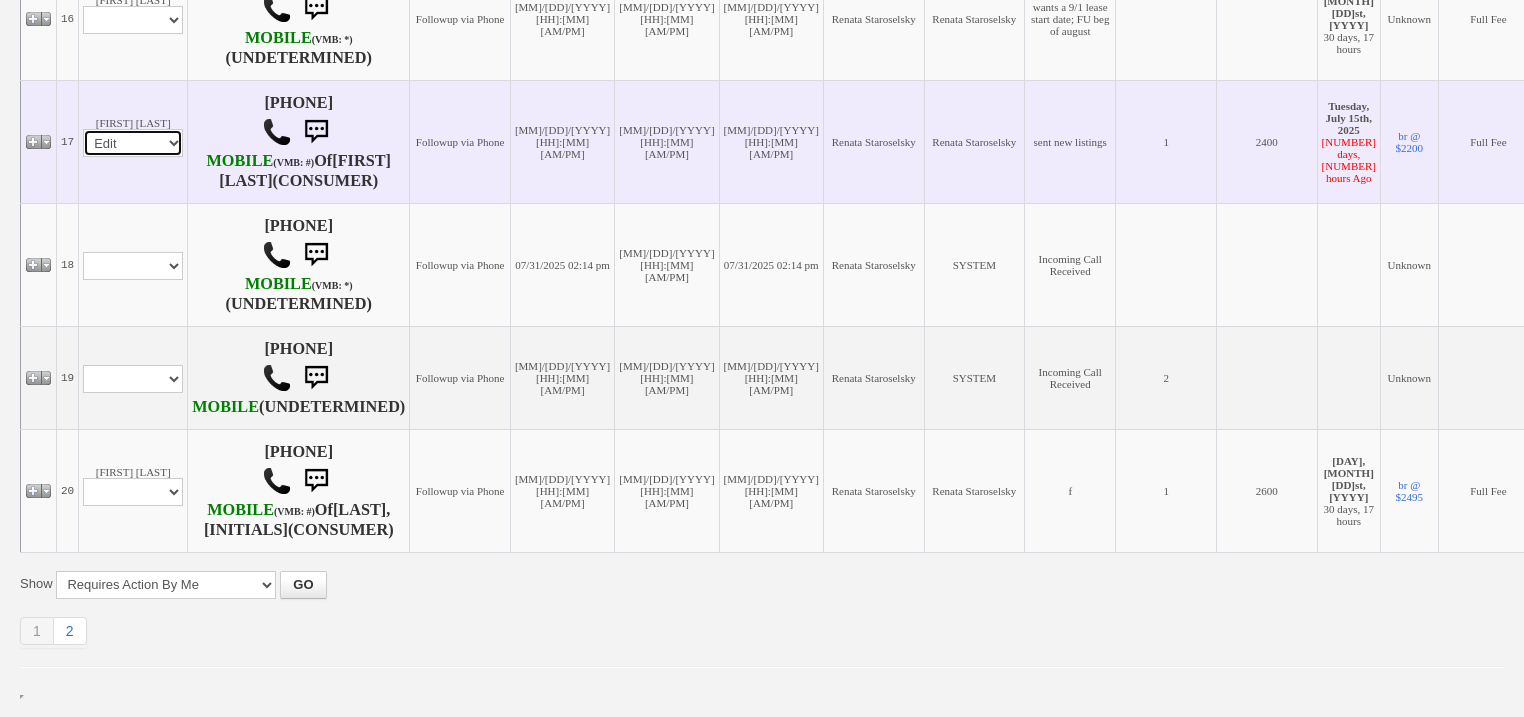 click on "Profile
Edit
Print
Email Externally (Will Not Be Tracked In CRM)
Closed Deals" at bounding box center [133, 143] 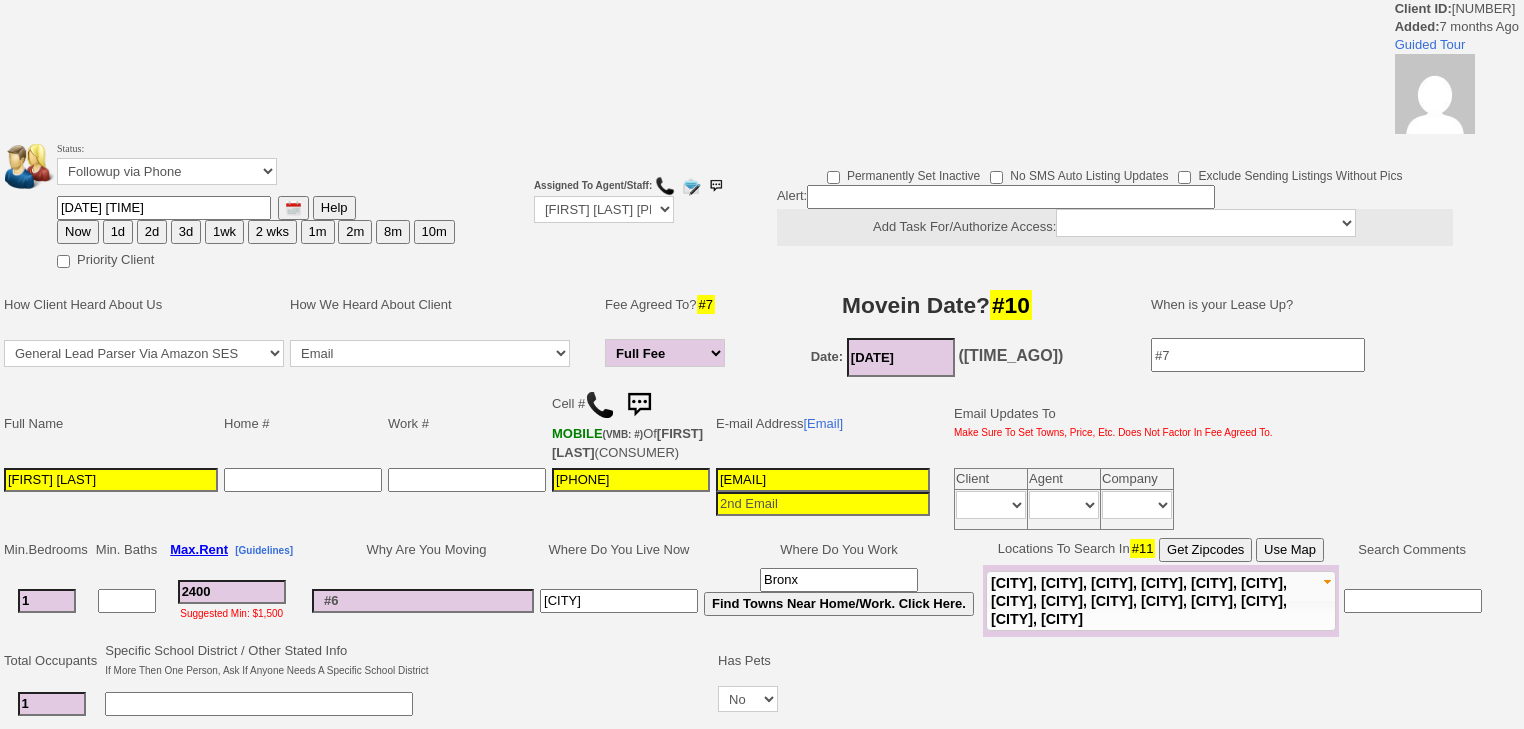 scroll, scrollTop: 0, scrollLeft: 0, axis: both 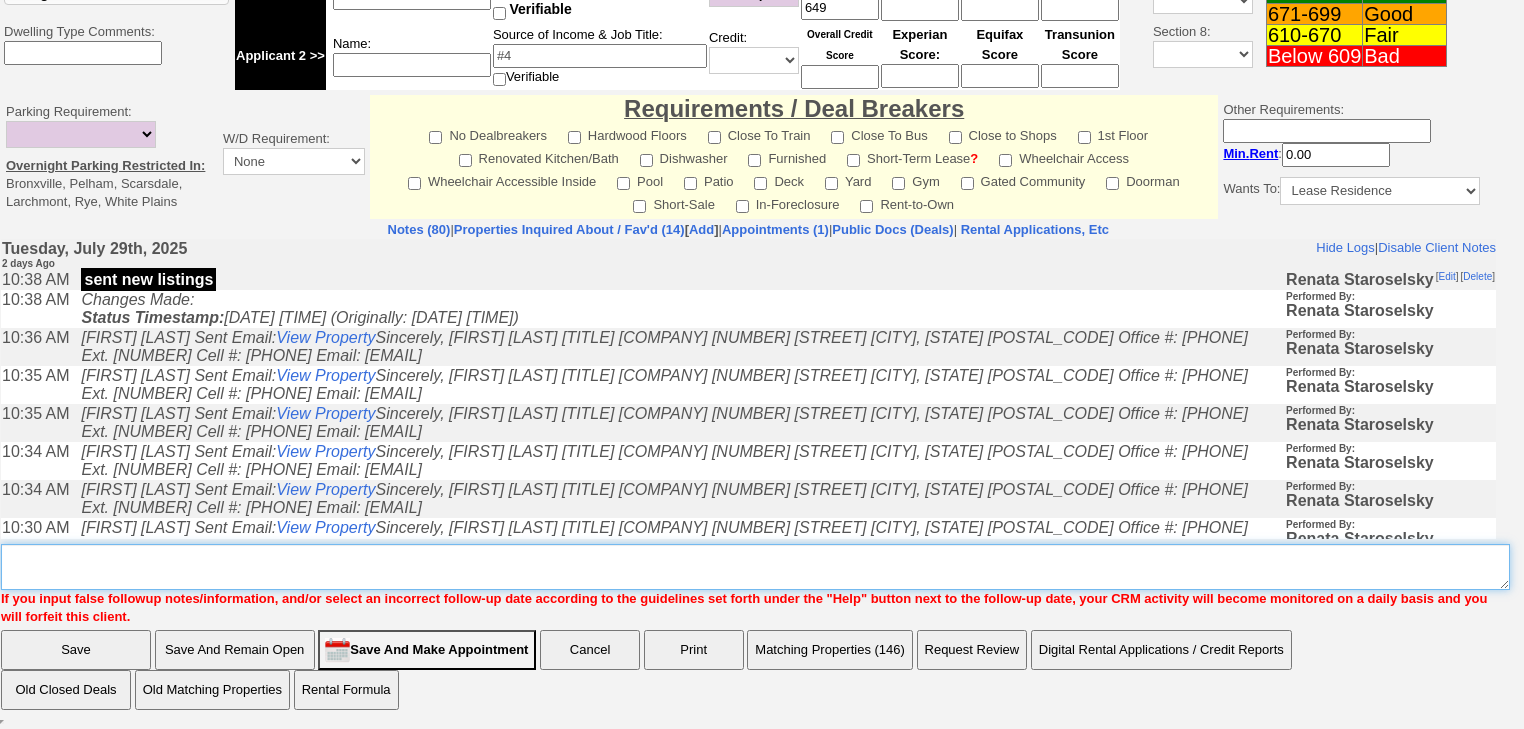 click on "Insert New Note Here" at bounding box center (755, 567) 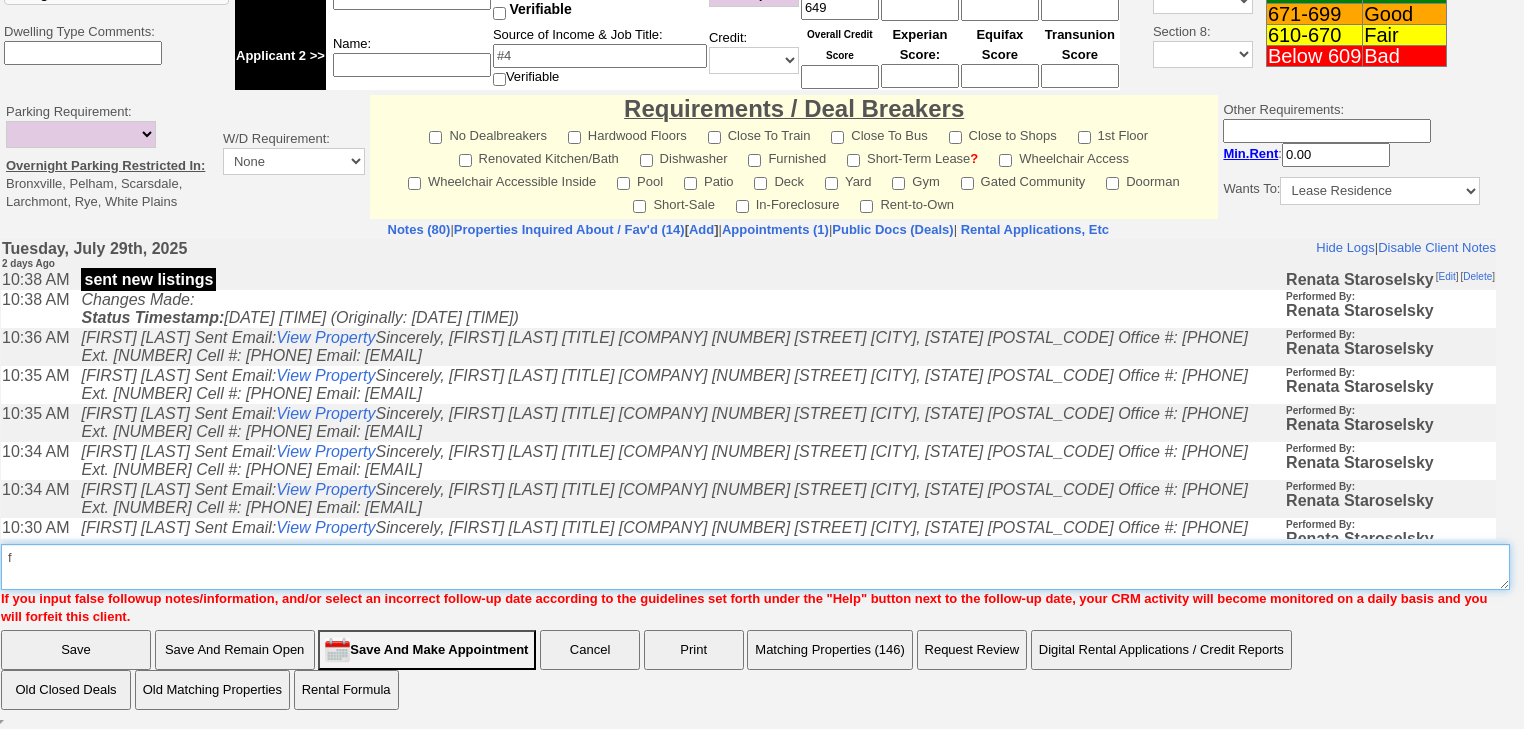 type on "f" 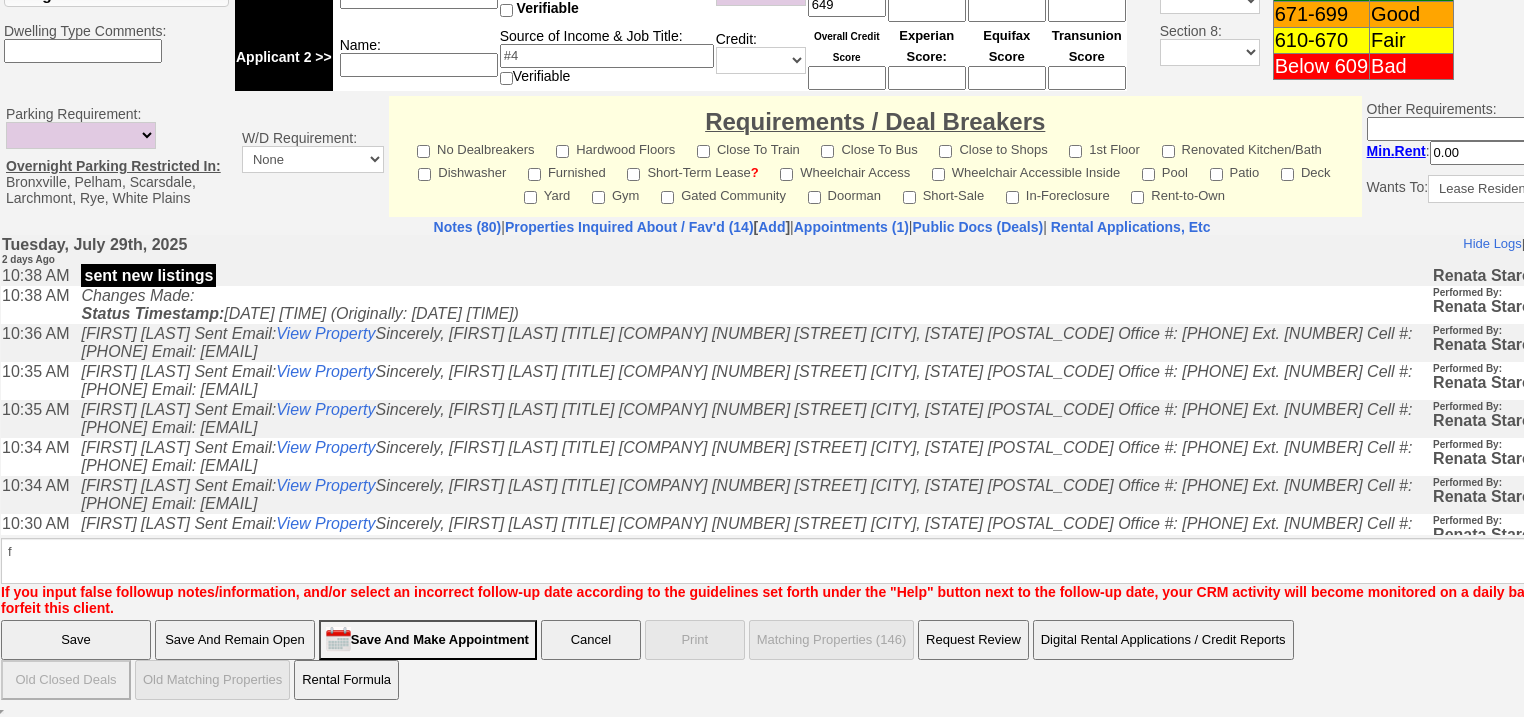 click on "Save" at bounding box center [76, 640] 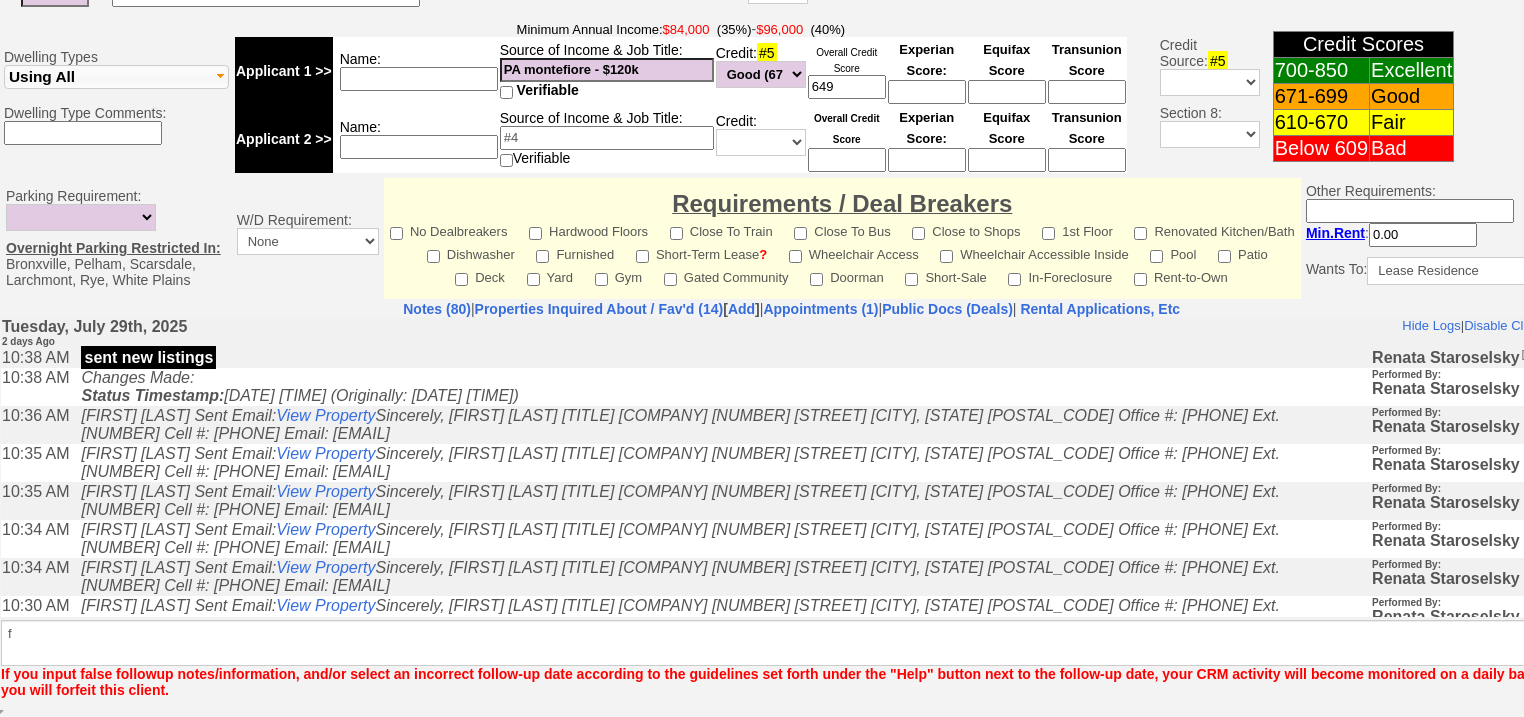 scroll, scrollTop: 829, scrollLeft: 0, axis: vertical 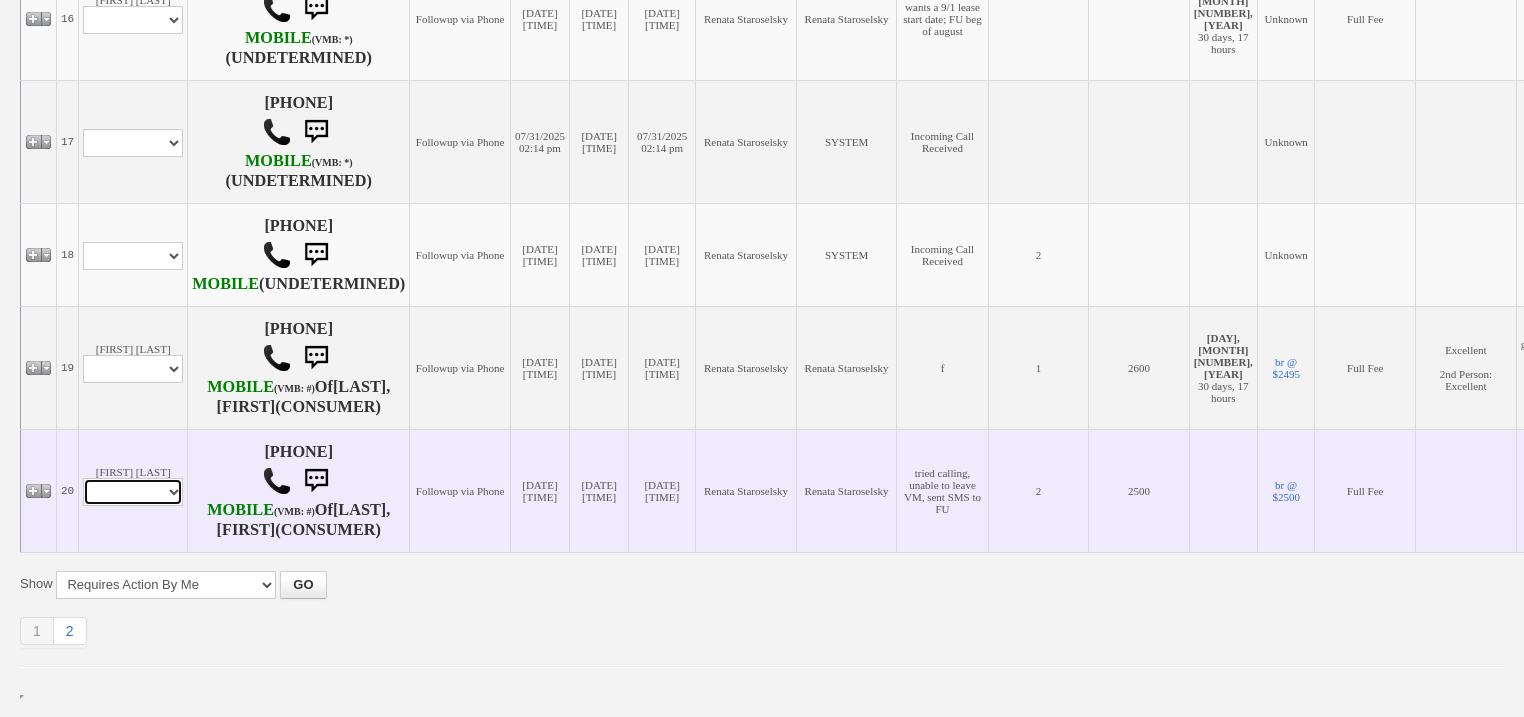 click on "Profile
Edit
Print
Email Externally (Will Not Be Tracked In CRM)
Closed Deals" at bounding box center (133, 492) 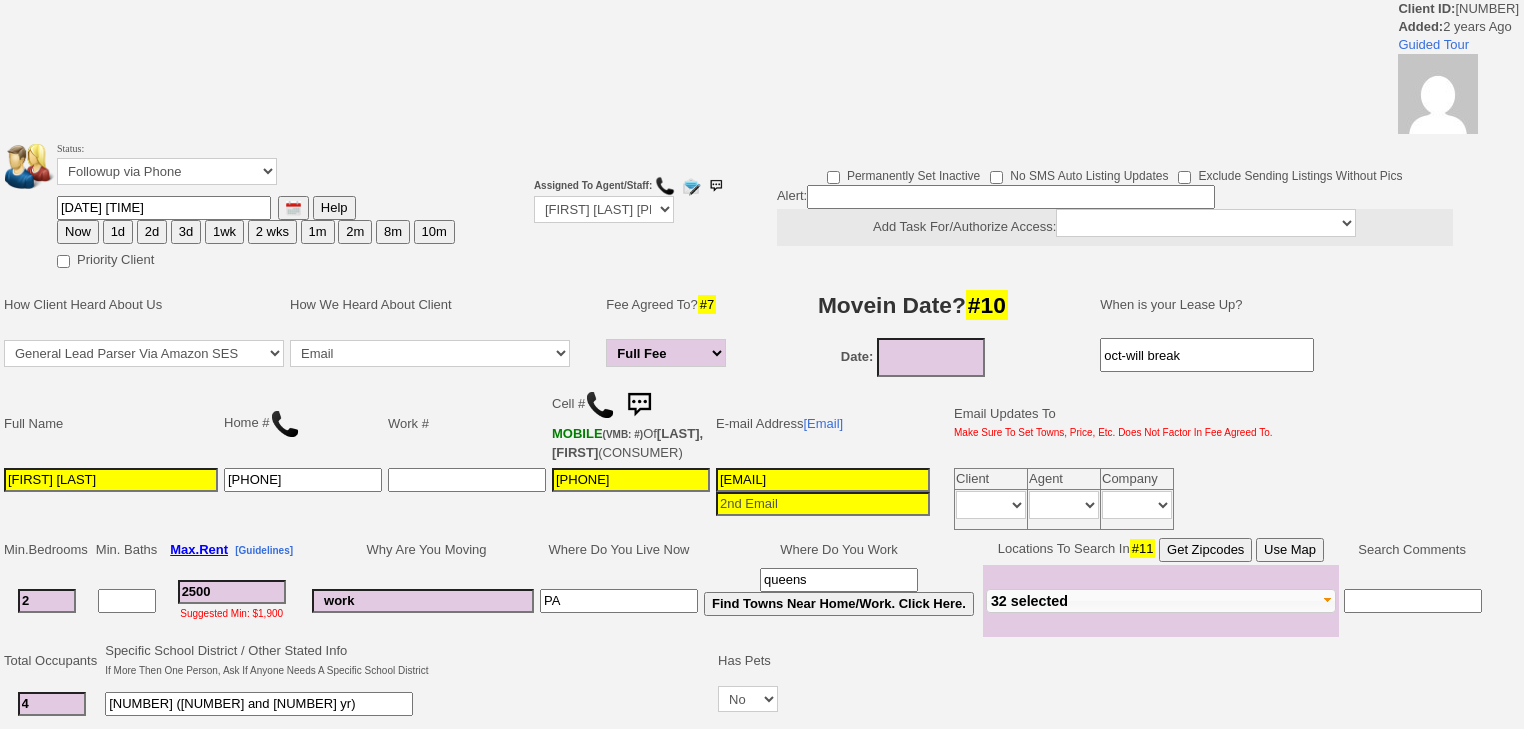 scroll, scrollTop: 0, scrollLeft: 0, axis: both 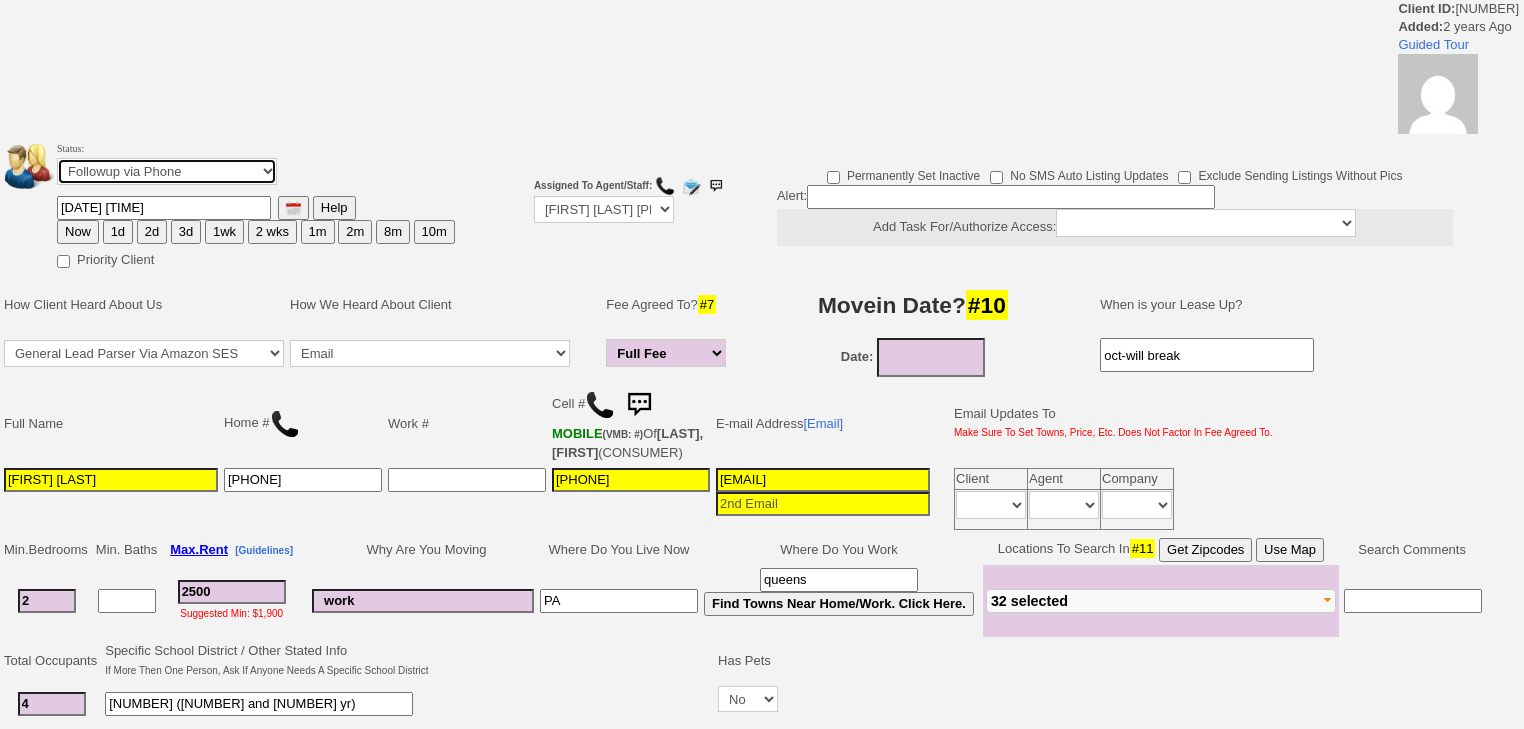 click on "Followup via Phone Followup via Email Followup When Section 8 Property Found Deal Closed - Followup Before Lease Expires Needs Email Address Needs Phone Number From Lead Source HSH is Awaiting Response To Automatic Email Form Incomplete Inactive" at bounding box center (167, 171) 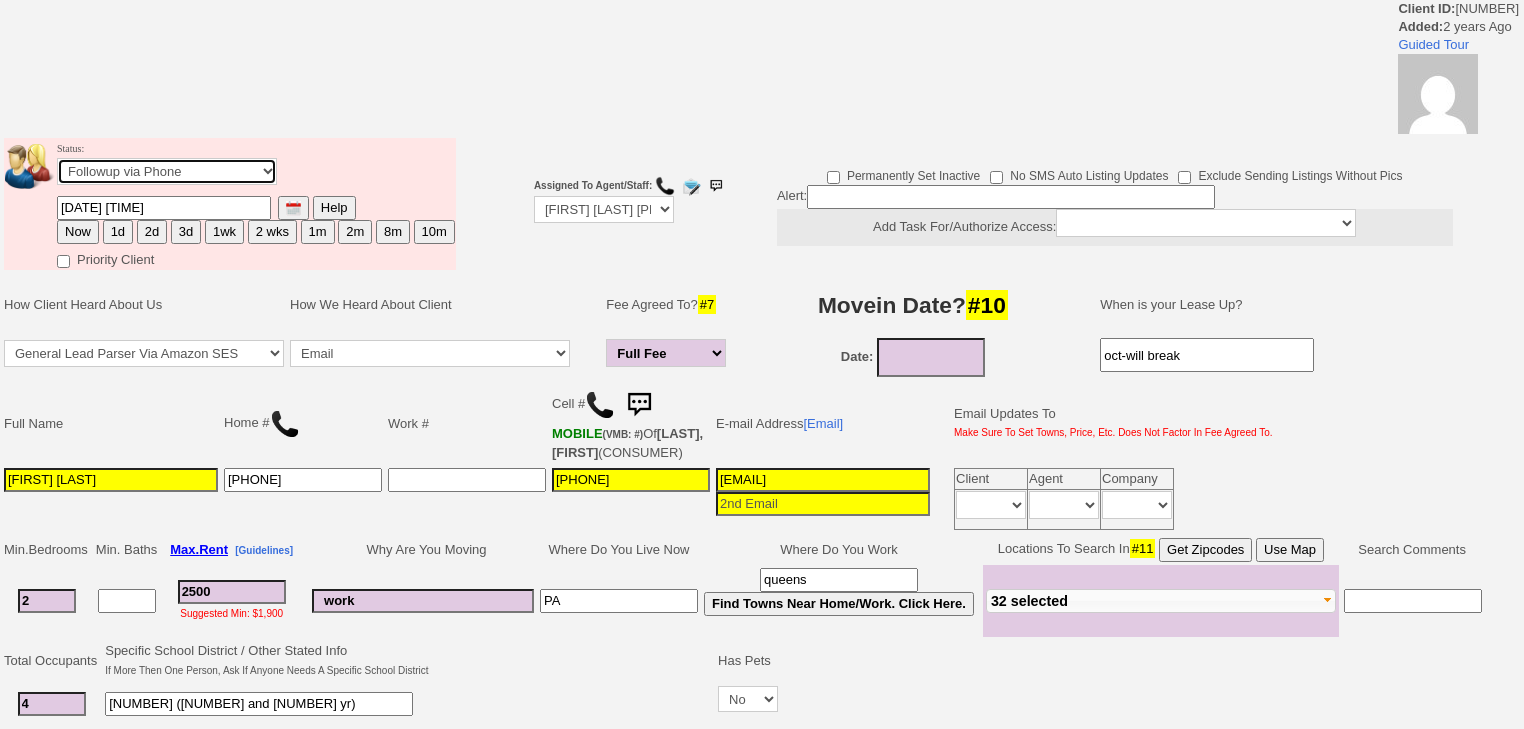 select on "Inactive" 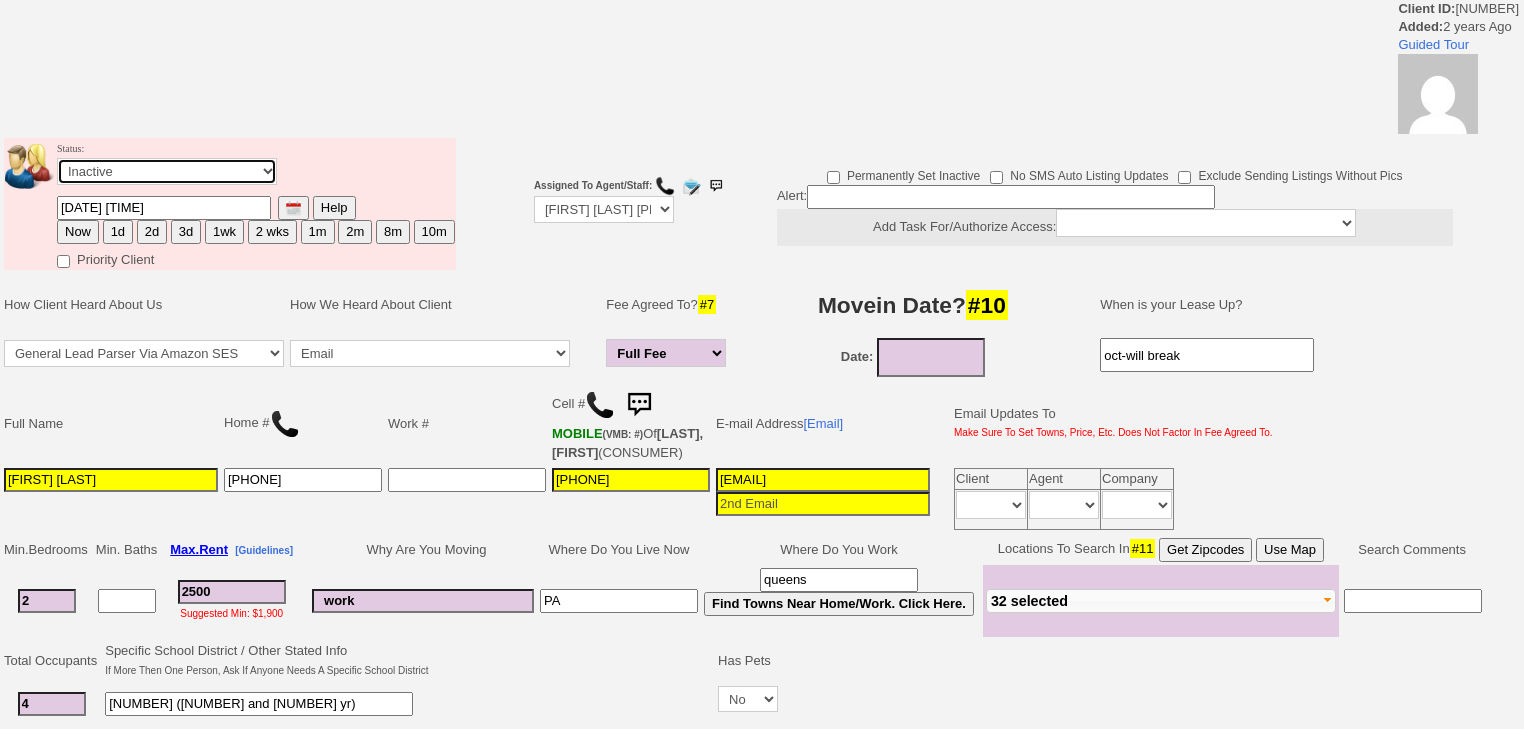 click on "Followup via Phone Followup via Email Followup When Section 8 Property Found Deal Closed - Followup Before Lease Expires Needs Email Address Needs Phone Number From Lead Source HSH is Awaiting Response To Automatic Email Form Incomplete Inactive" at bounding box center (167, 171) 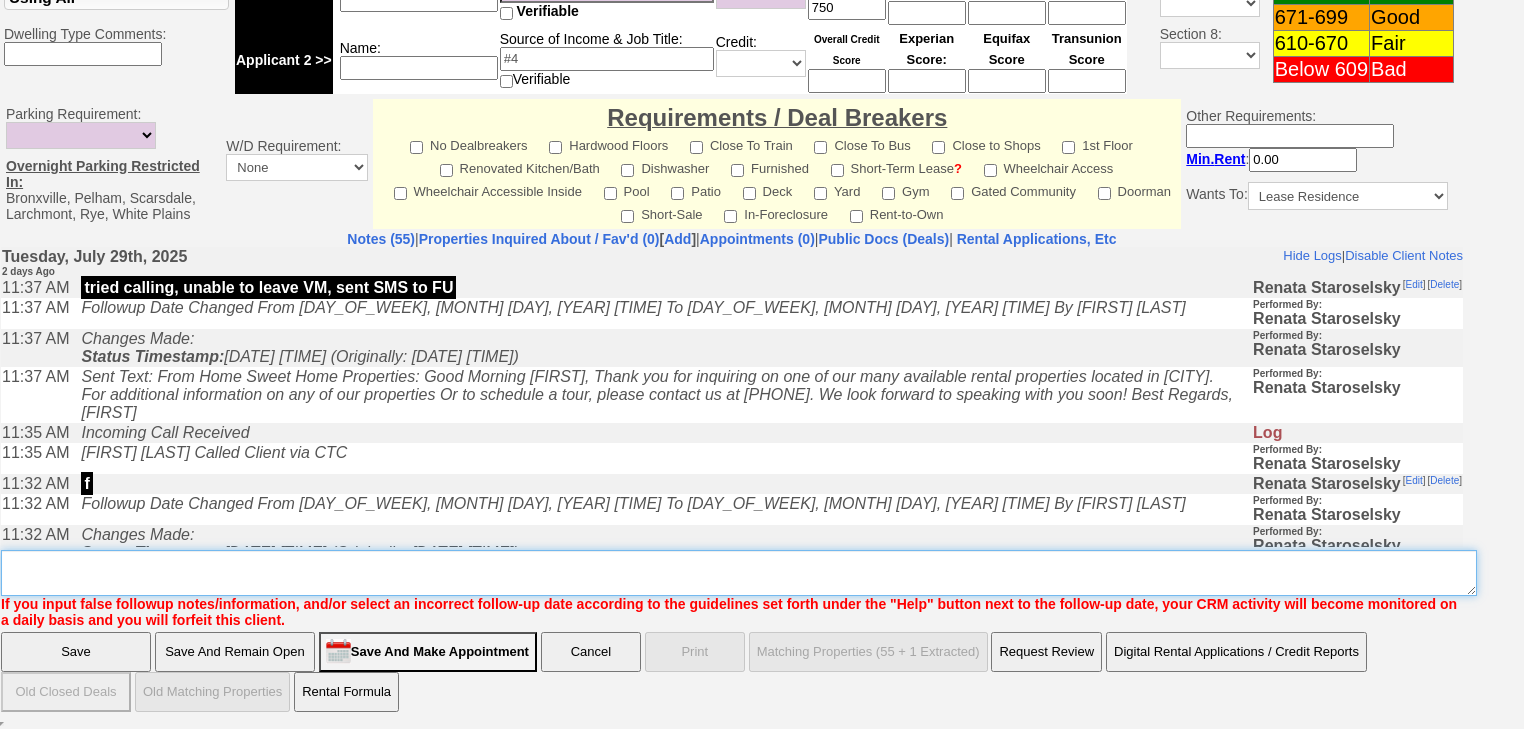 click on "Insert New Note Here" at bounding box center (739, 573) 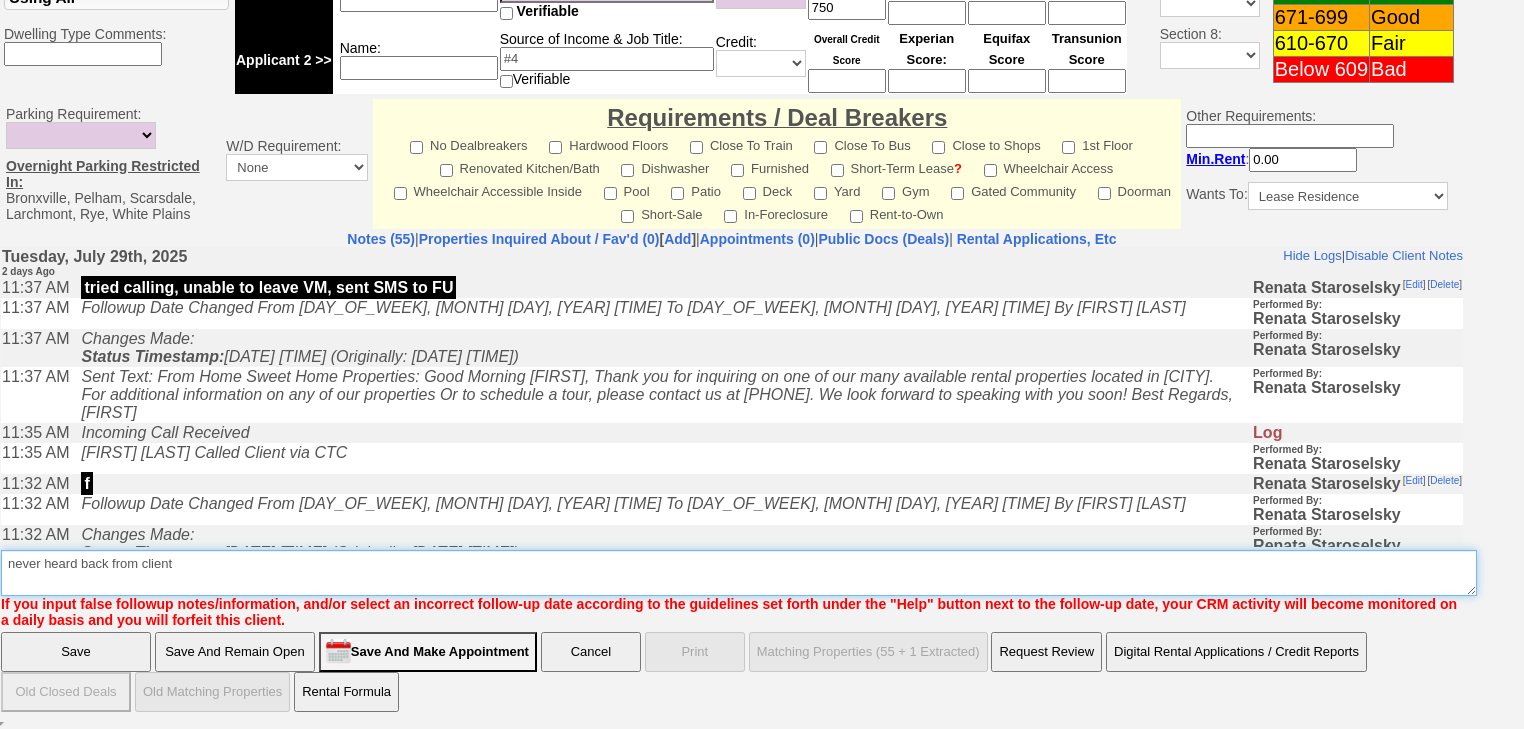 type on "never heard back from client" 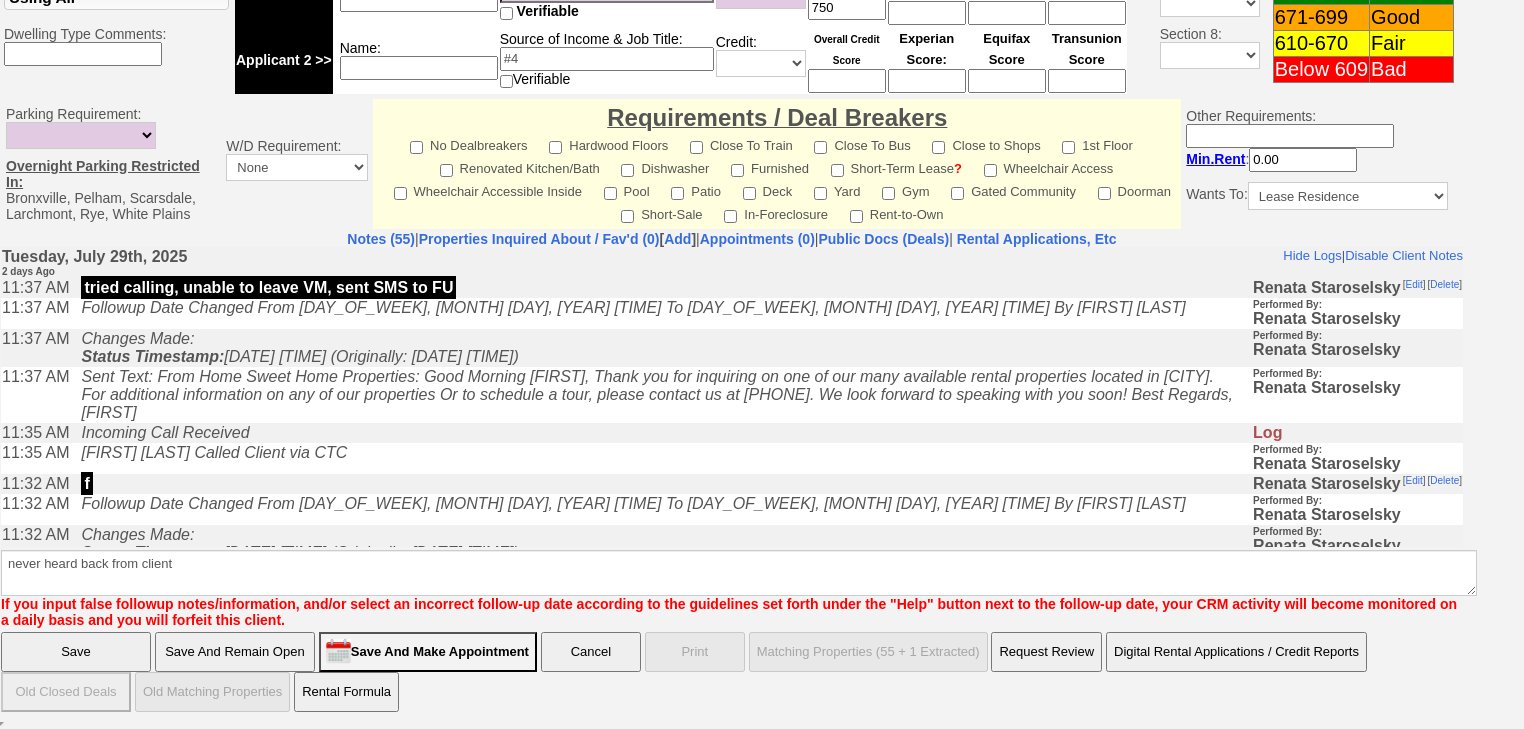 click on "Save" at bounding box center (76, 652) 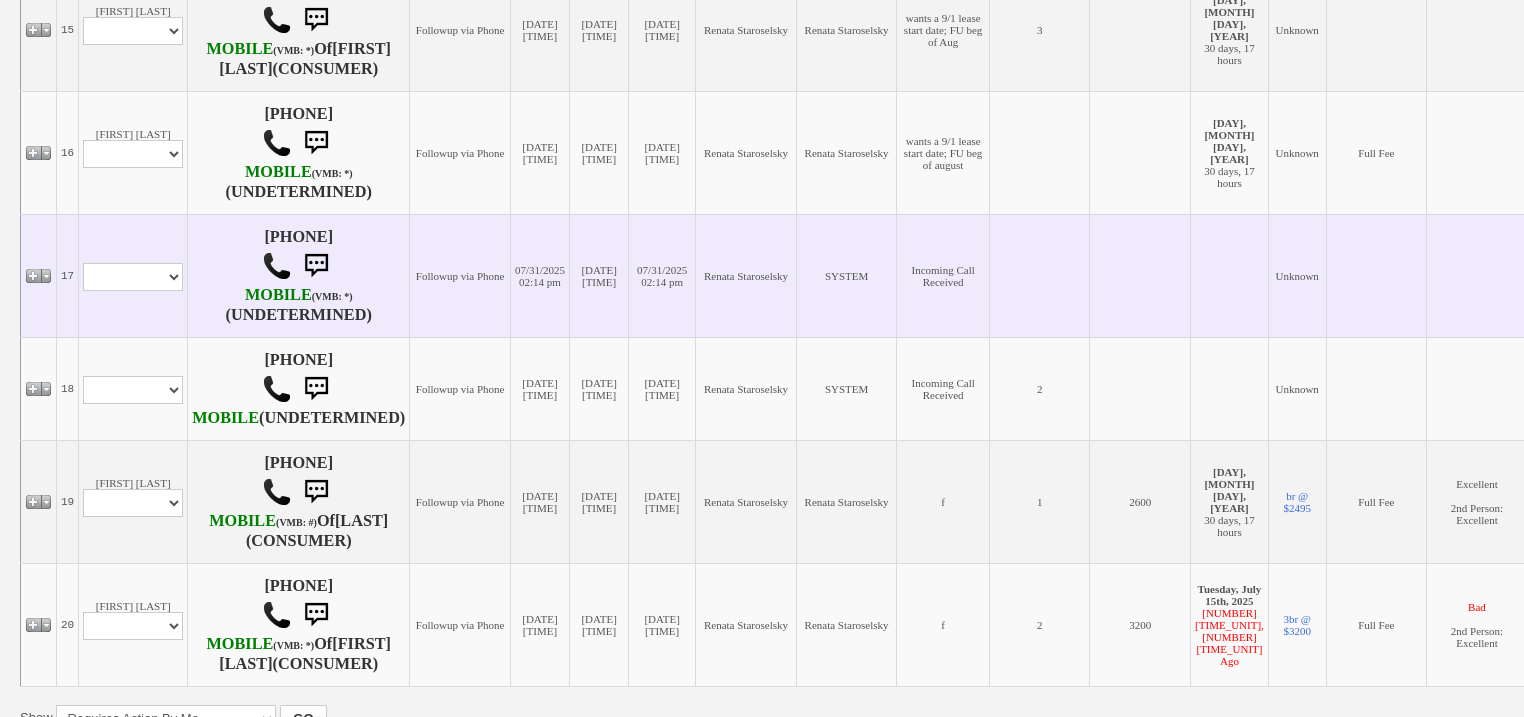scroll, scrollTop: 2668, scrollLeft: 0, axis: vertical 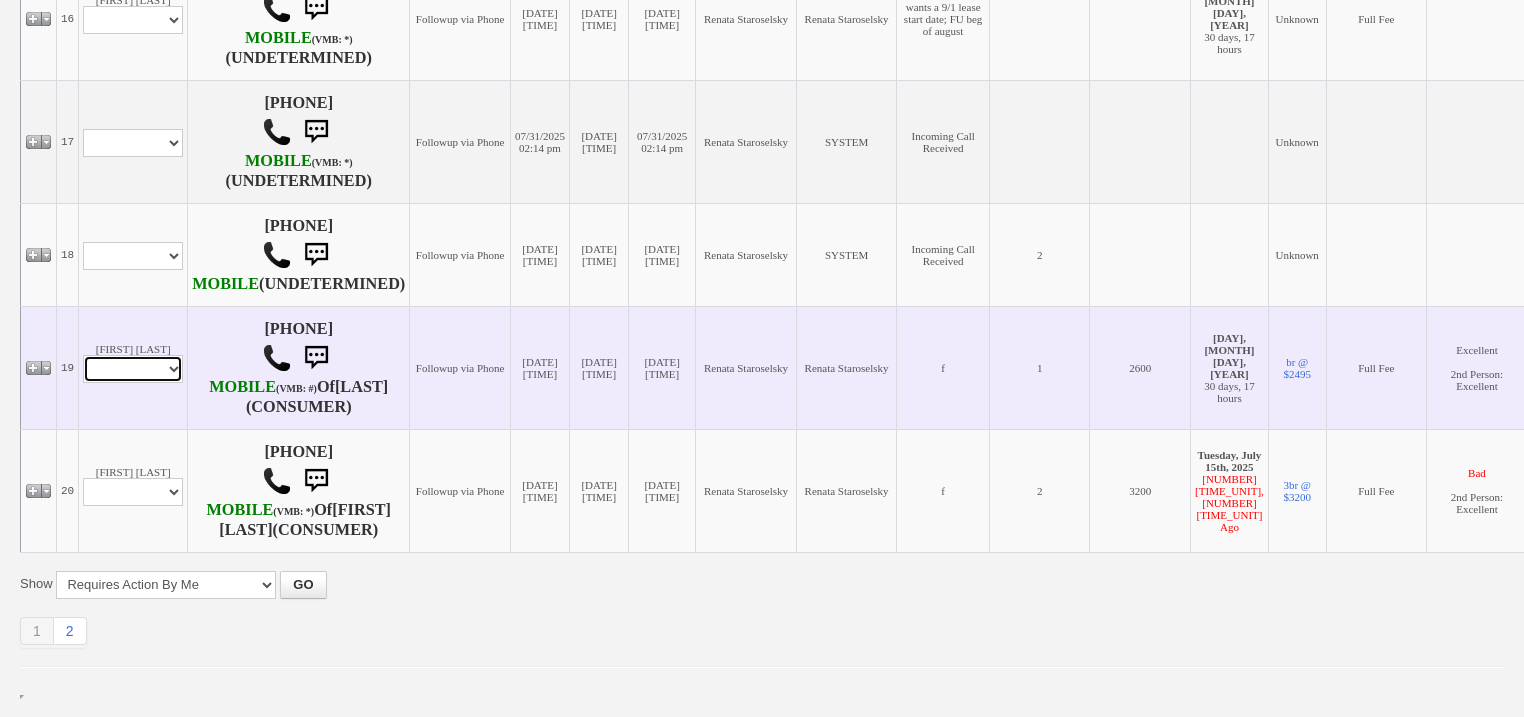 click on "Profile
Edit
Print
Email Externally (Will Not Be Tracked In CRM)
Closed Deals" at bounding box center (133, 369) 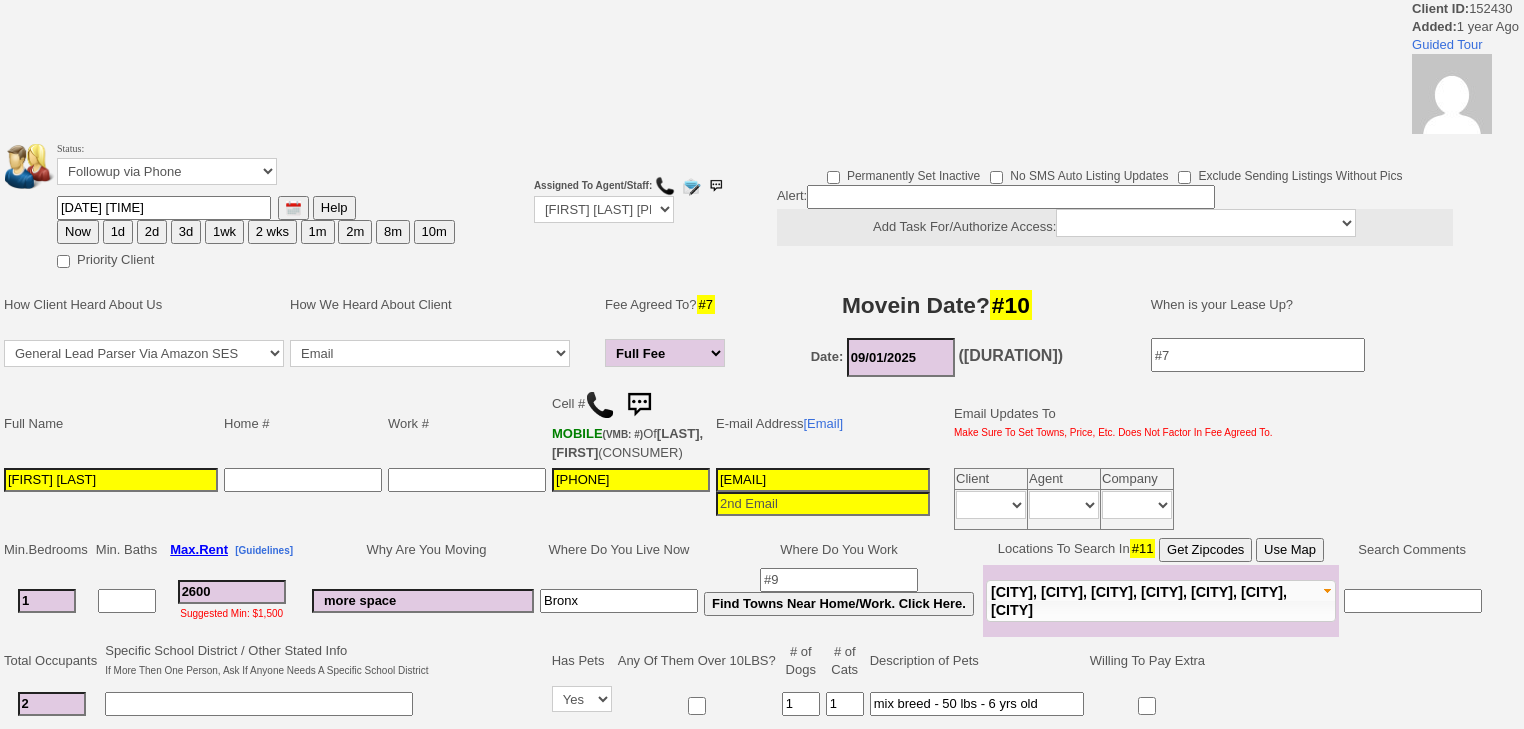 scroll, scrollTop: 0, scrollLeft: 0, axis: both 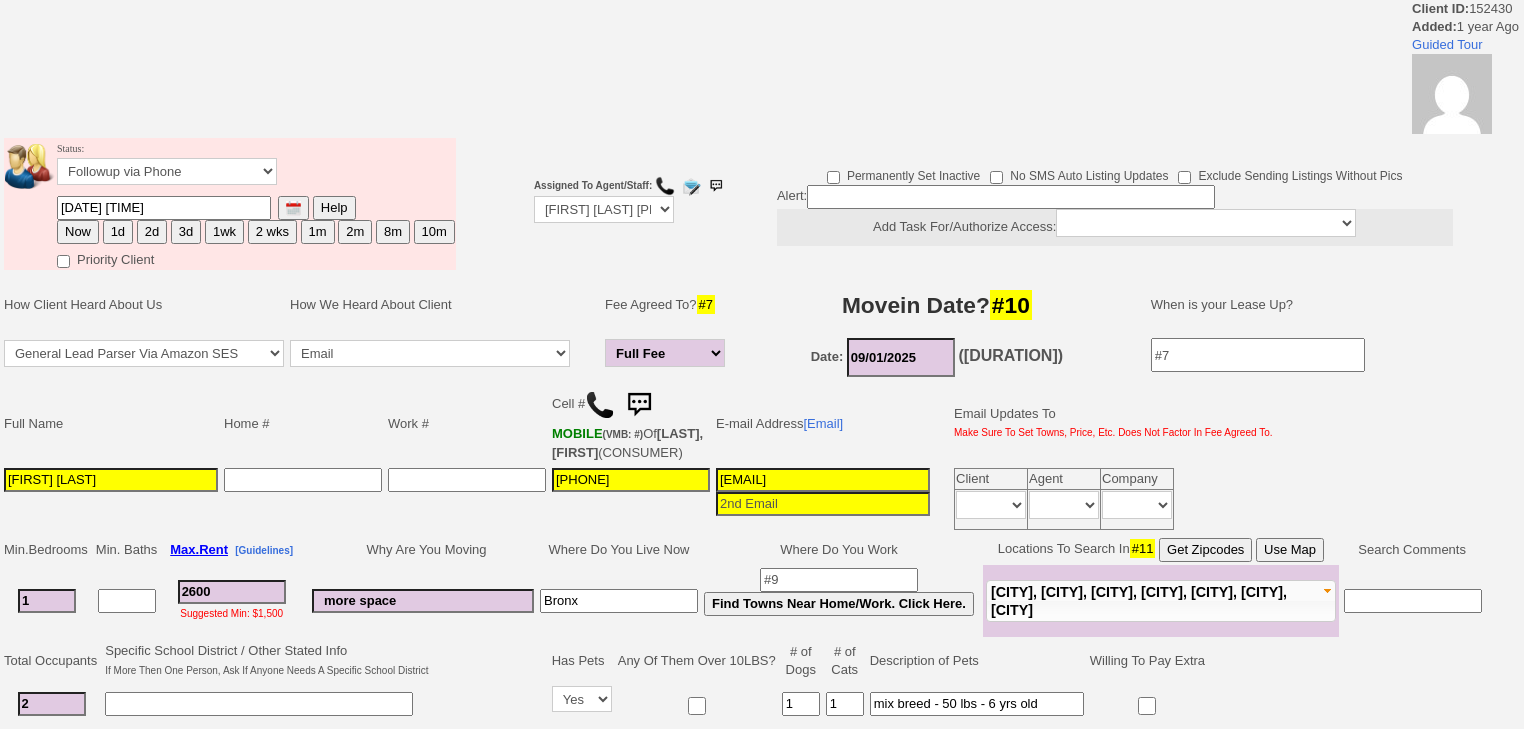 click on "3d" at bounding box center (186, 232) 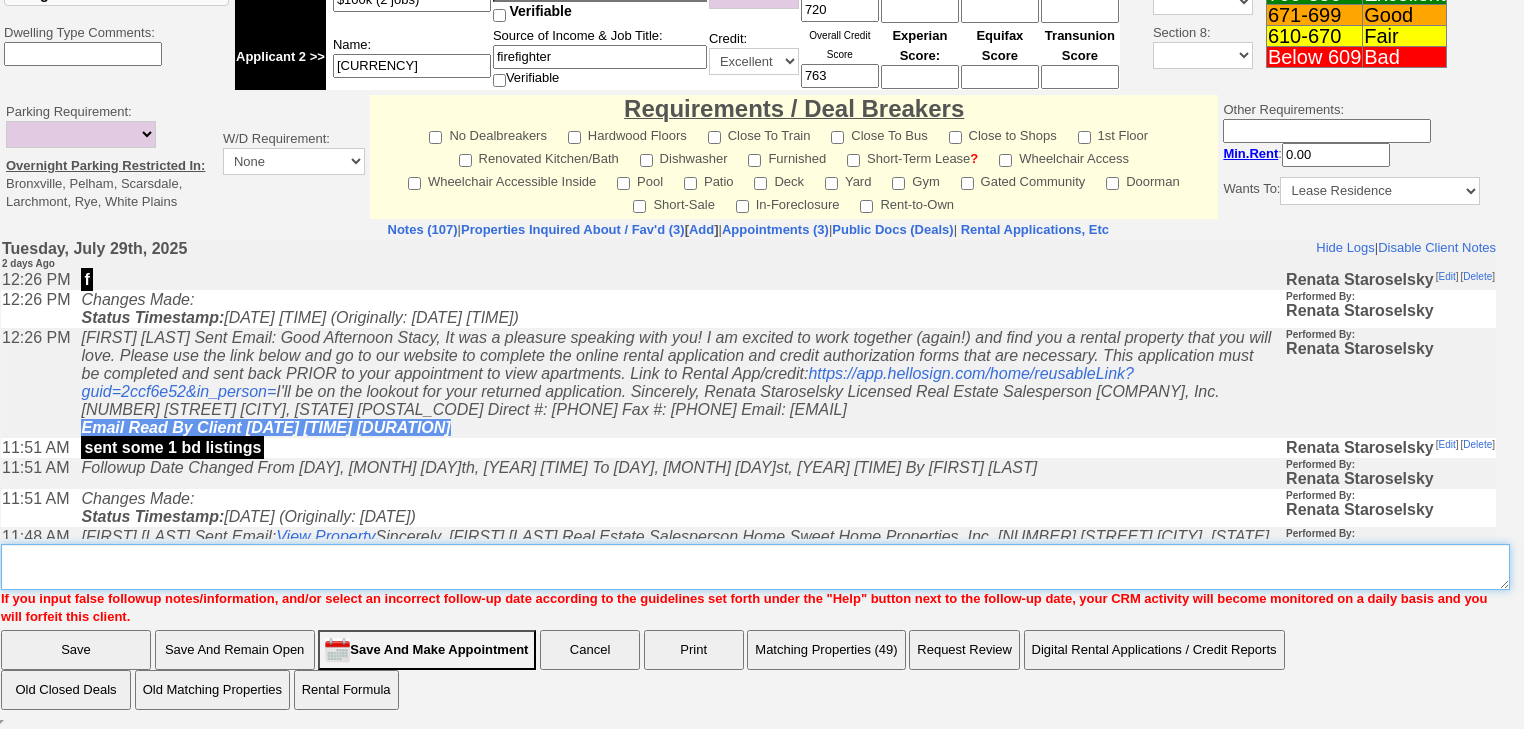click on "Insert New Note Here" at bounding box center (755, 567) 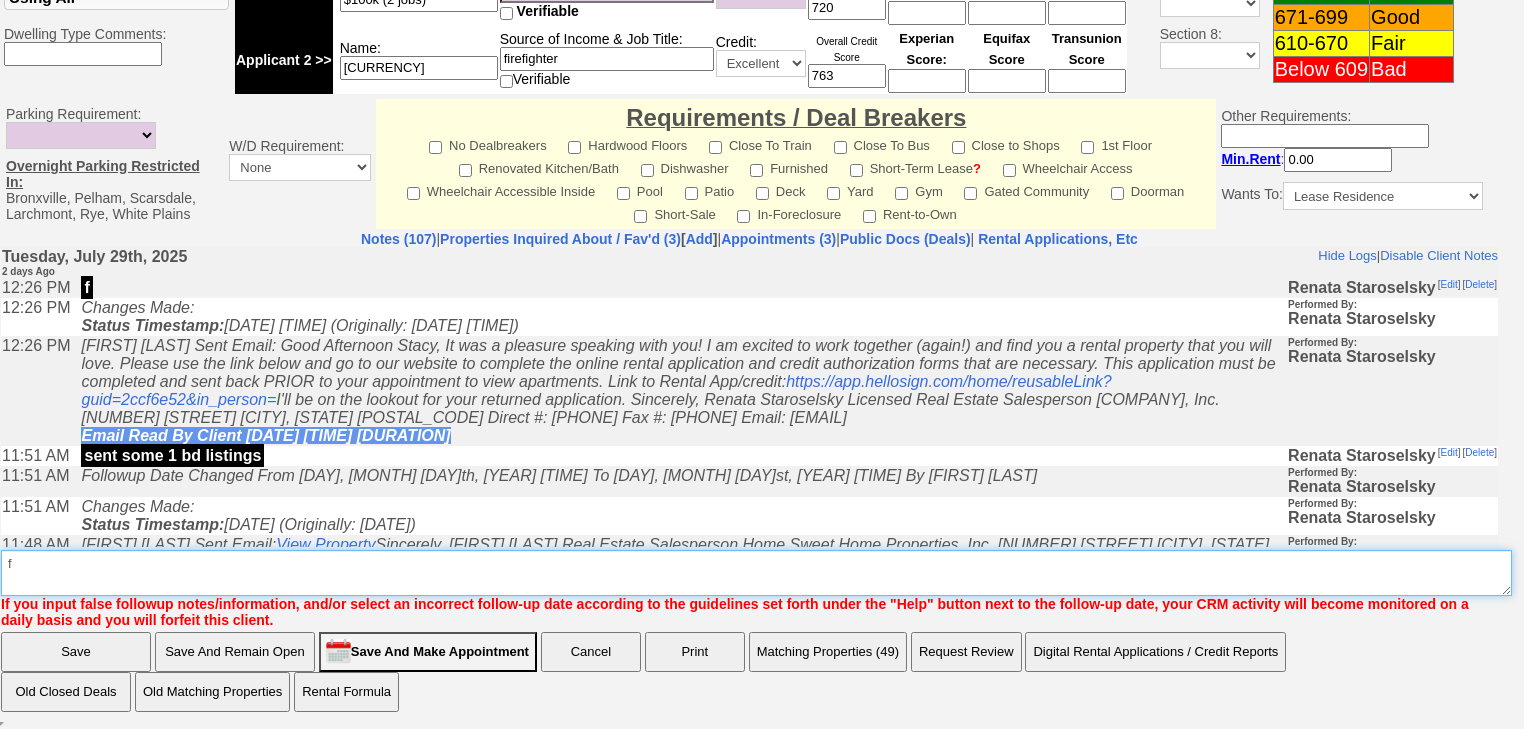 type on "f" 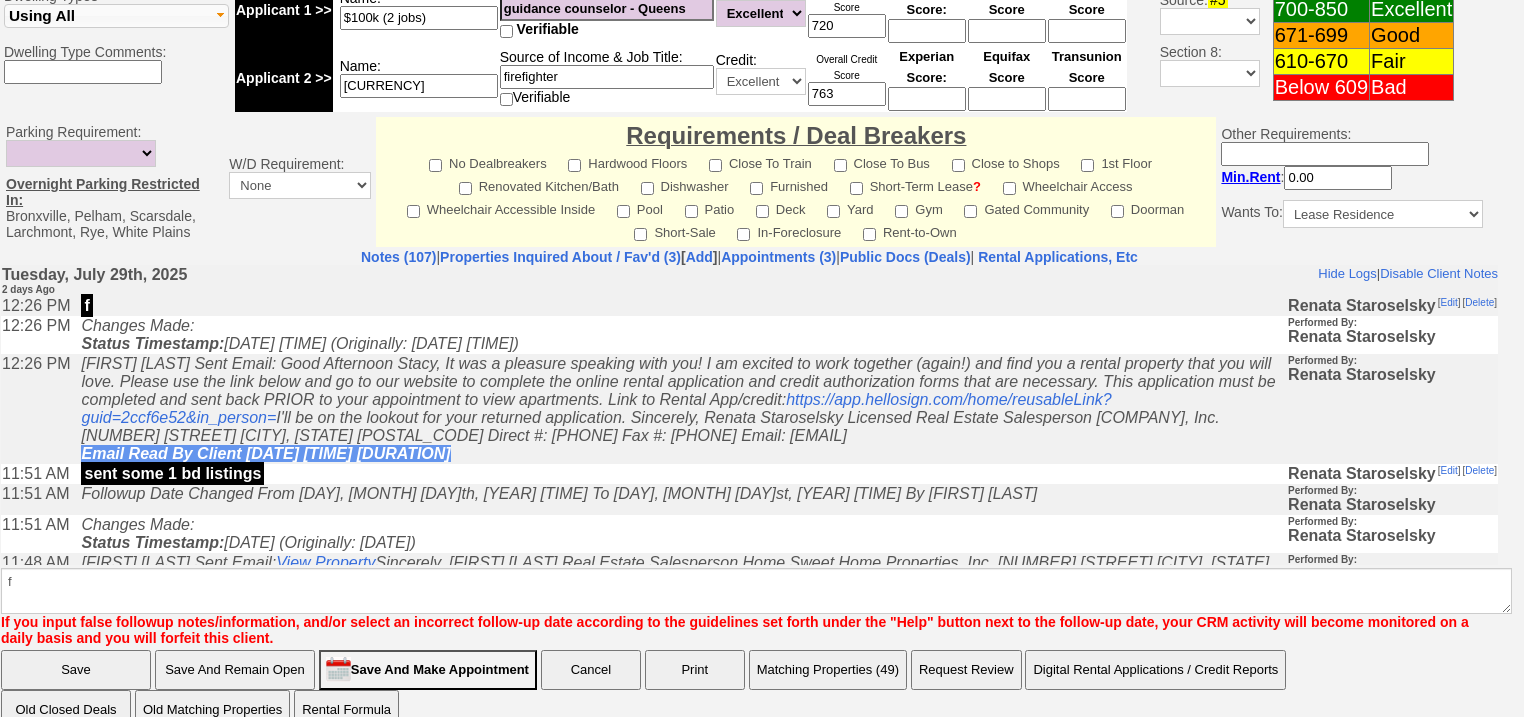 click on "Save" at bounding box center (76, 670) 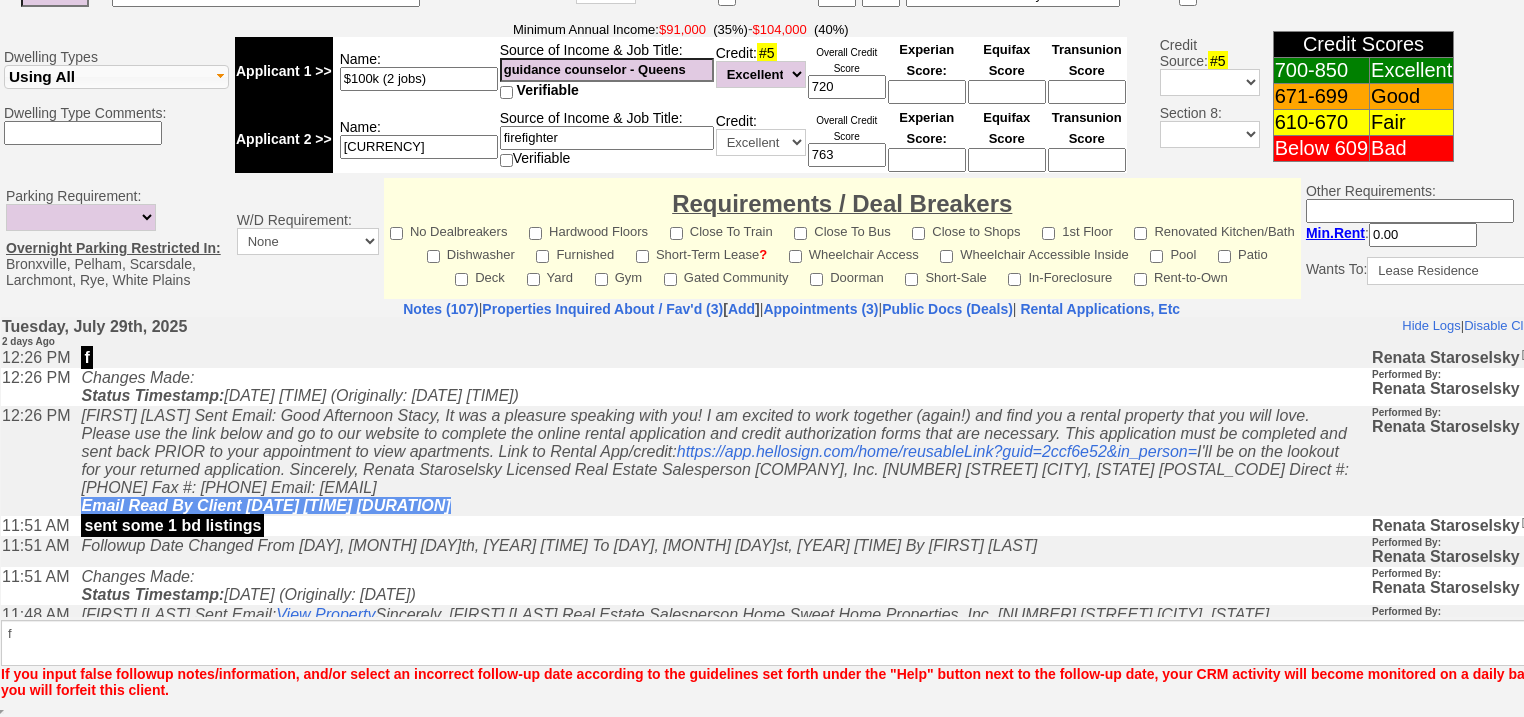 scroll, scrollTop: 797, scrollLeft: 0, axis: vertical 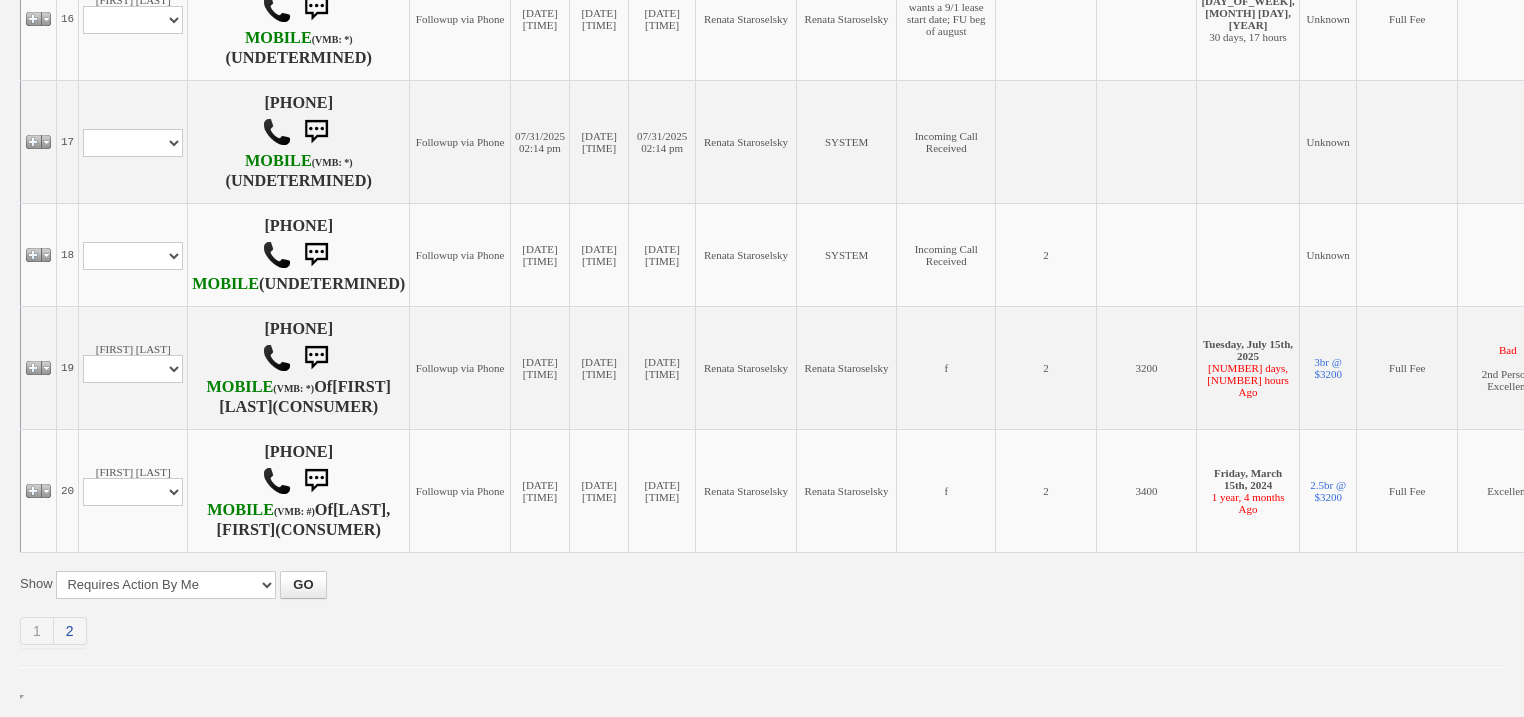 click on "2" at bounding box center (70, 631) 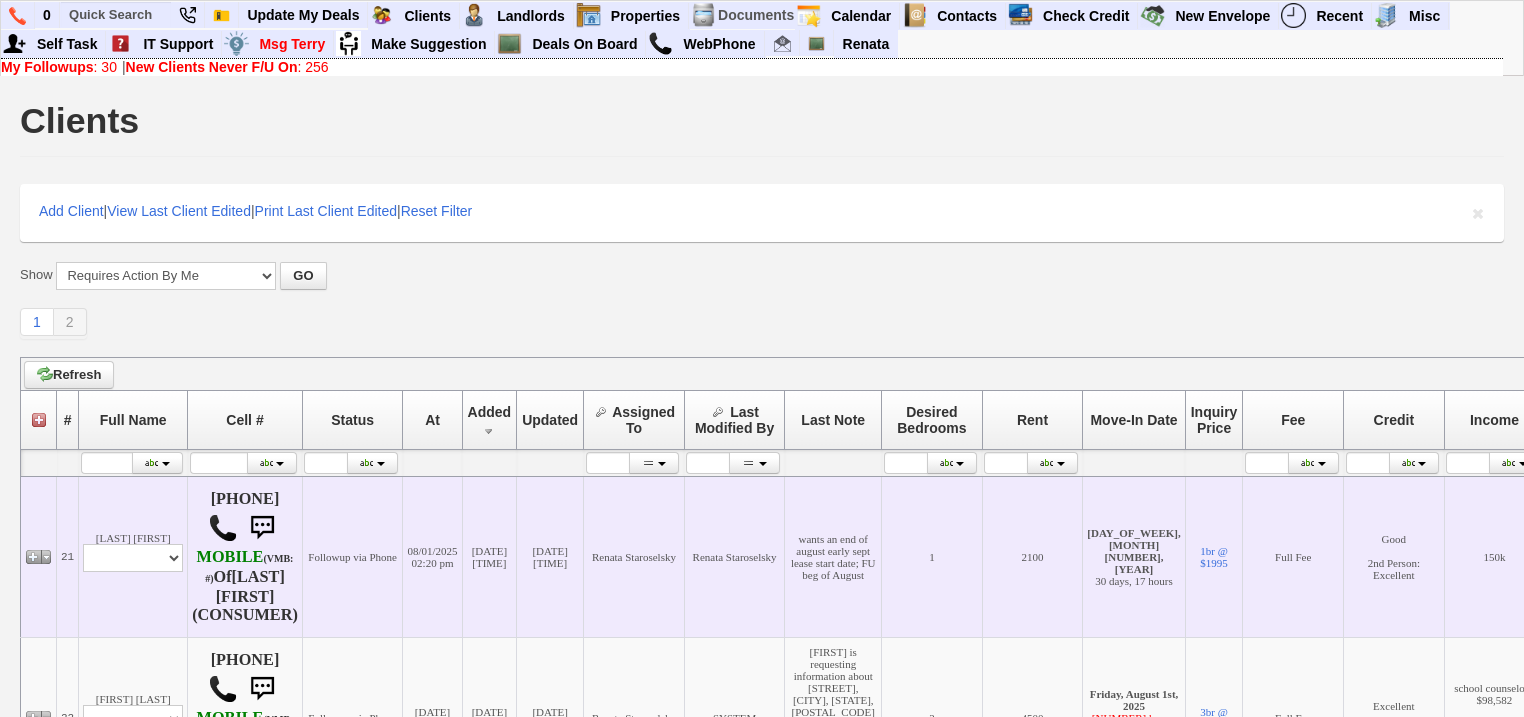 scroll, scrollTop: 284, scrollLeft: 0, axis: vertical 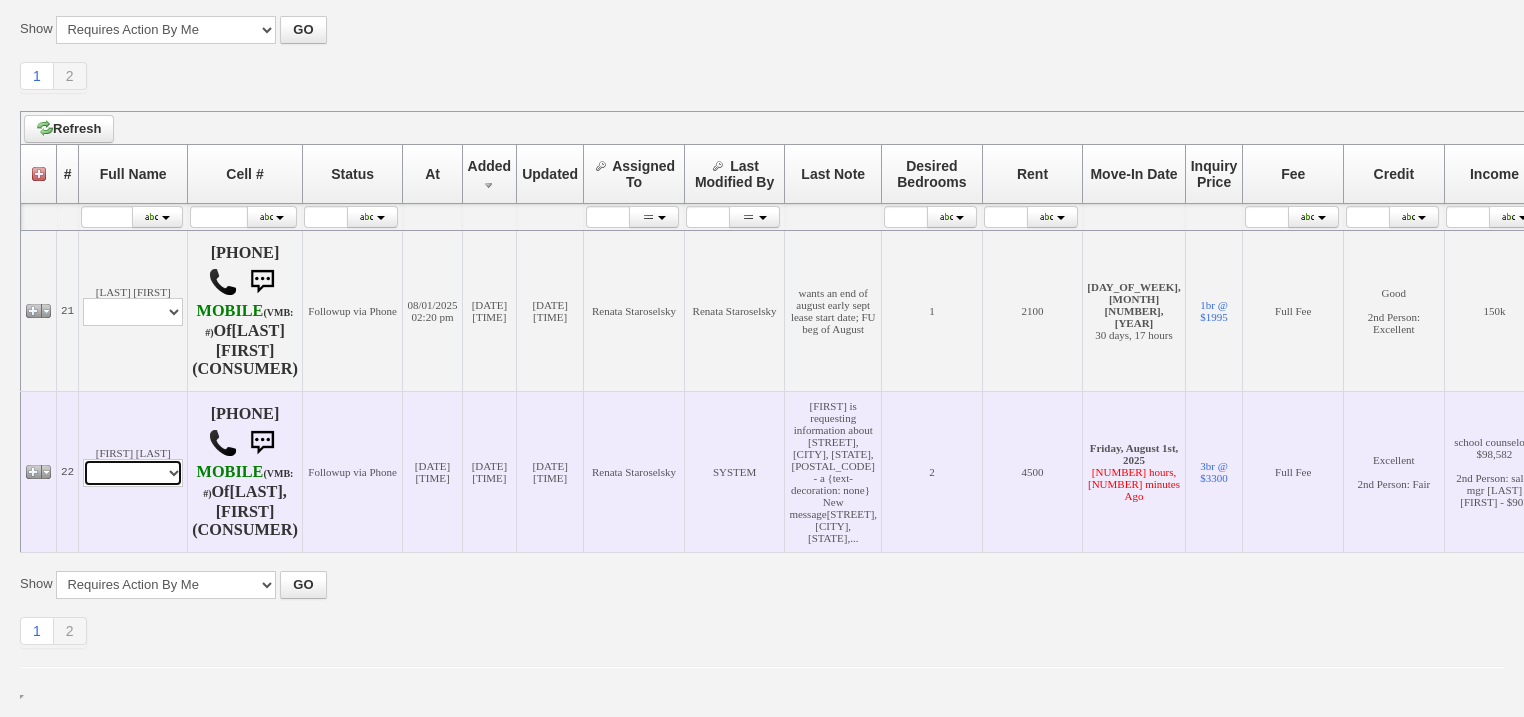 click on "Profile
Edit
Print
Email Externally (Will Not Be Tracked In CRM)
Closed Deals" at bounding box center (133, 473) 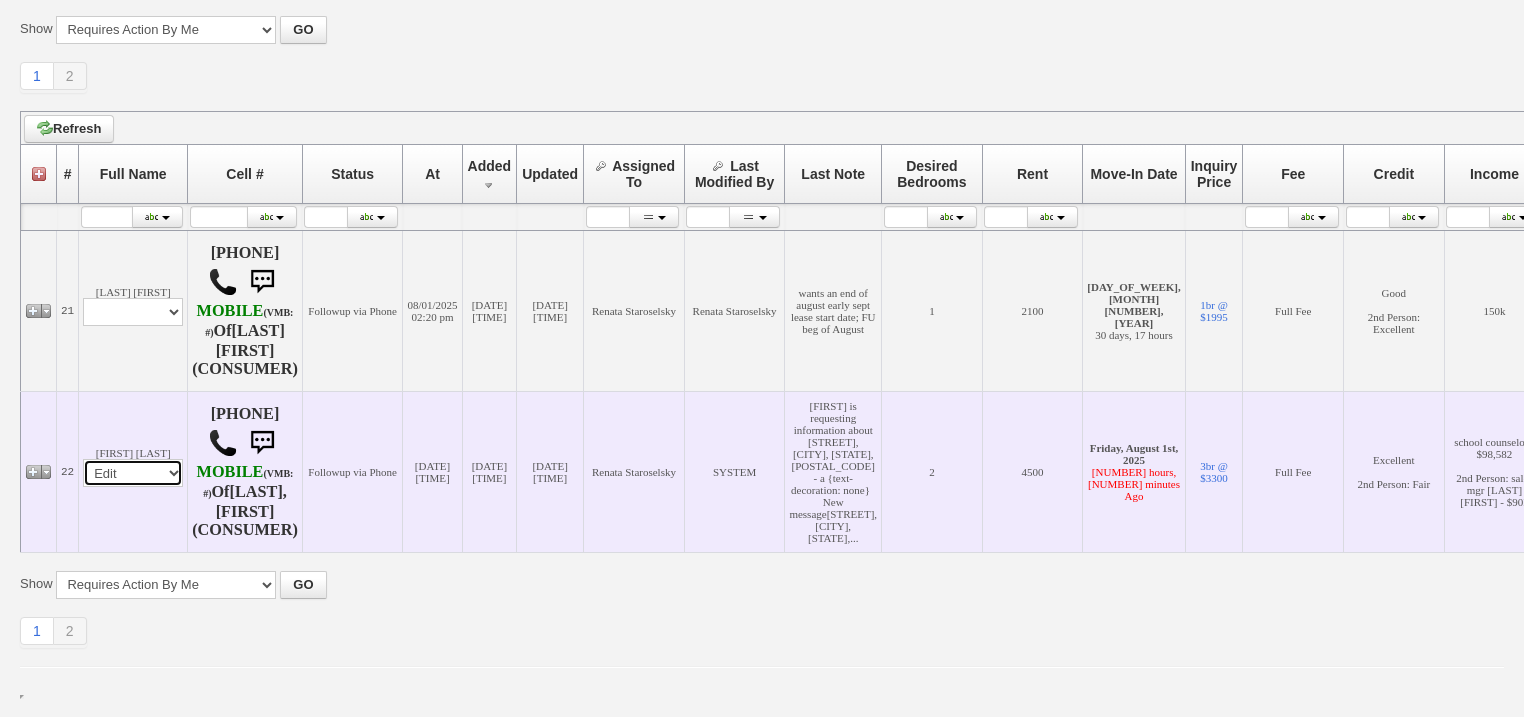 click on "Profile
Edit
Print
Email Externally (Will Not Be Tracked In CRM)
Closed Deals" at bounding box center [133, 473] 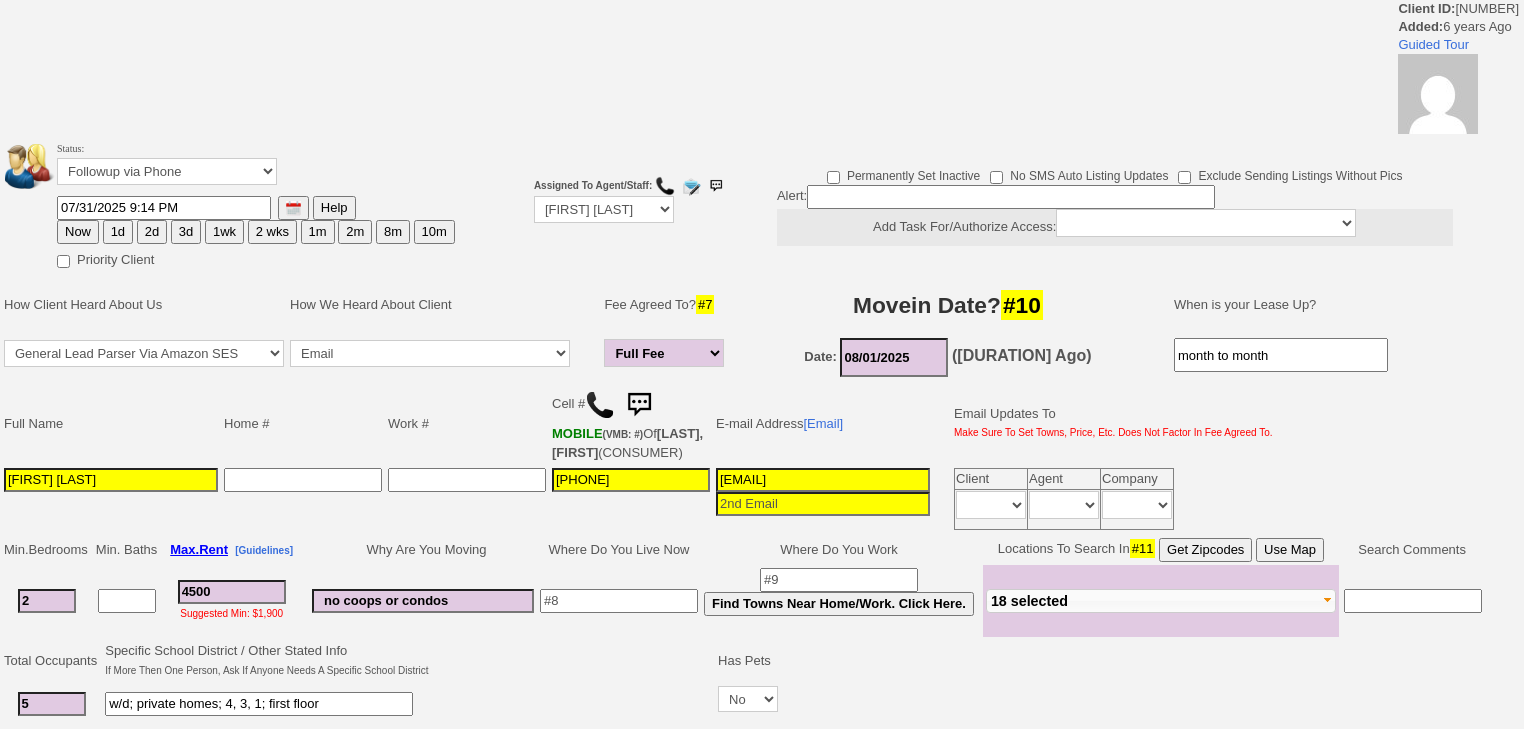 scroll, scrollTop: 0, scrollLeft: 0, axis: both 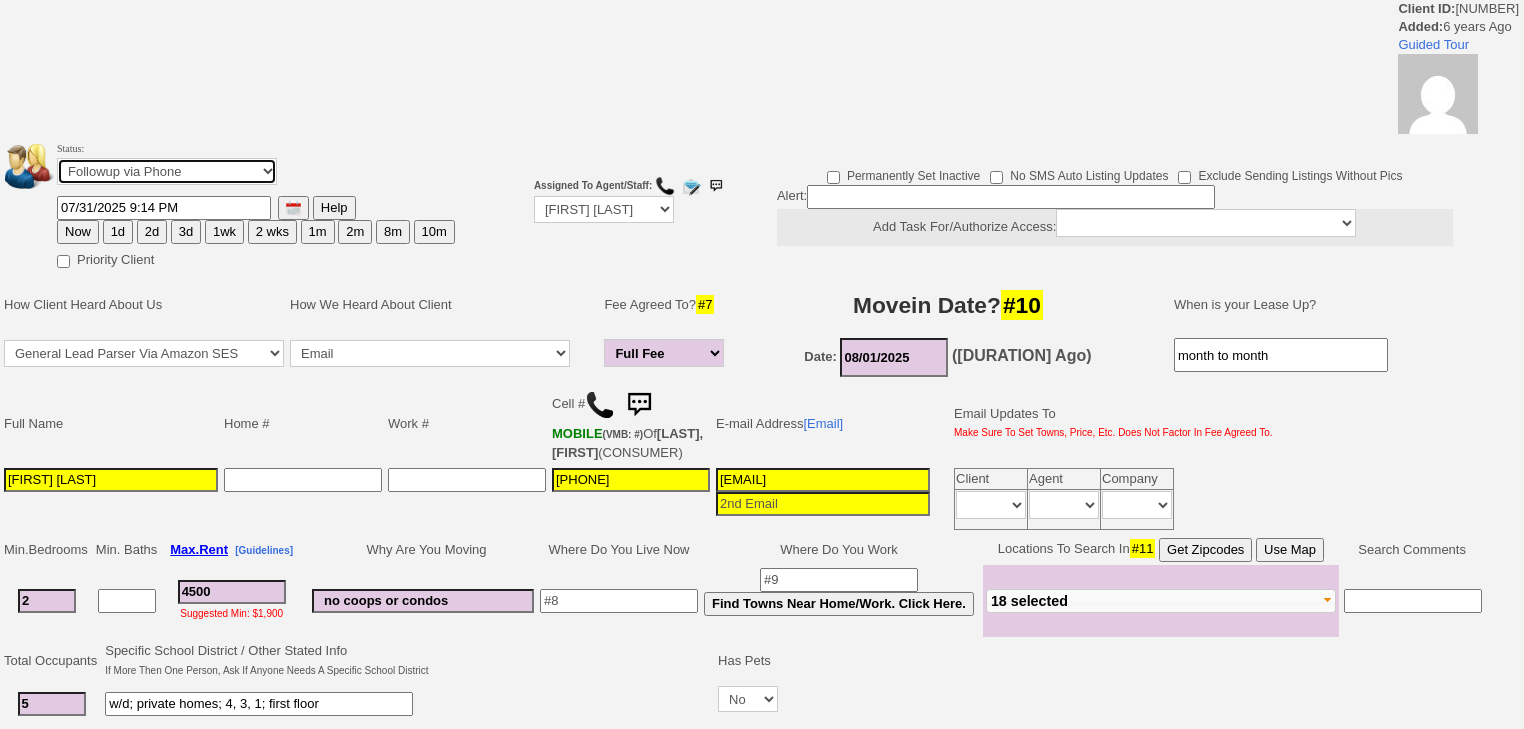 drag, startPoint x: 180, startPoint y: 176, endPoint x: 181, endPoint y: 200, distance: 24.020824 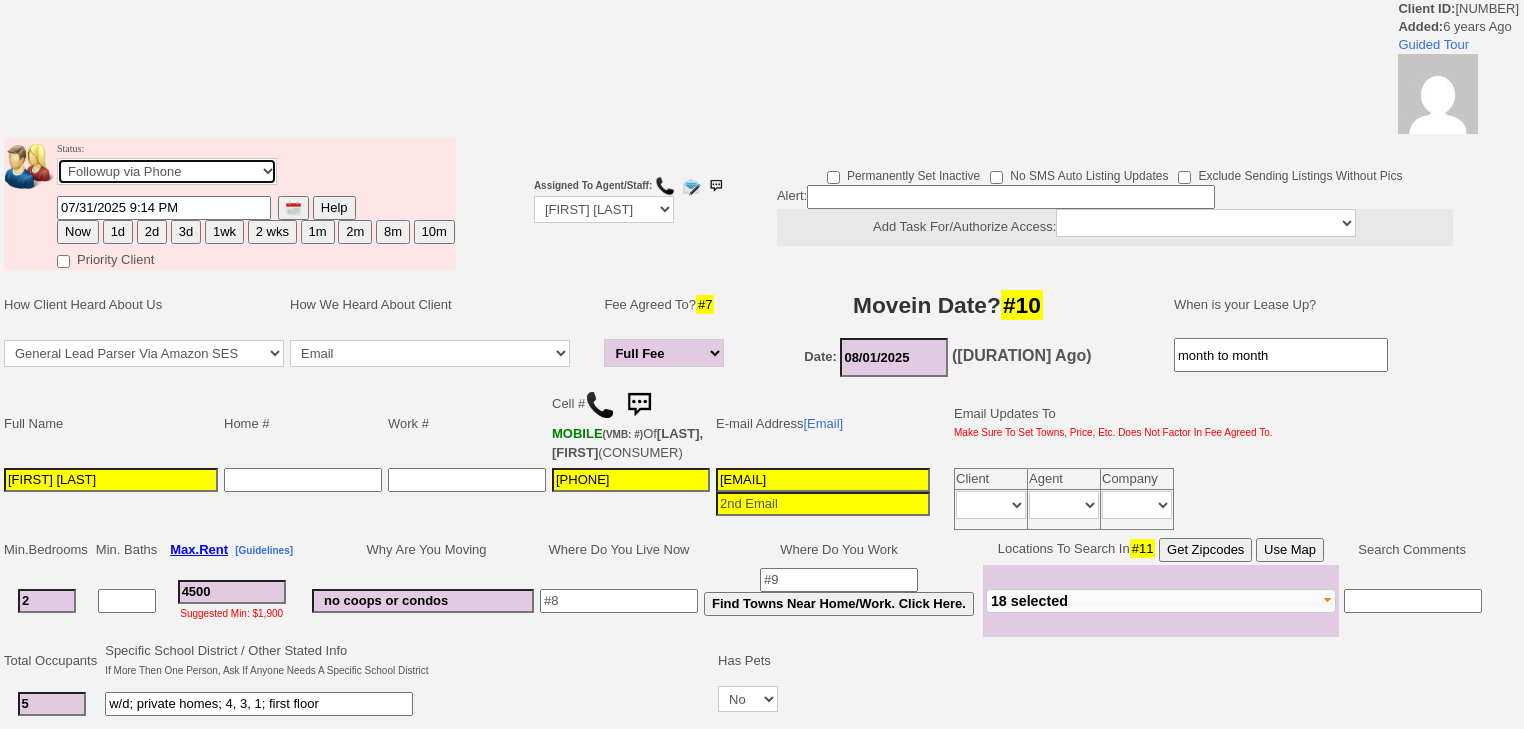select on "Inactive" 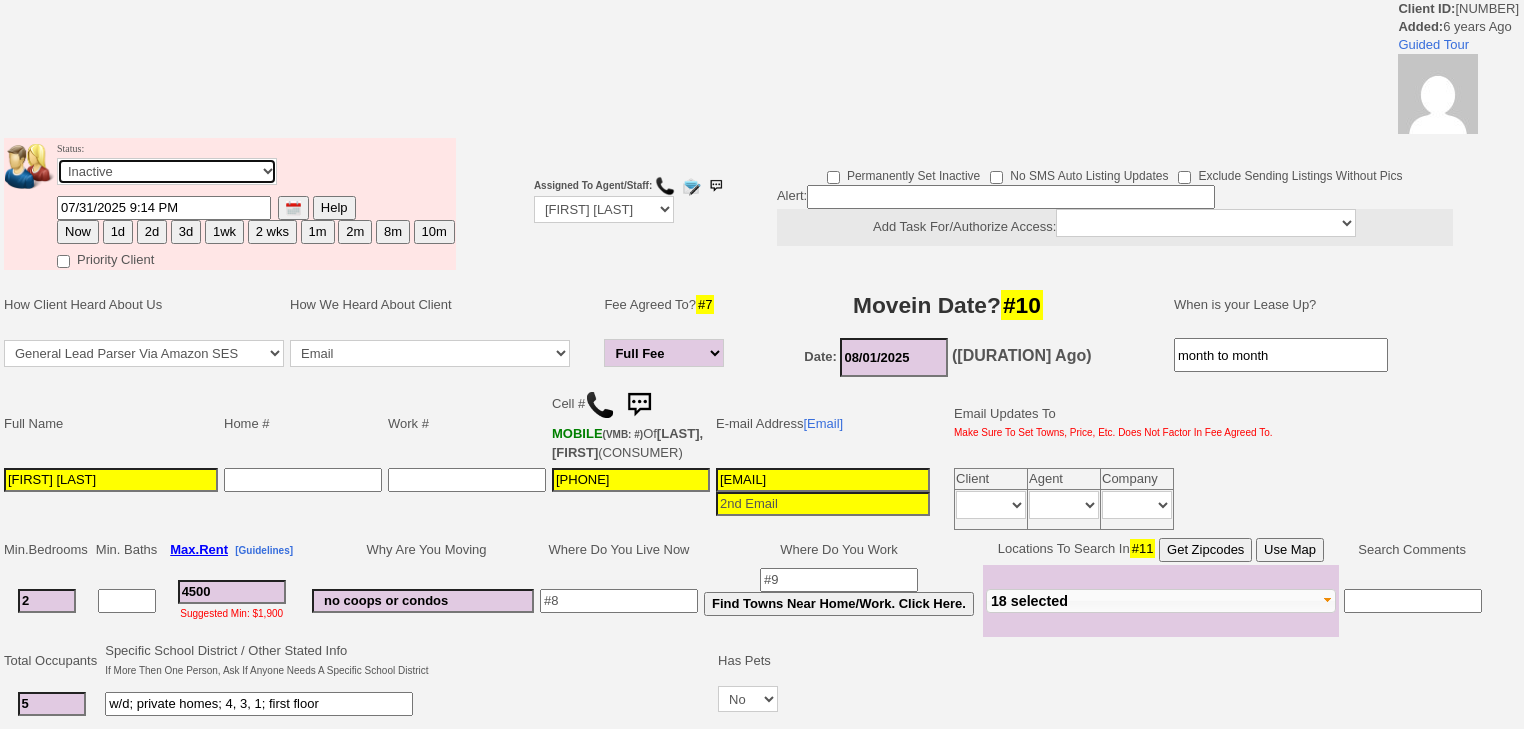 click on "Followup via Phone Followup via Email Followup When Section 8 Property Found Deal Closed - Followup Before Lease Expires Needs Email Address Needs Phone Number From Lead Source HSH is Awaiting Response To Automatic Email Form Incomplete Inactive" at bounding box center [167, 171] 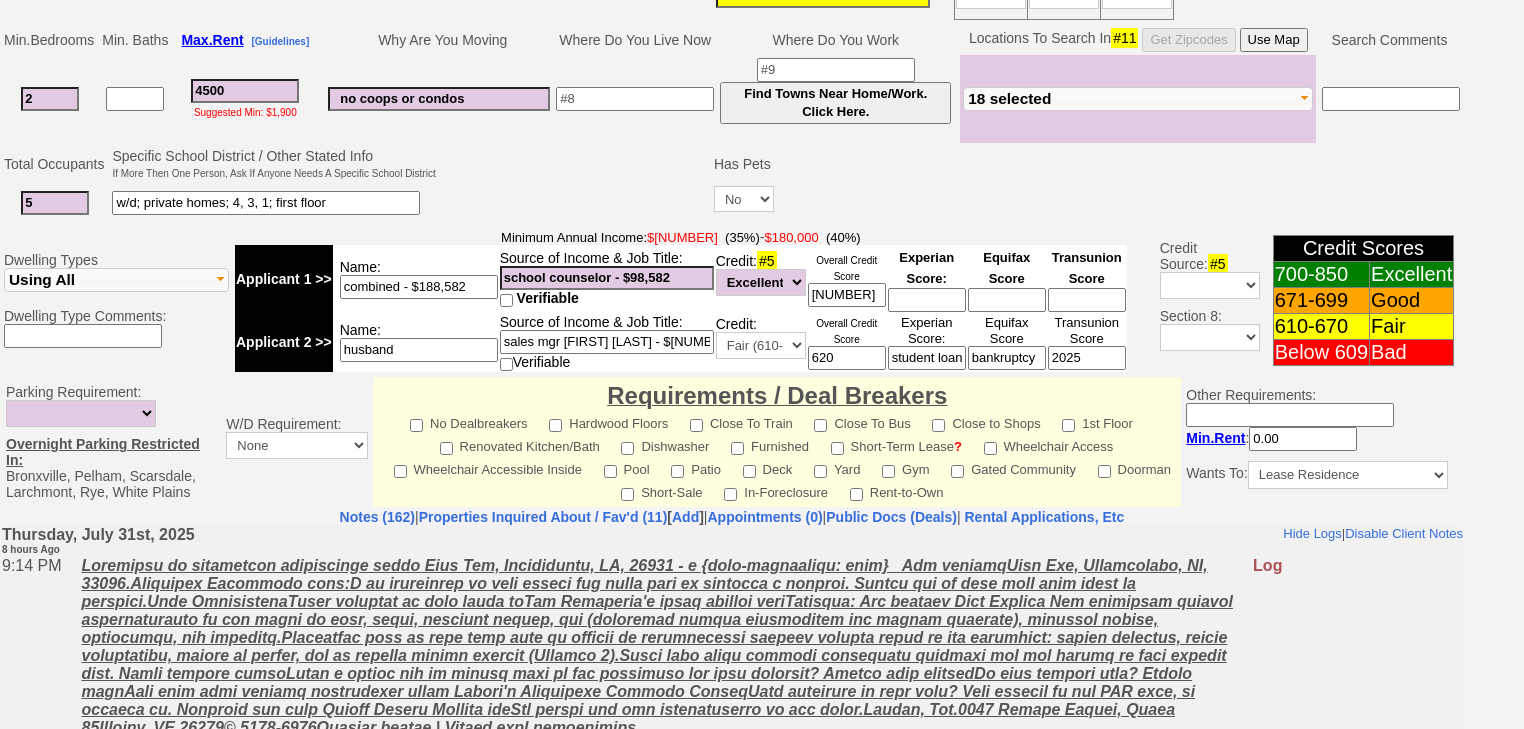 scroll, scrollTop: 844, scrollLeft: 0, axis: vertical 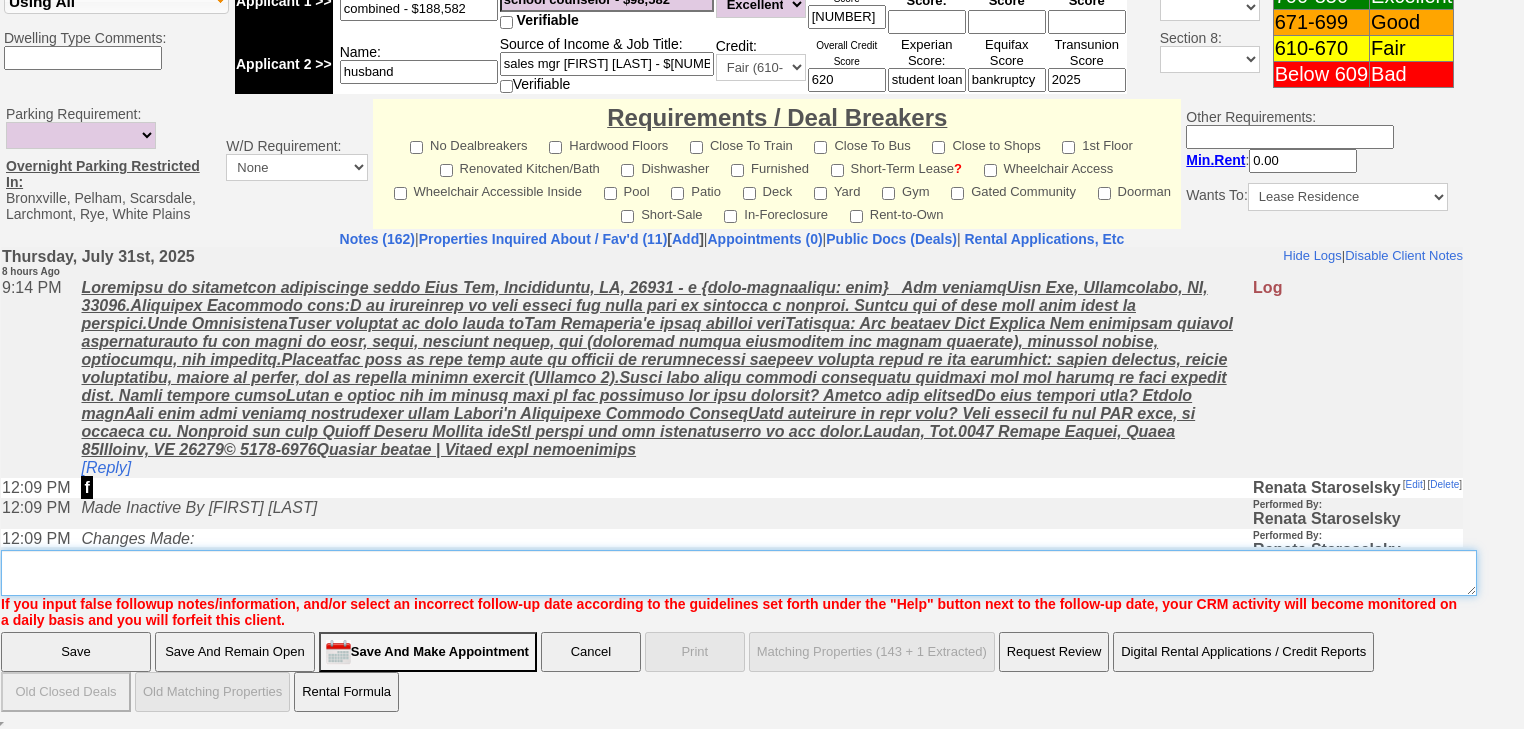 click on "Insert New Note Here" at bounding box center (739, 573) 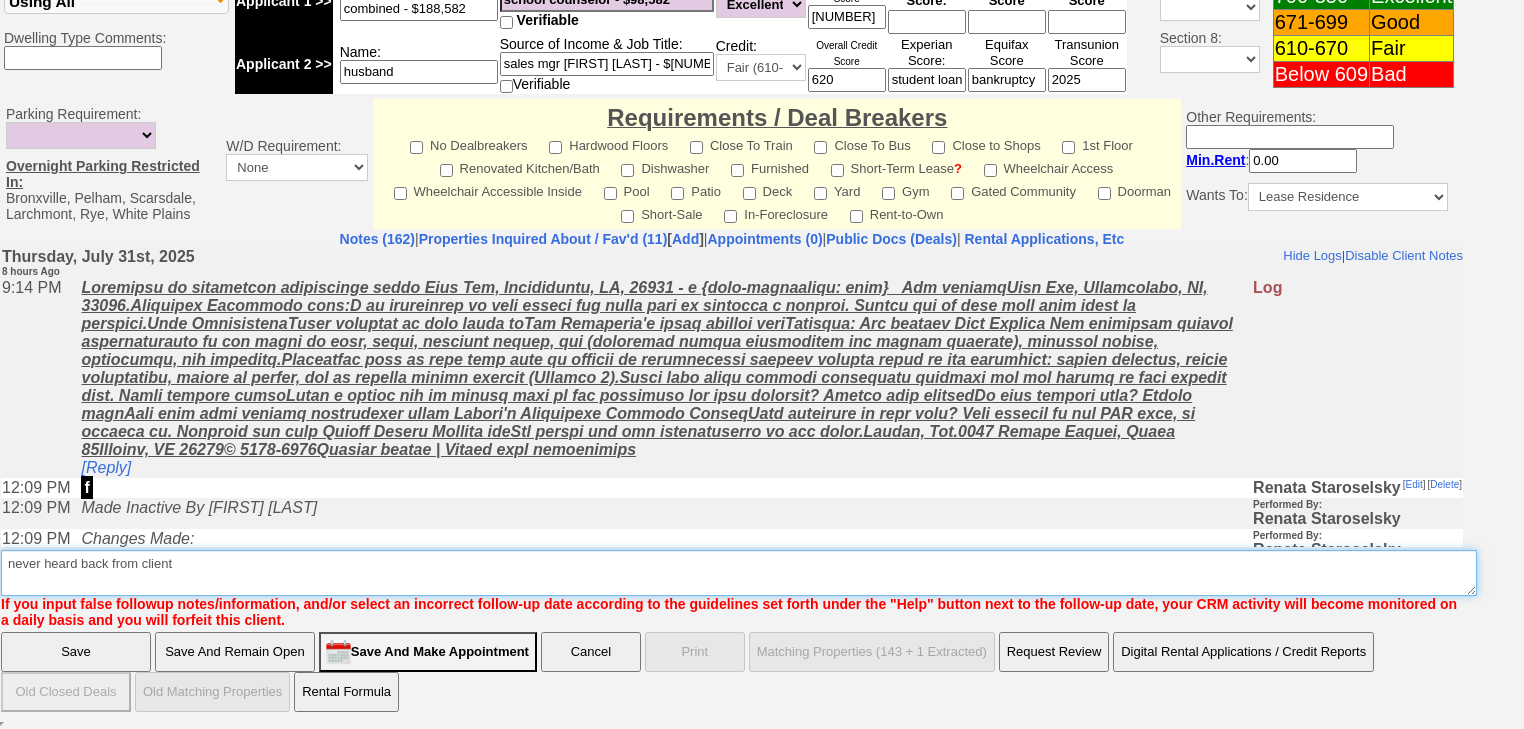 type on "never heard back from client" 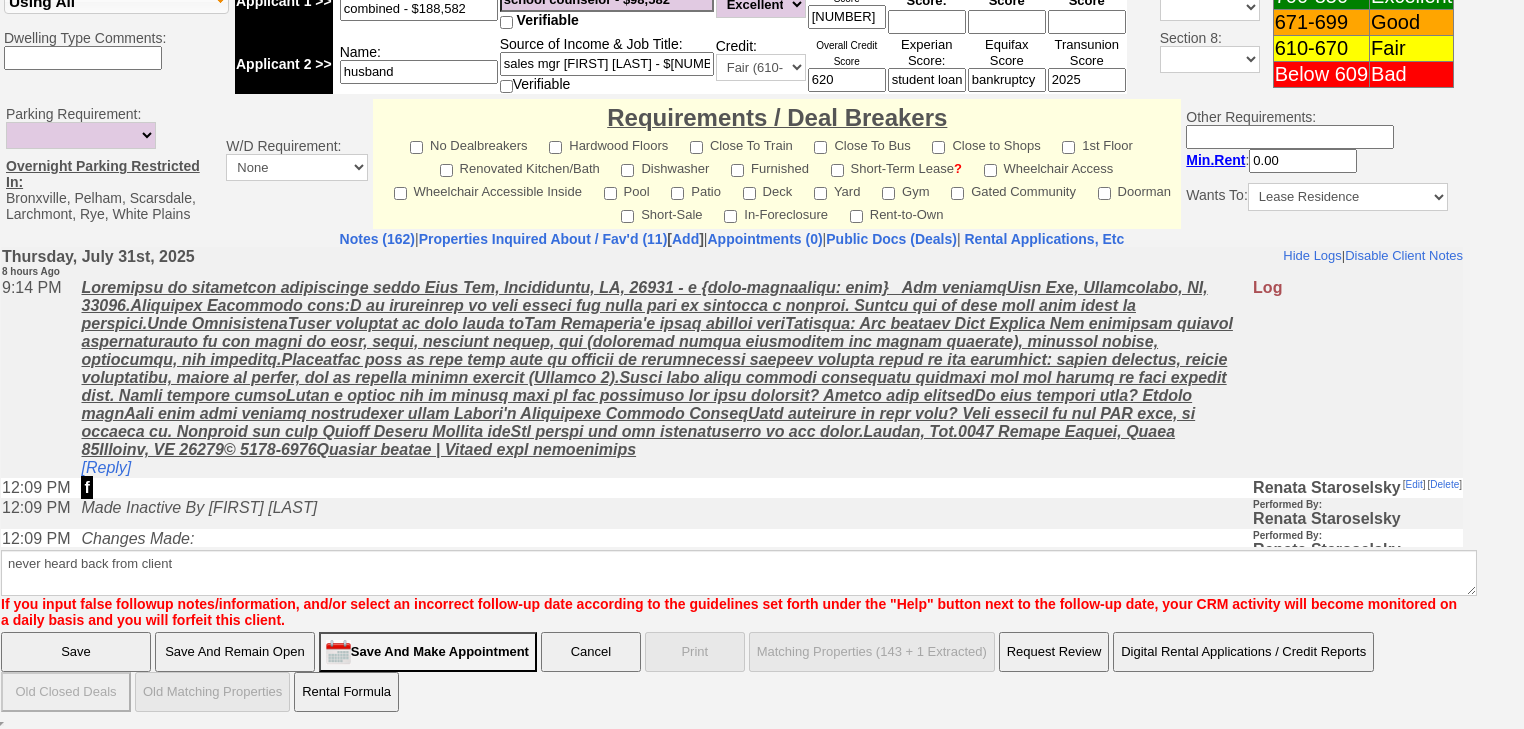 click on "Save" at bounding box center (76, 652) 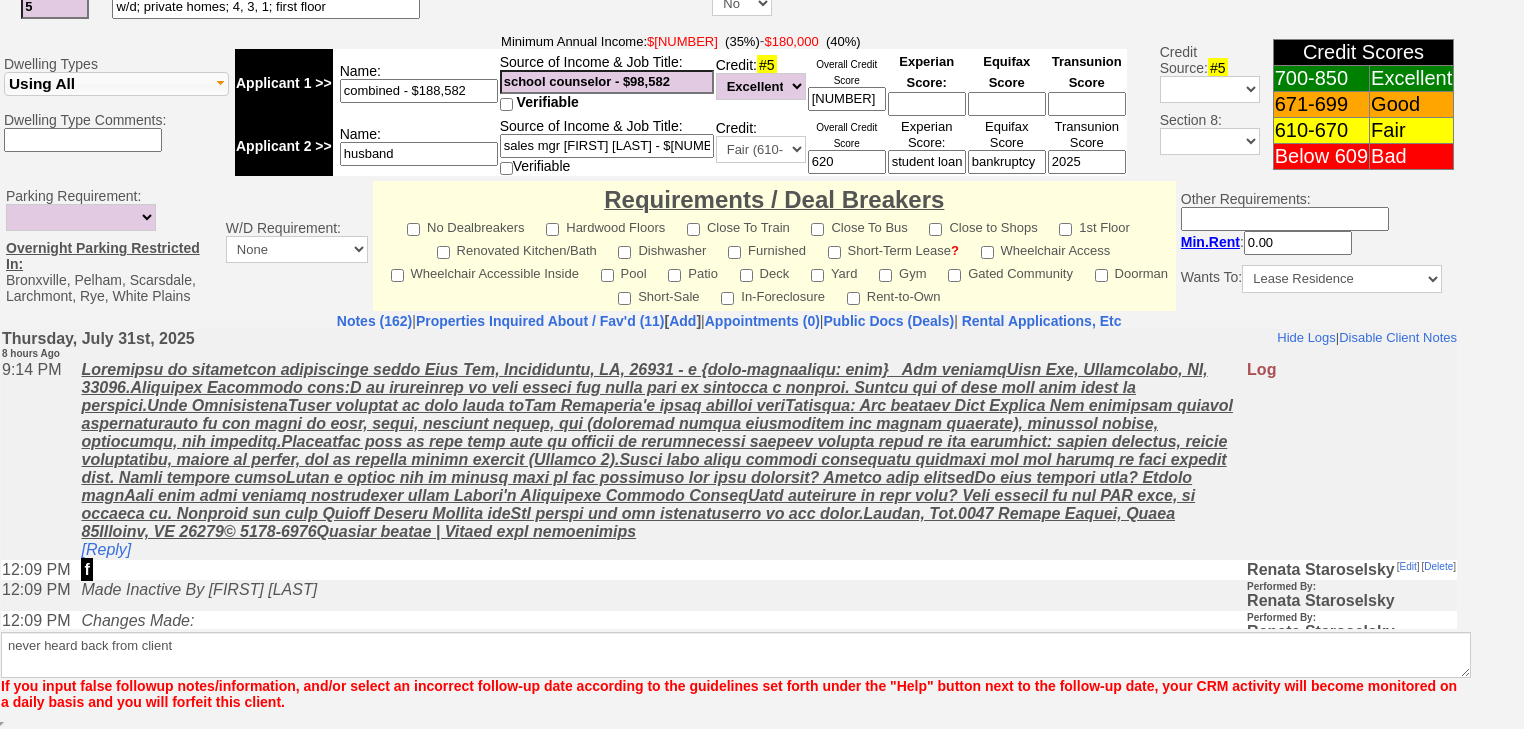 scroll, scrollTop: 762, scrollLeft: 0, axis: vertical 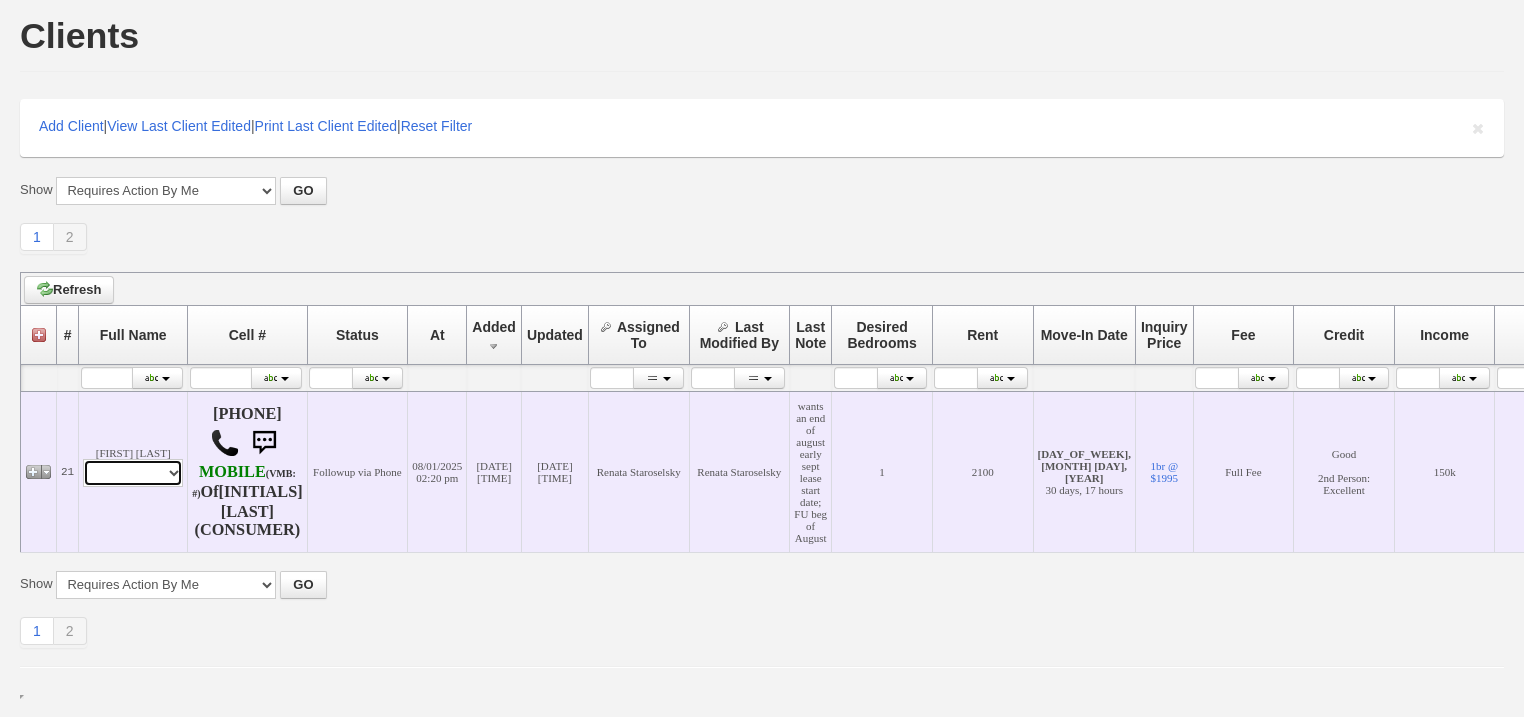 click on "Profile
Edit
Print
Email Externally (Will Not Be Tracked In CRM)
Closed Deals" at bounding box center (133, 473) 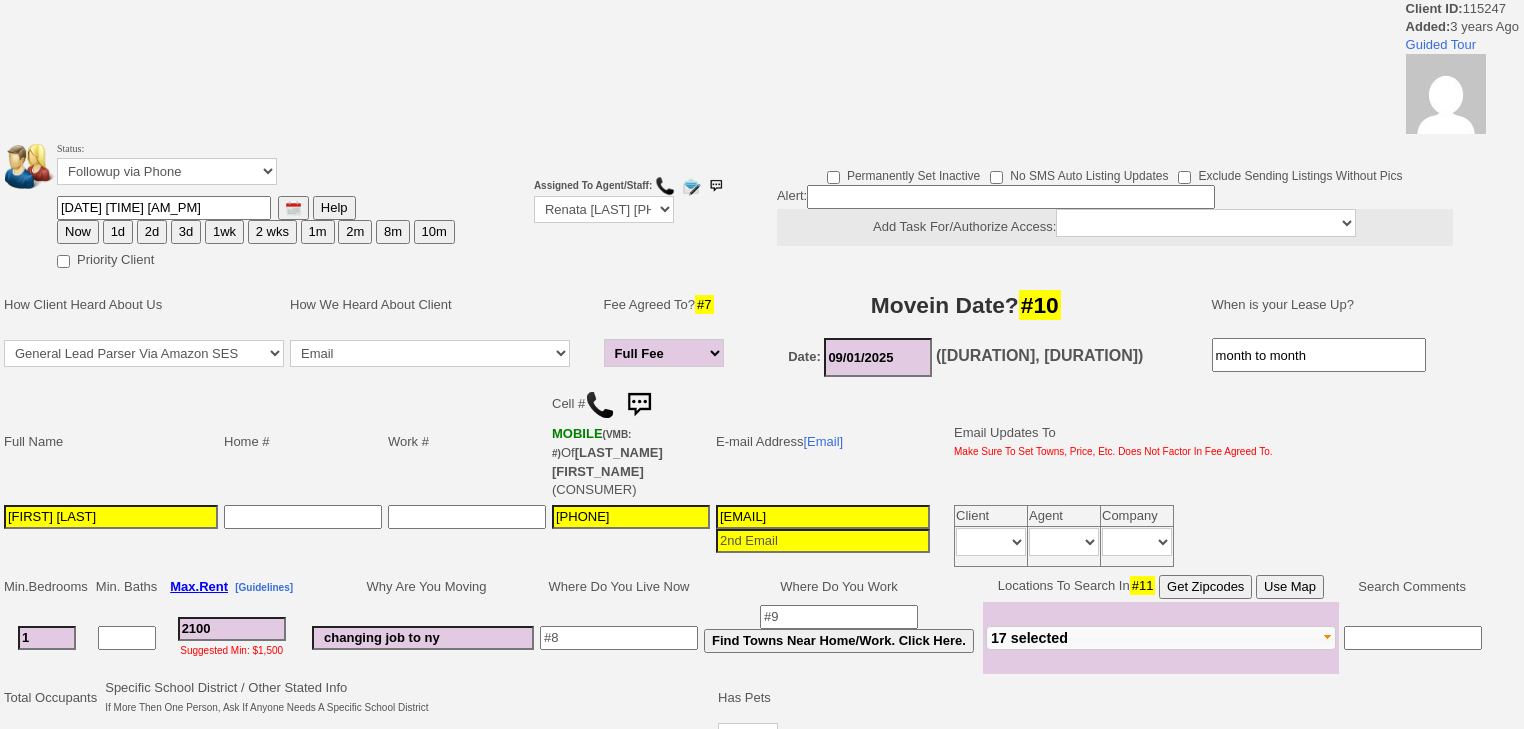 scroll, scrollTop: 0, scrollLeft: 0, axis: both 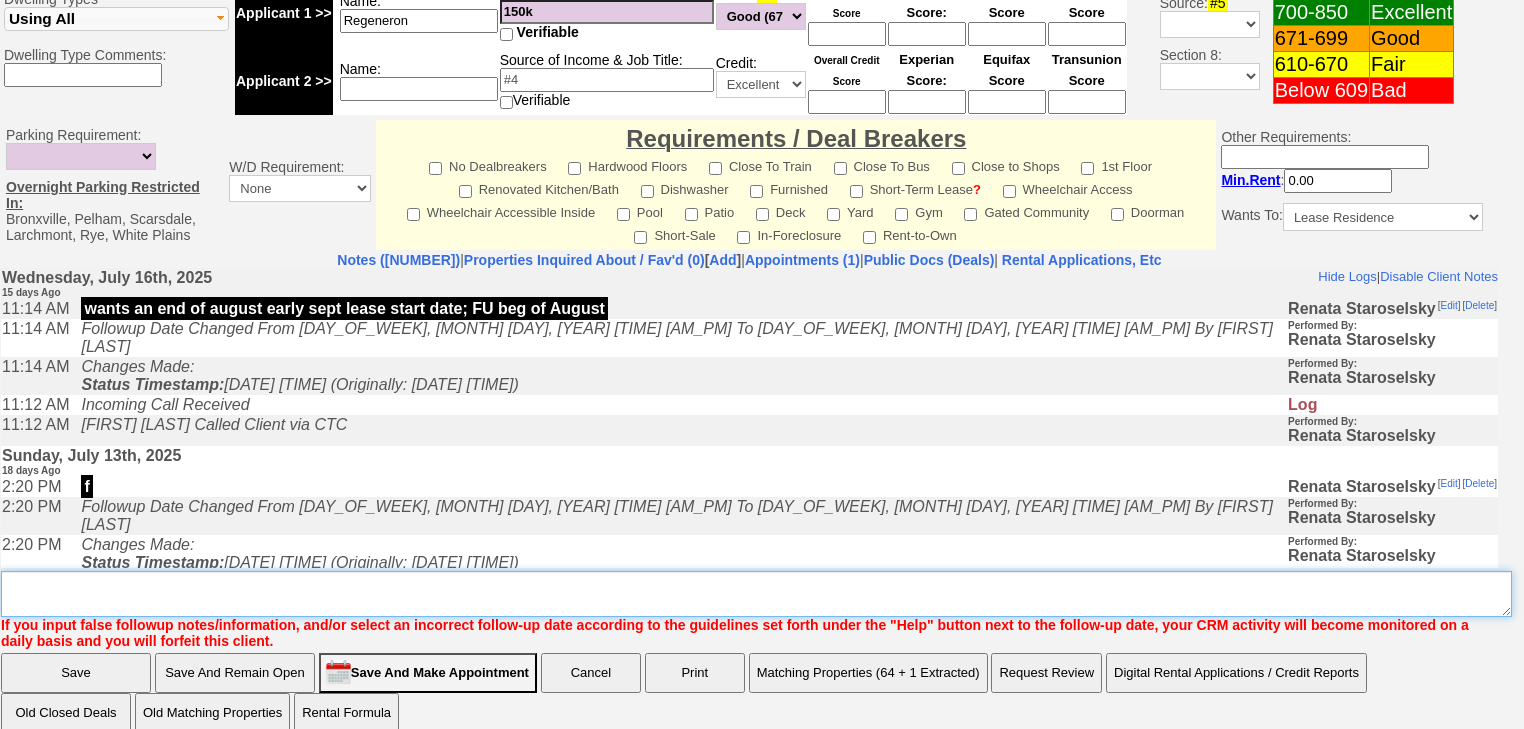 click on "Insert New Note Here" at bounding box center [756, 594] 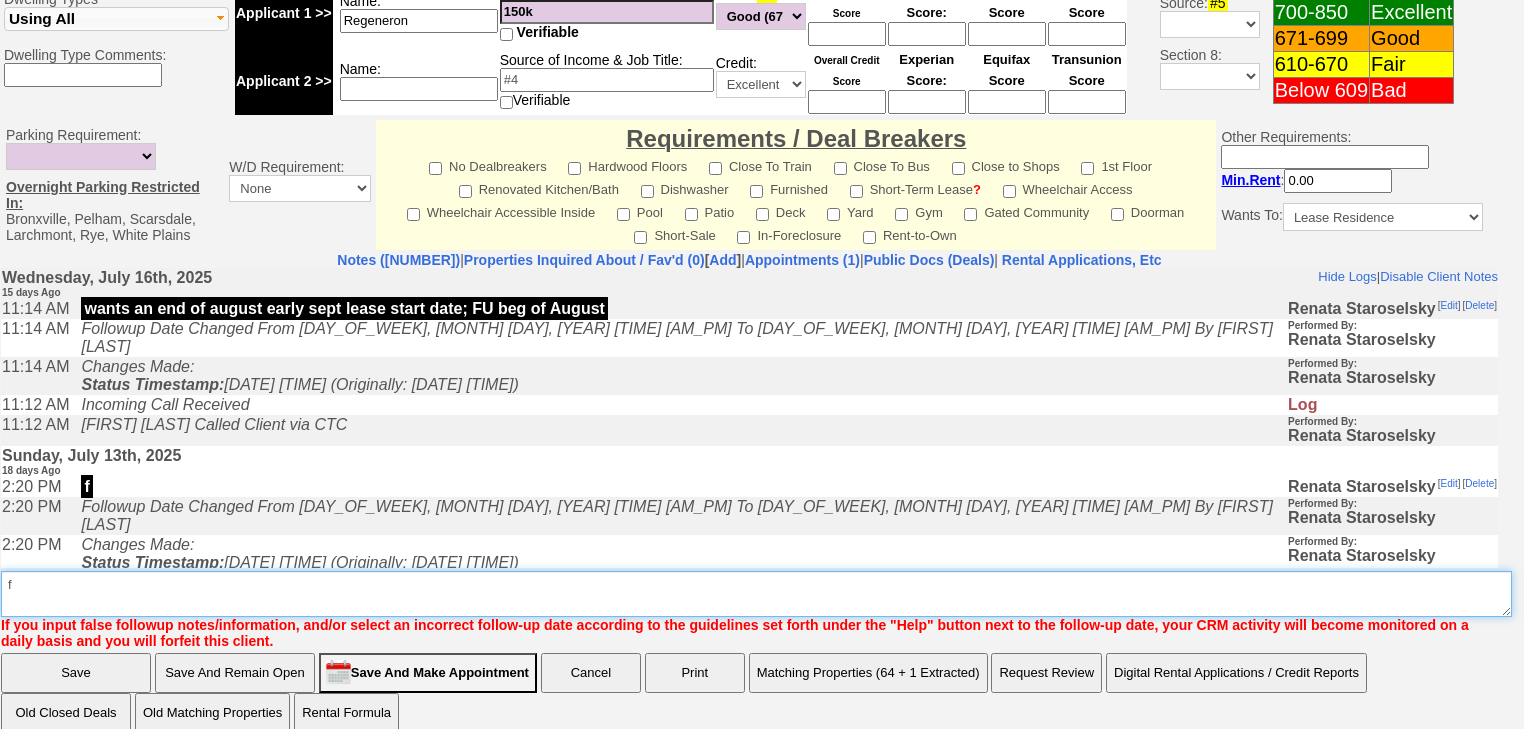 type on "f" 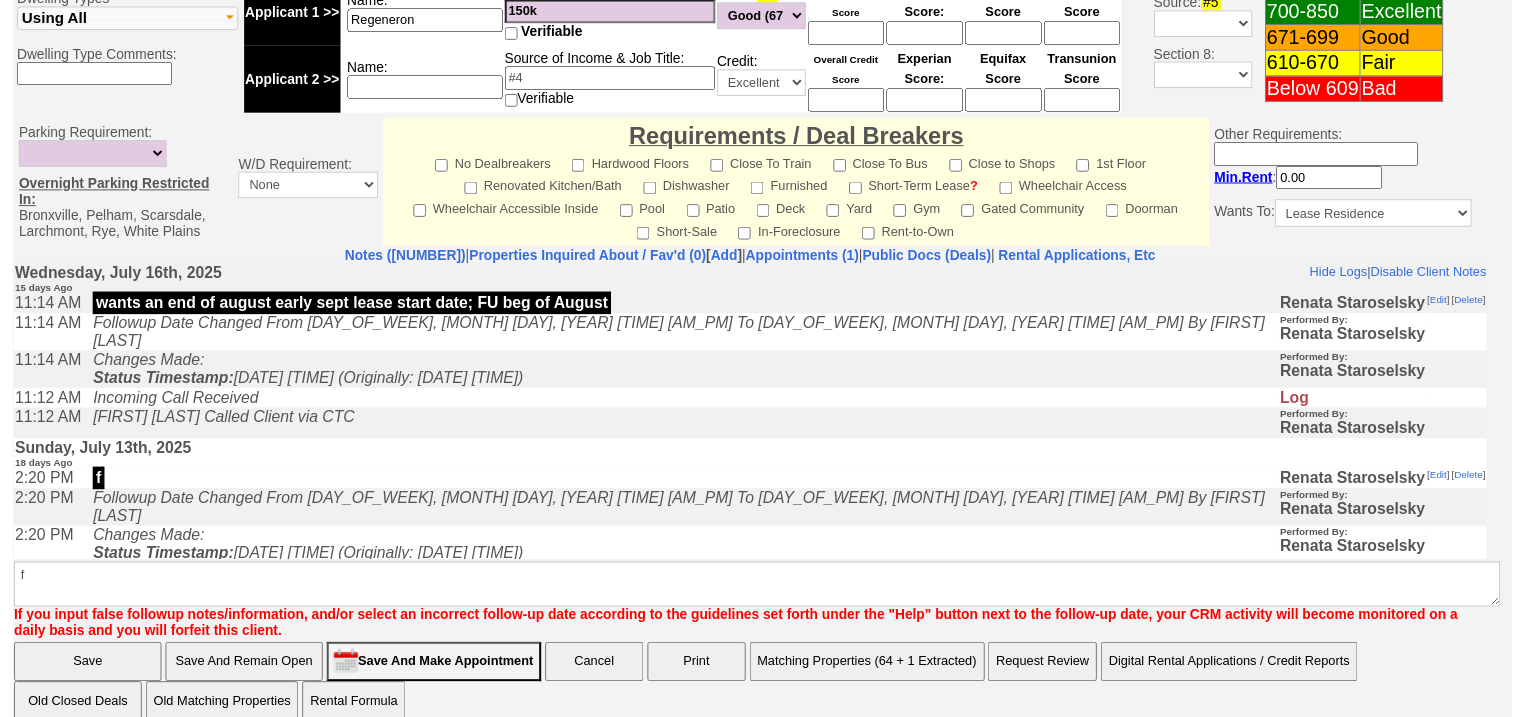 scroll, scrollTop: 797, scrollLeft: 0, axis: vertical 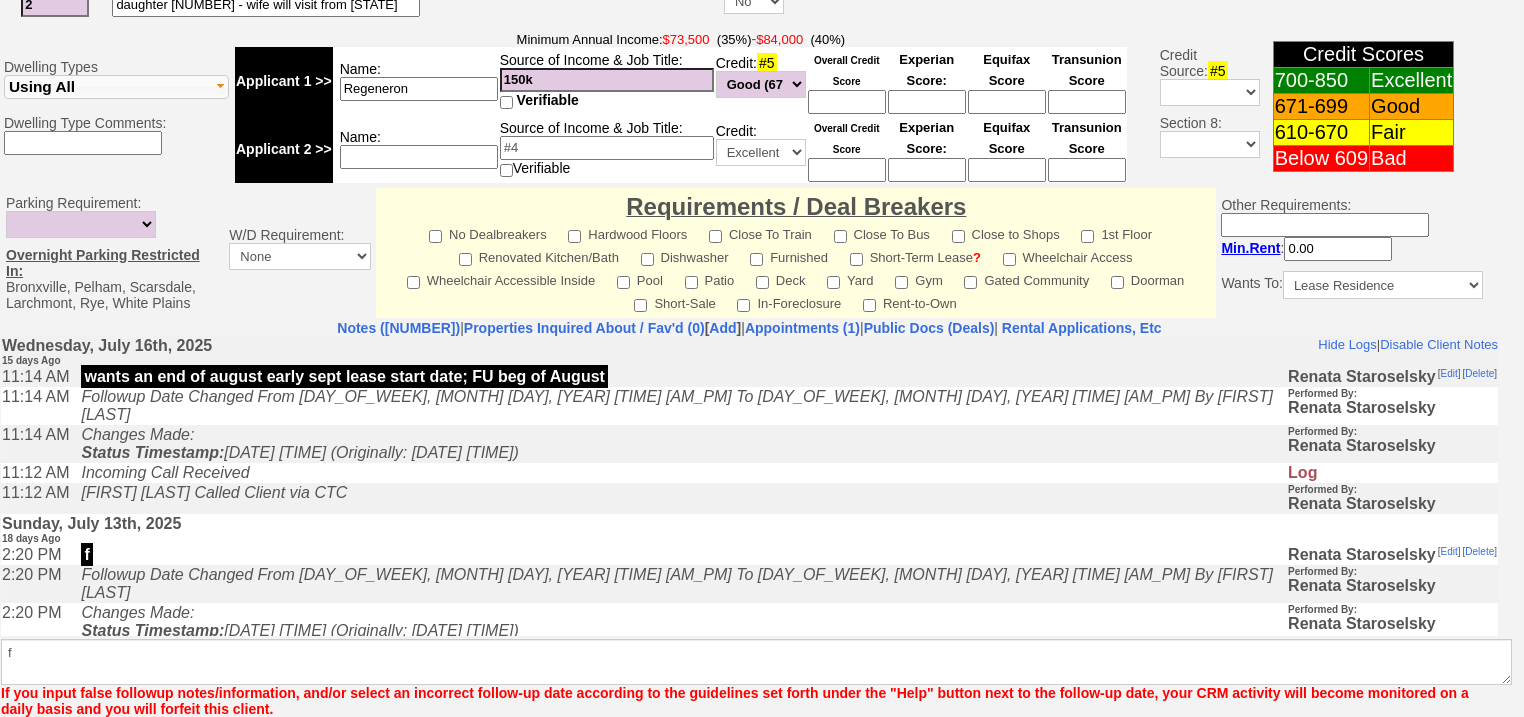 click on "Save" at bounding box center [76, 741] 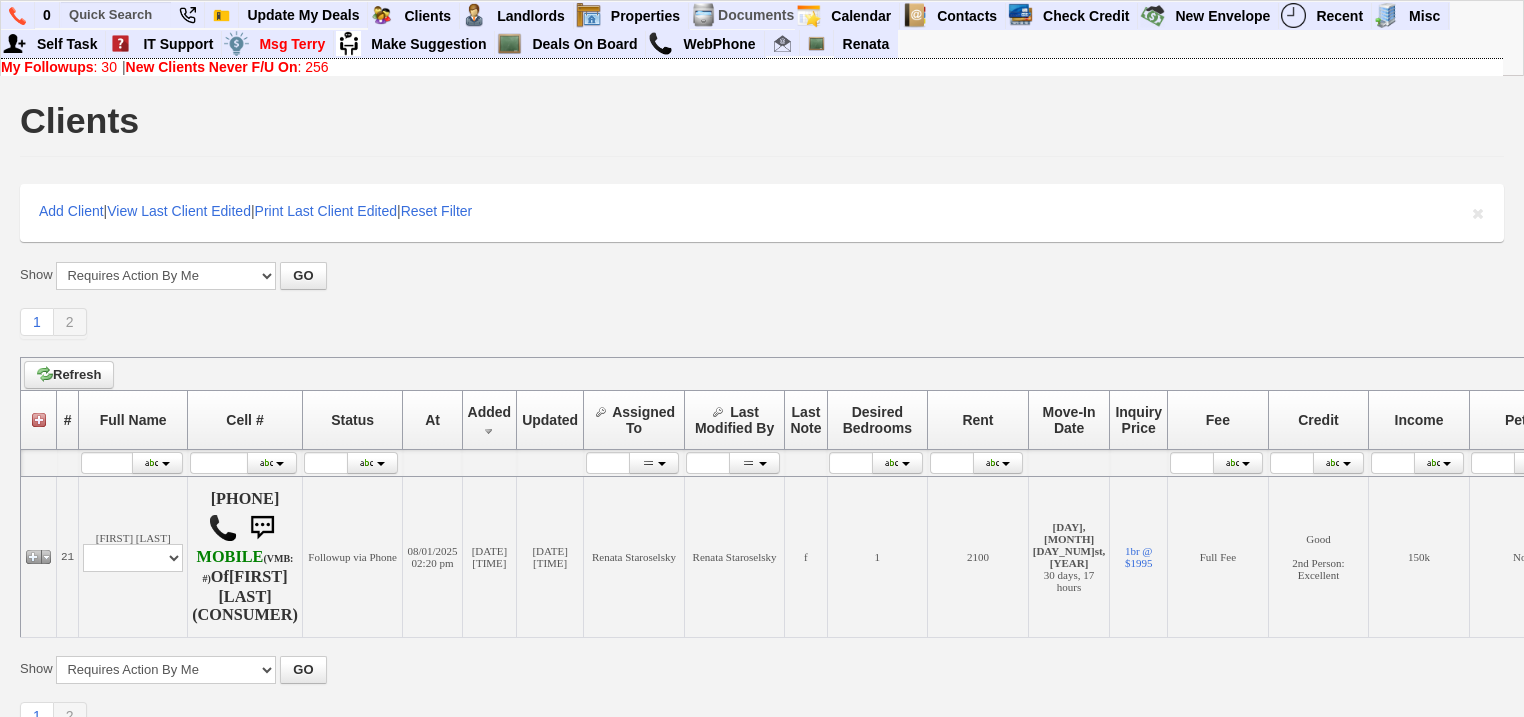 scroll, scrollTop: 0, scrollLeft: 0, axis: both 